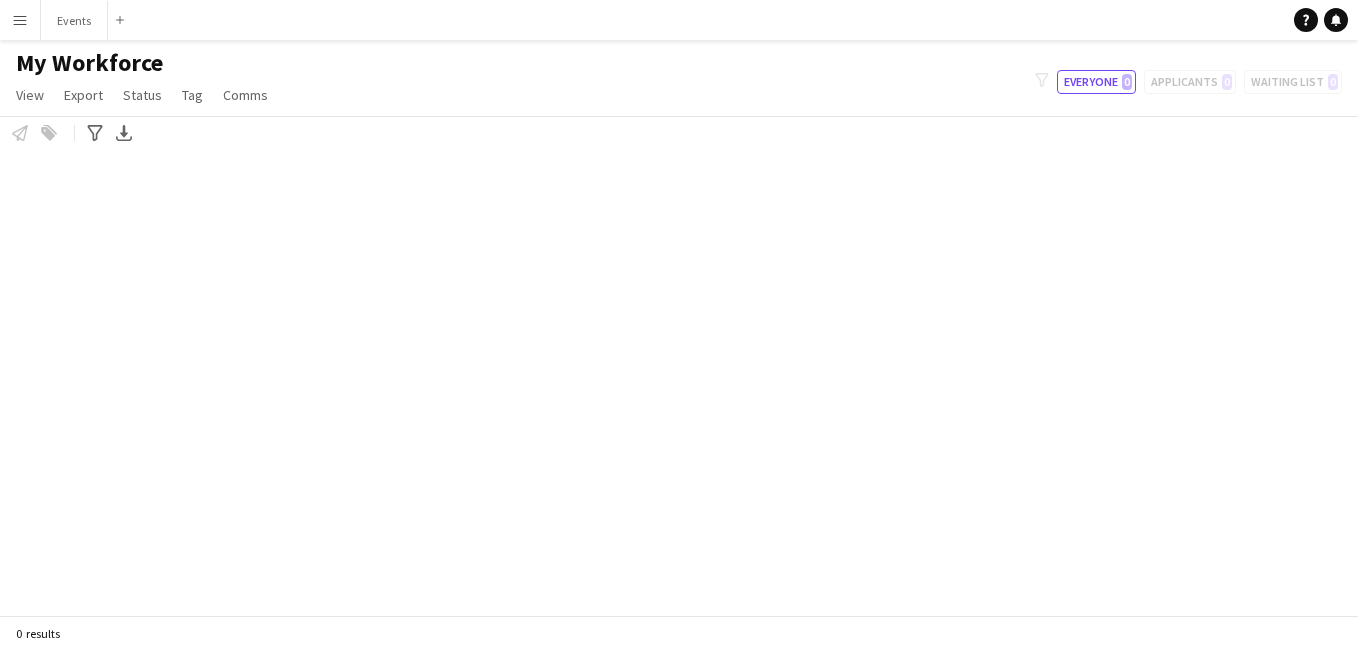 scroll, scrollTop: 0, scrollLeft: 0, axis: both 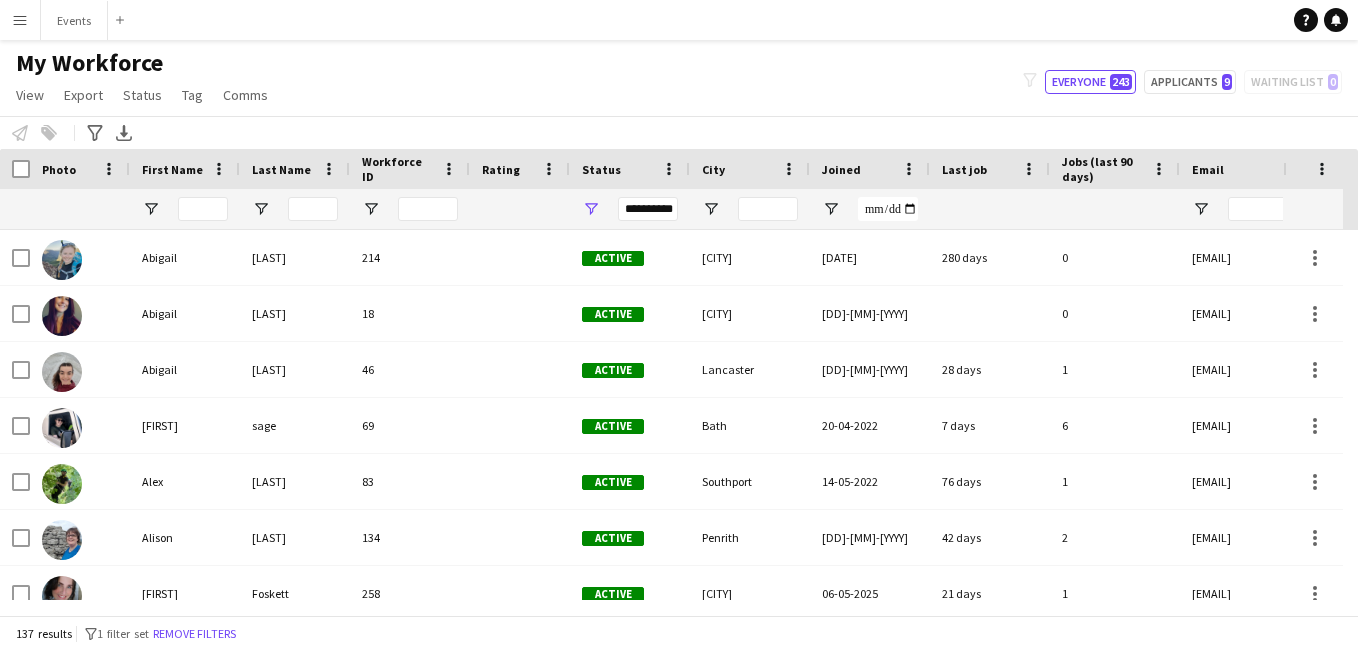 click on "Menu" at bounding box center [20, 20] 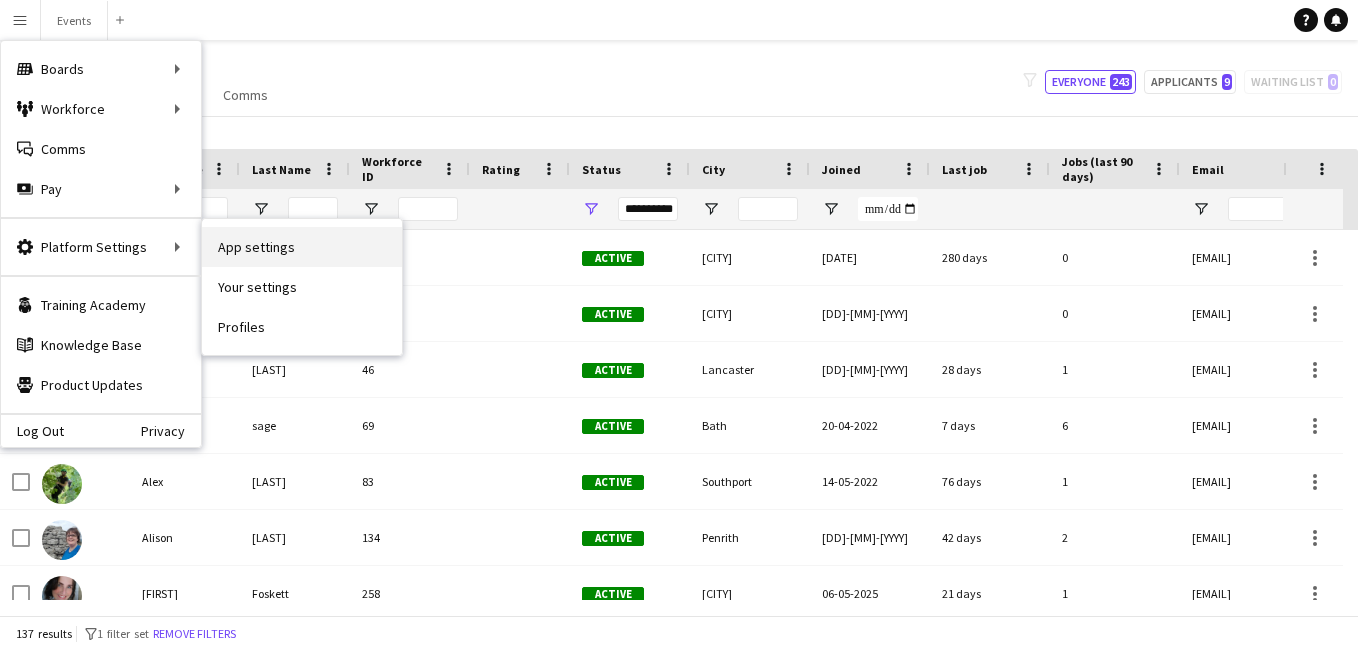 click on "App settings" at bounding box center [302, 247] 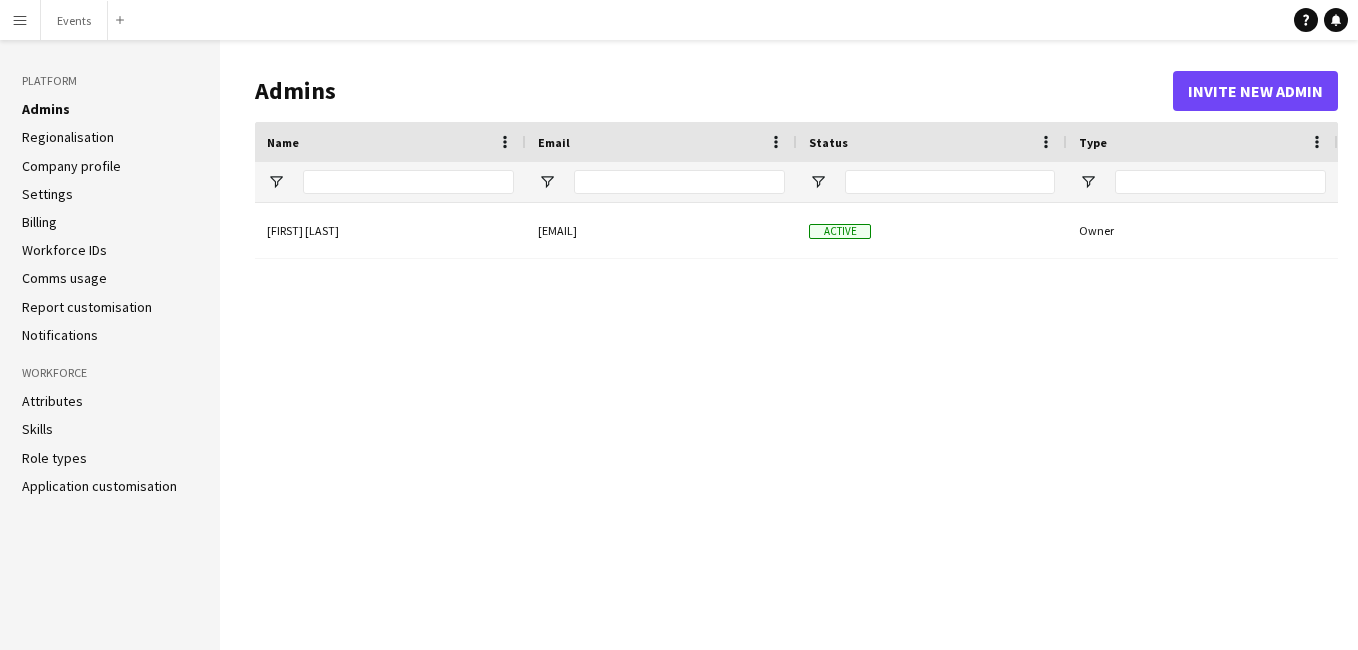type on "**********" 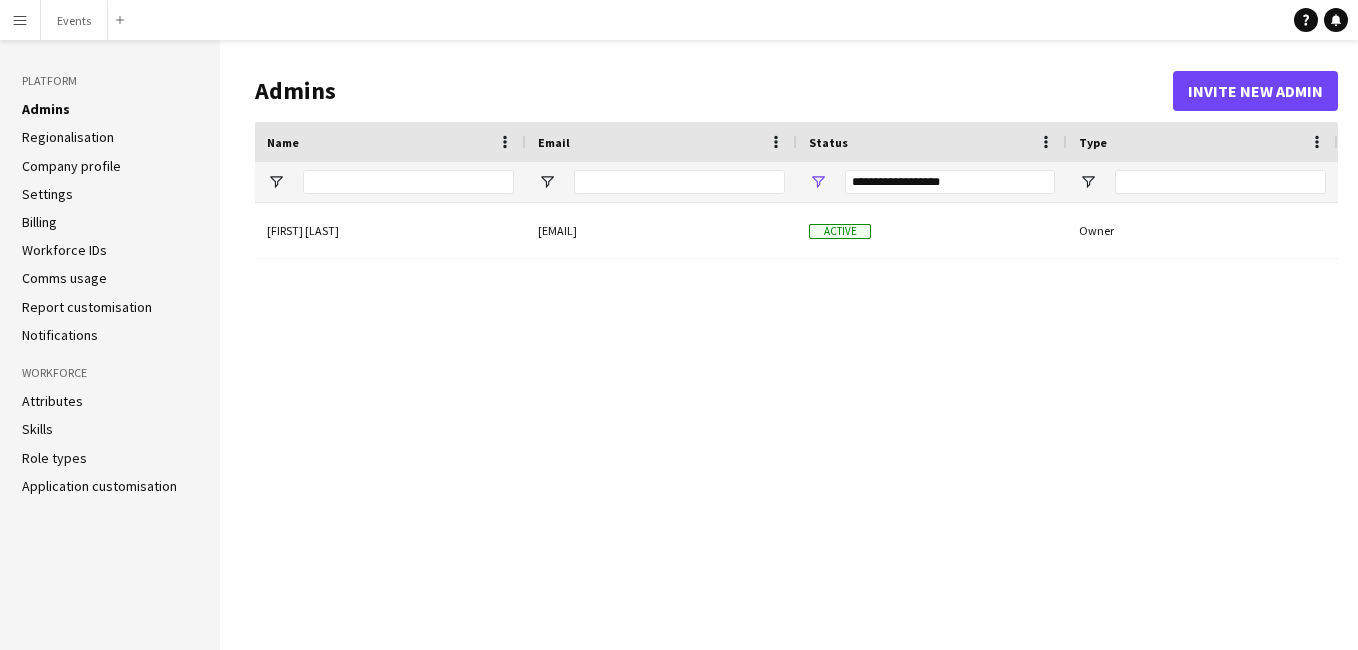 click on "Role types" 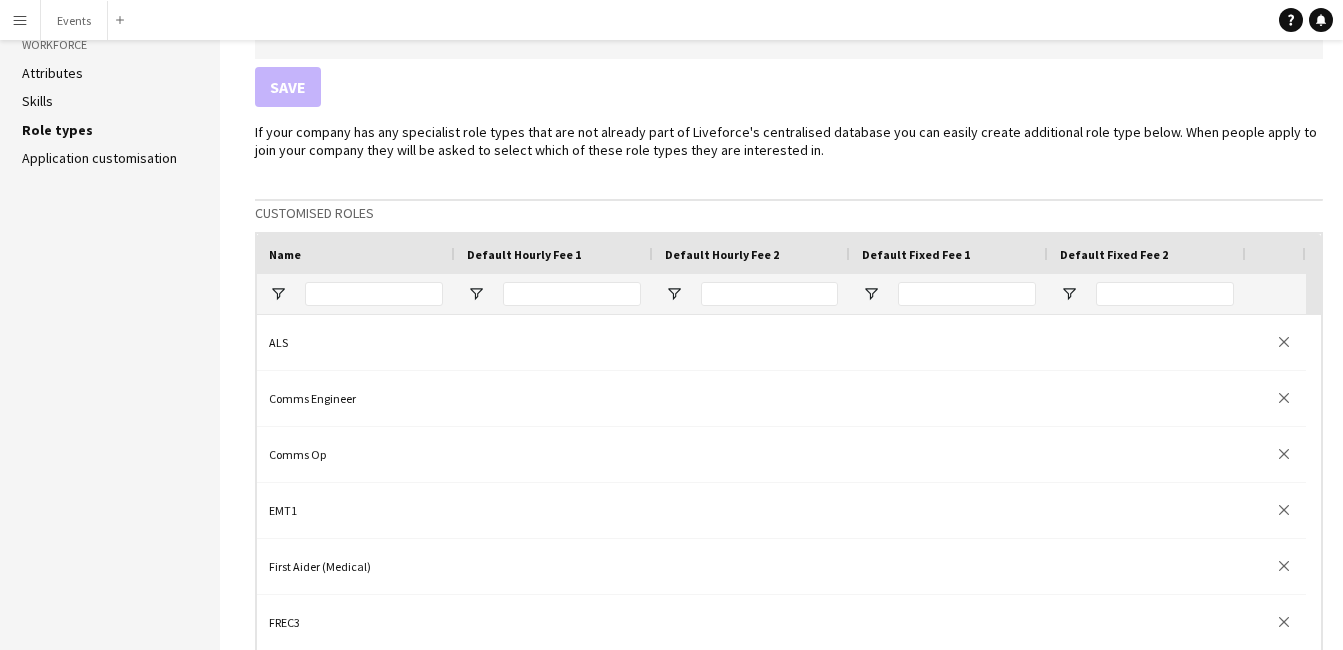 scroll, scrollTop: 337, scrollLeft: 0, axis: vertical 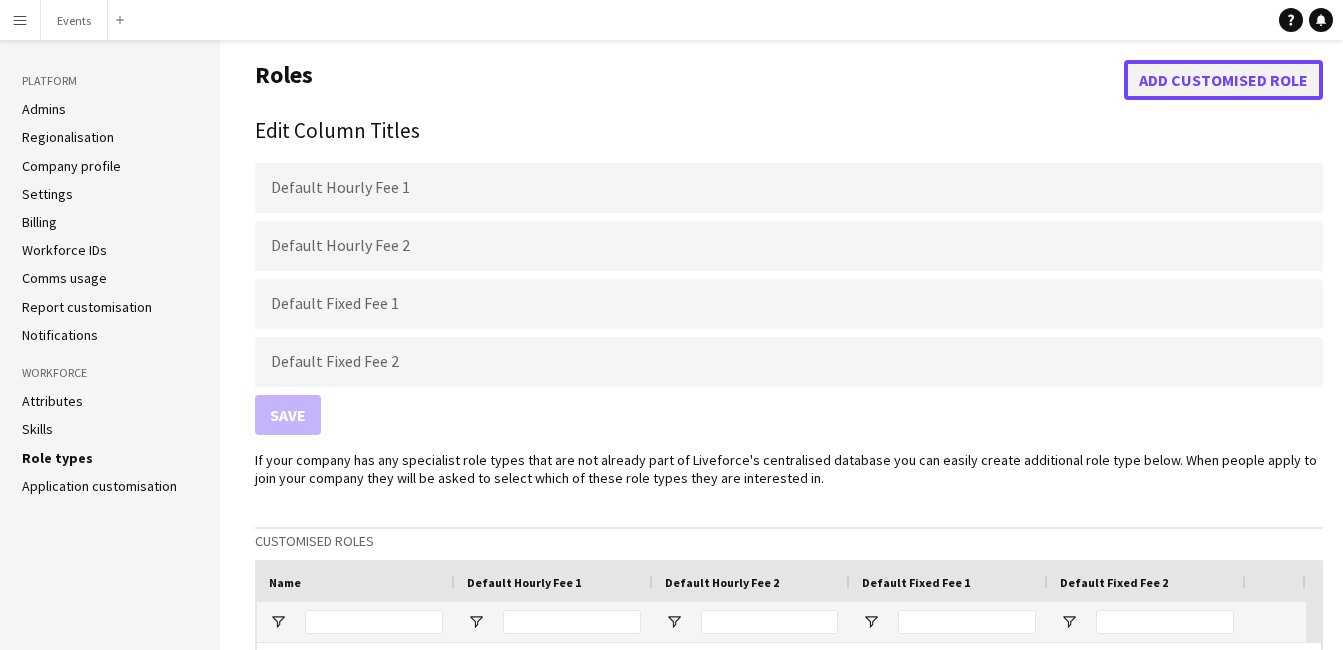 click on "Add customised role" 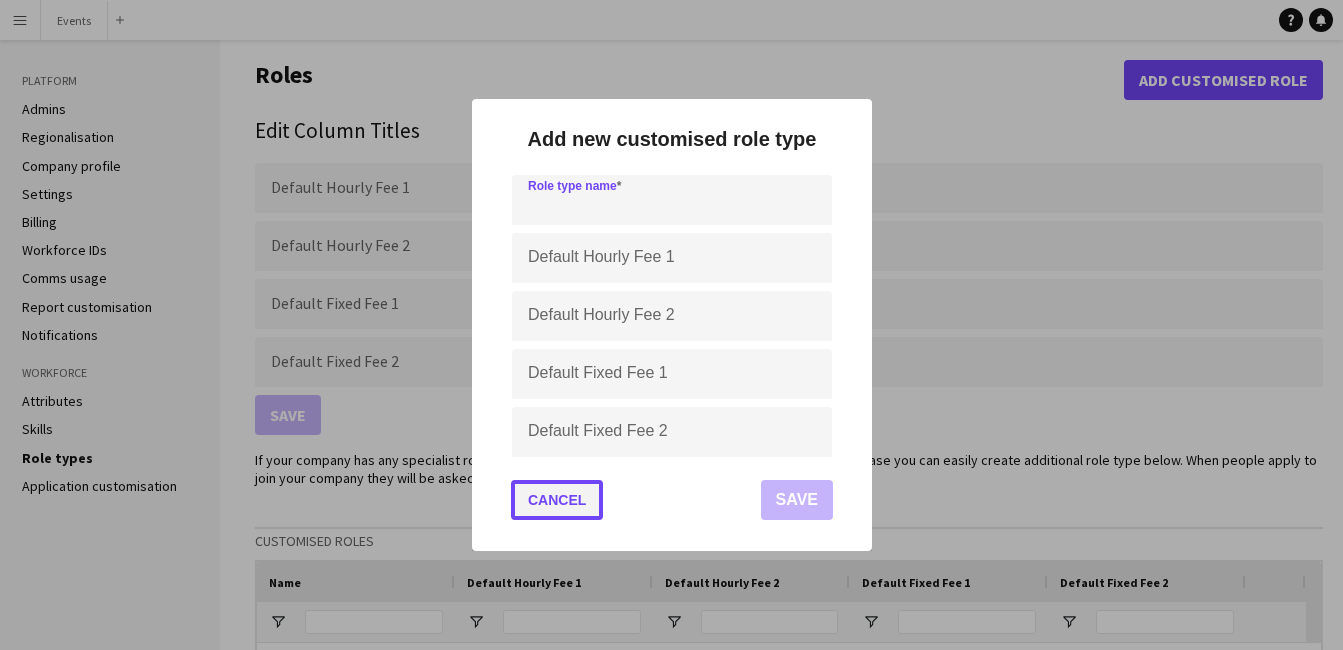 click on "Cancel   Save" 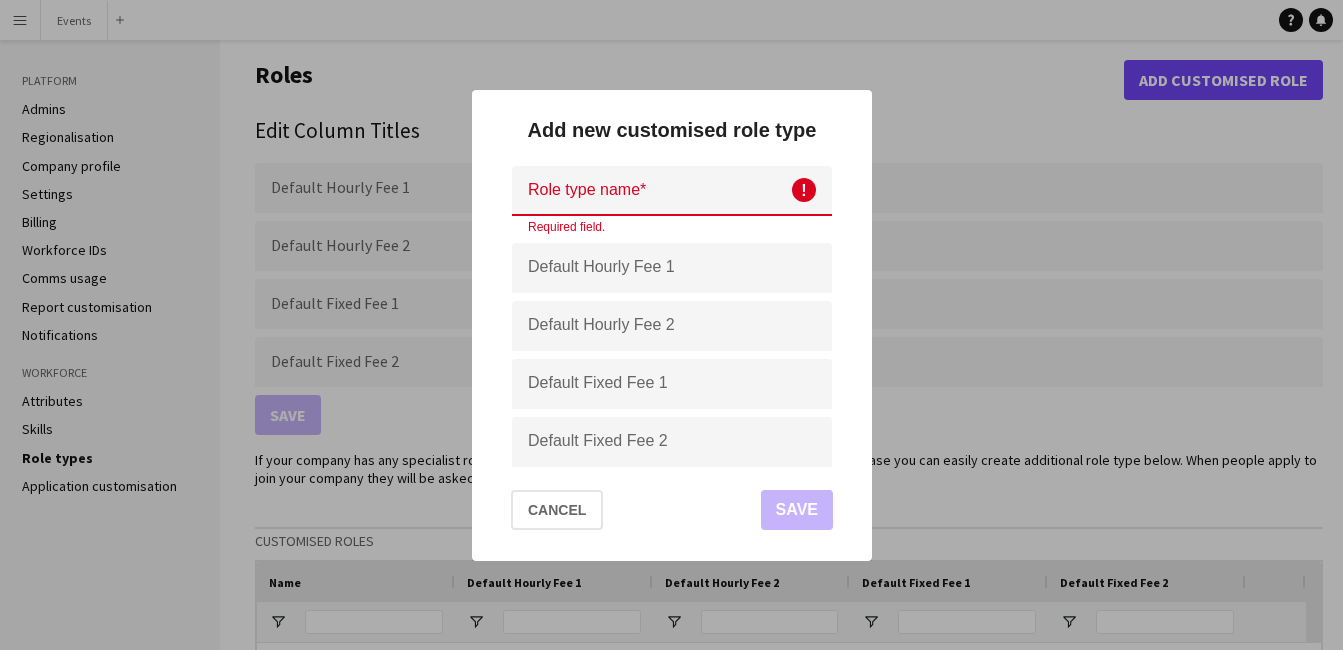 click at bounding box center [672, 191] 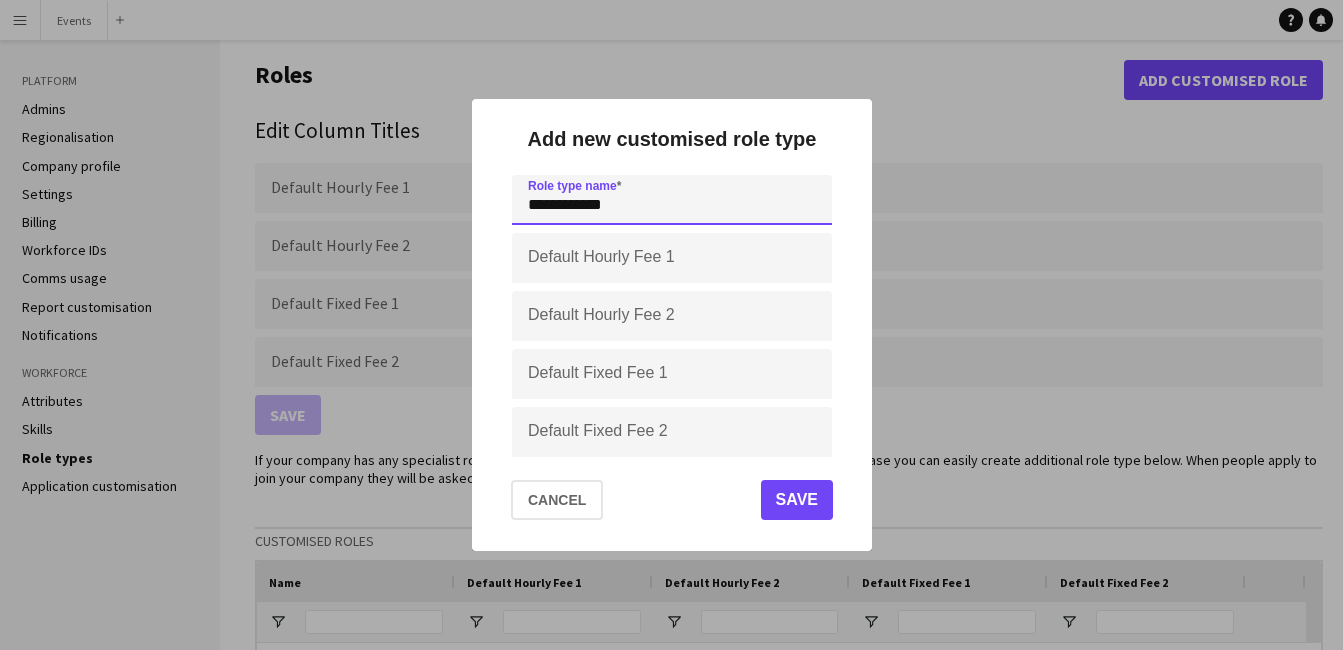 type on "**********" 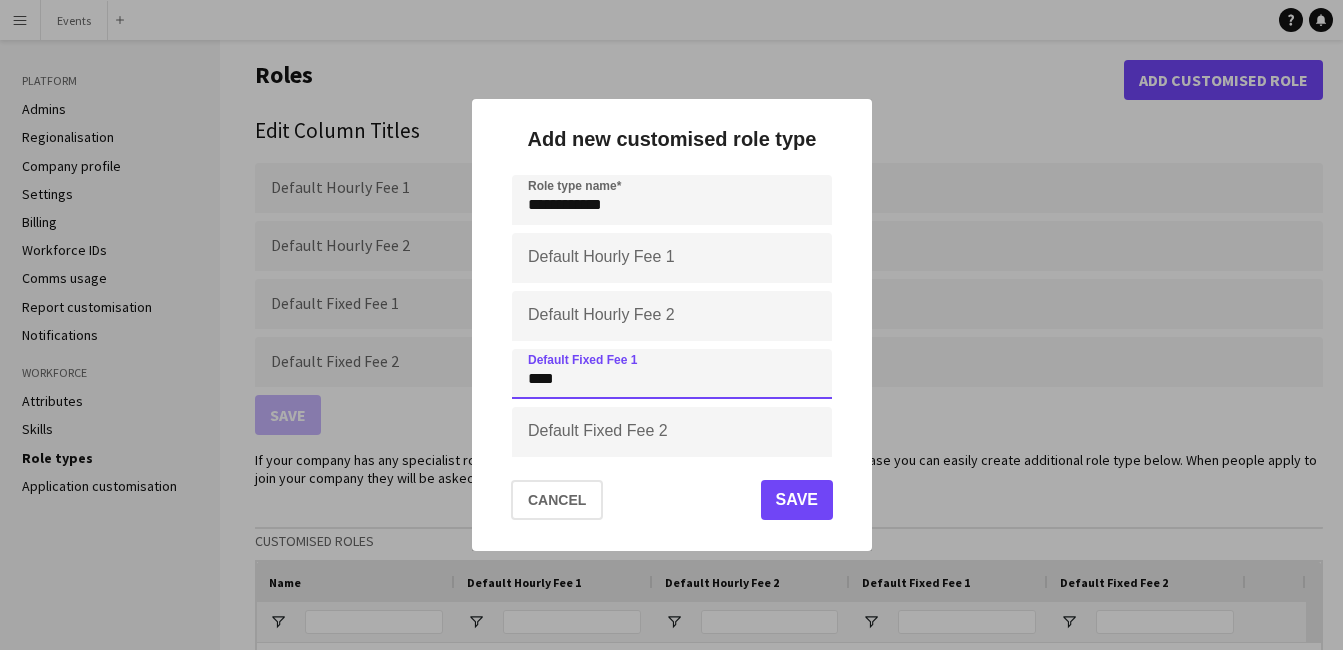 type on "****" 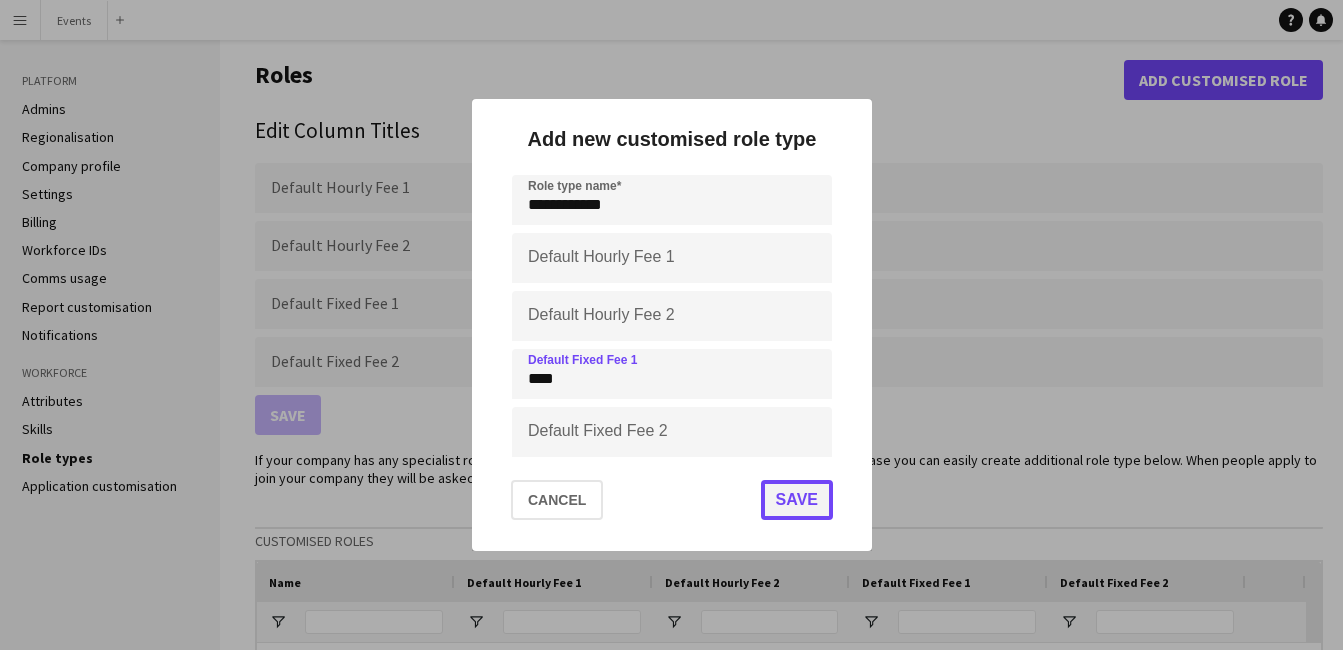 click on "Save" 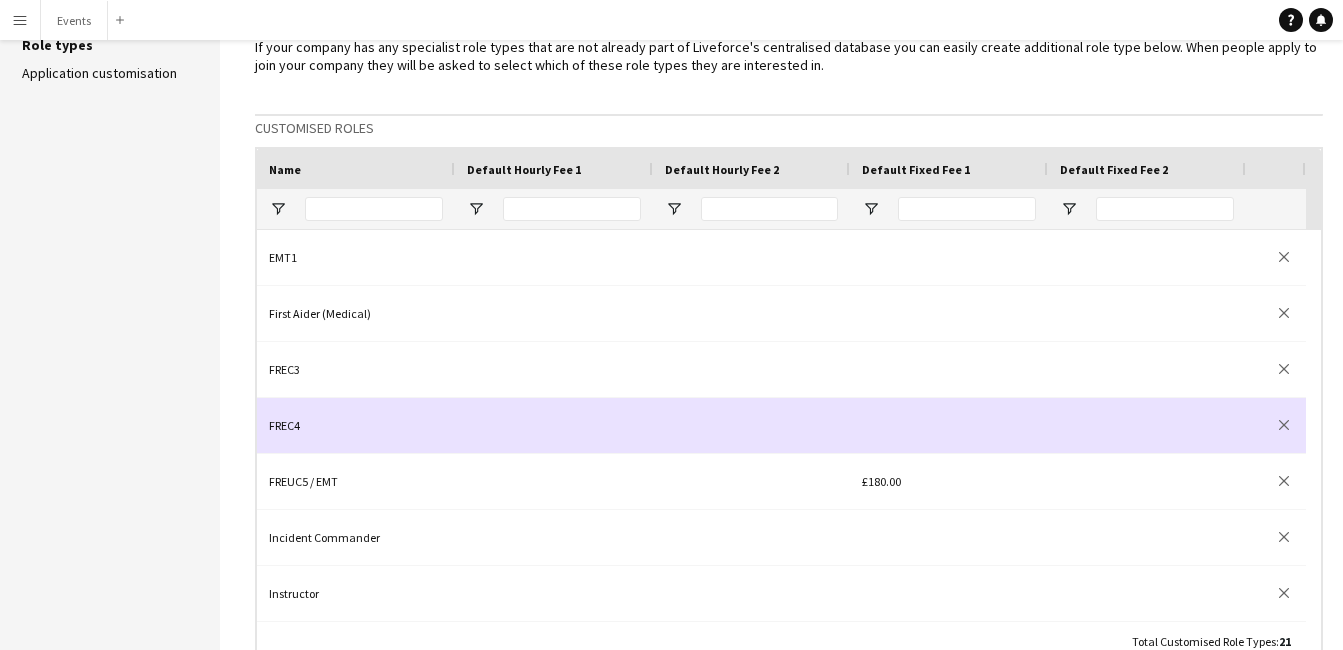 click on "FREC4" 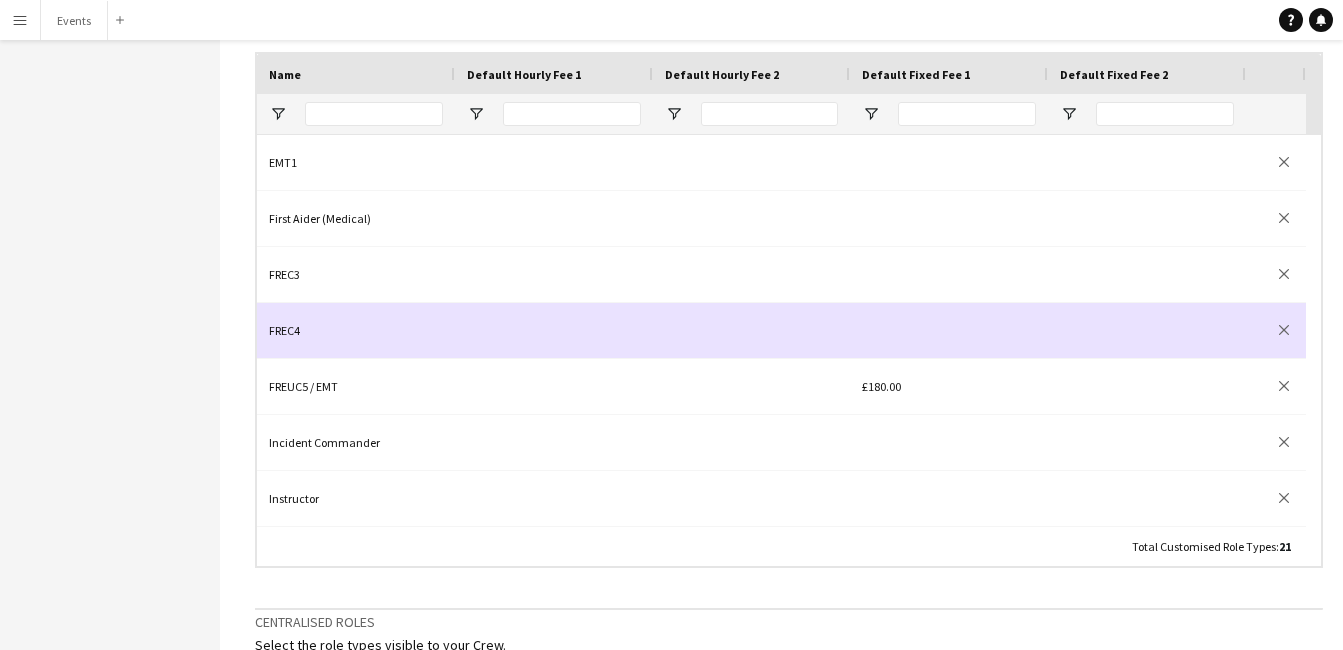 click on "FREC4" 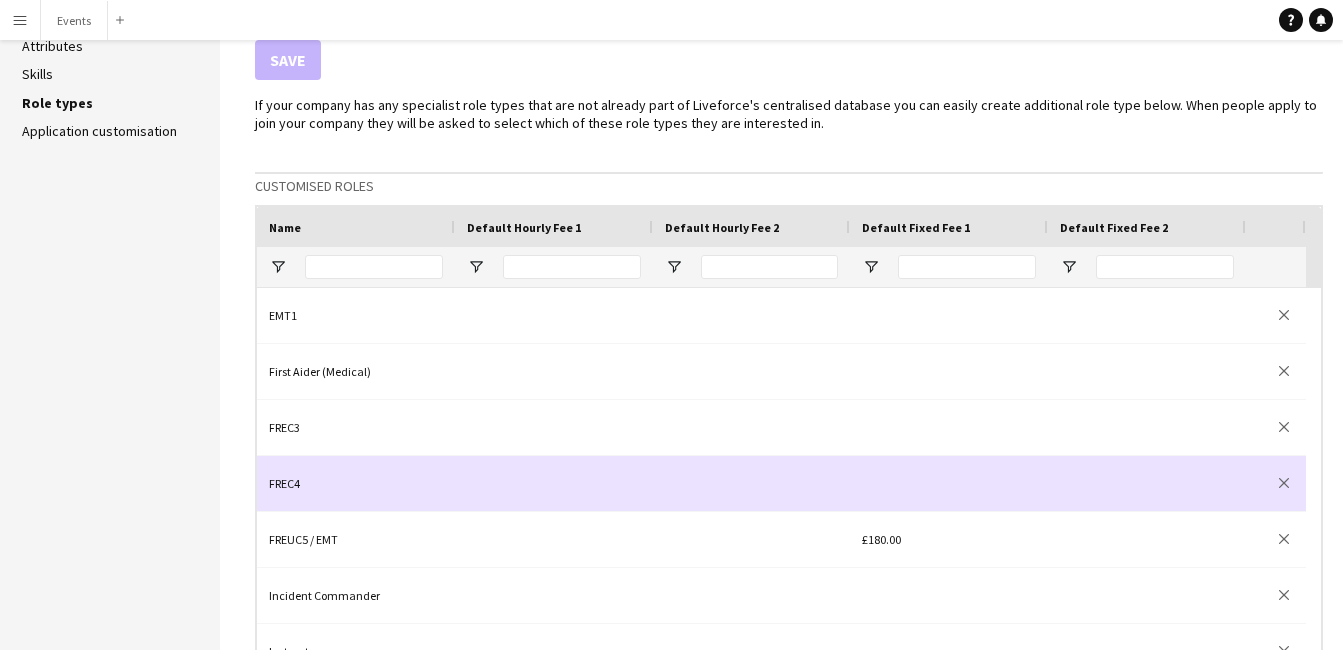 click 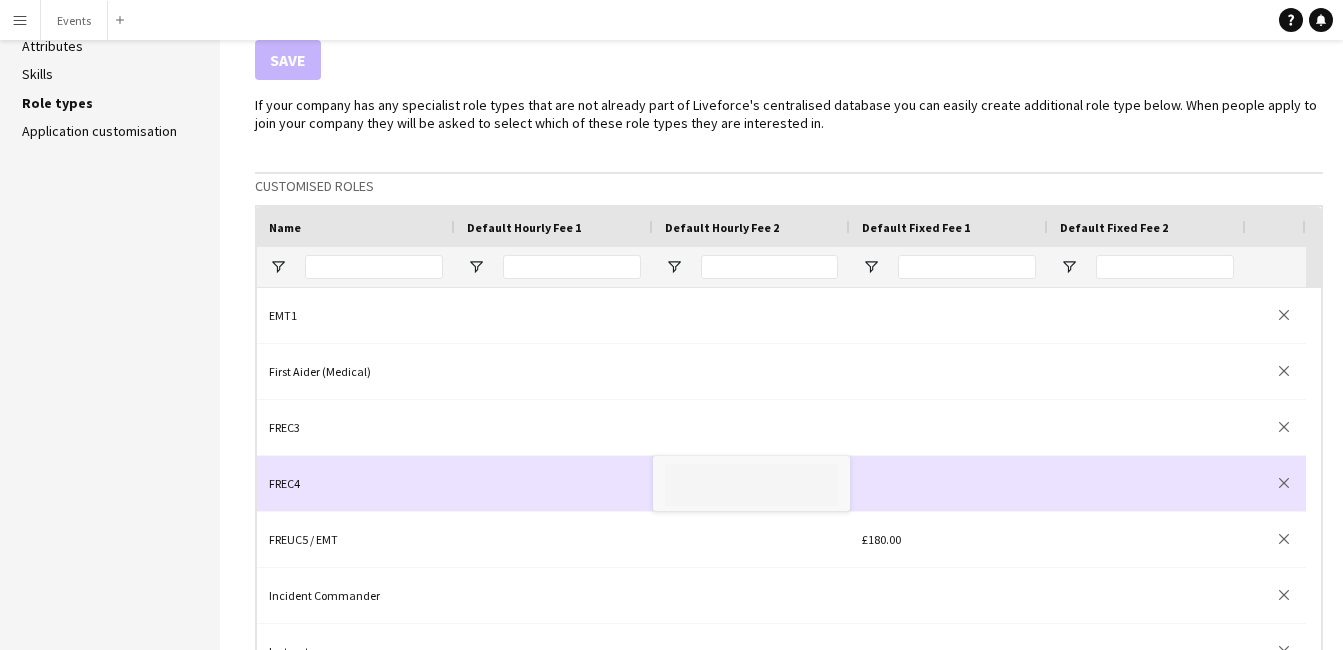 click 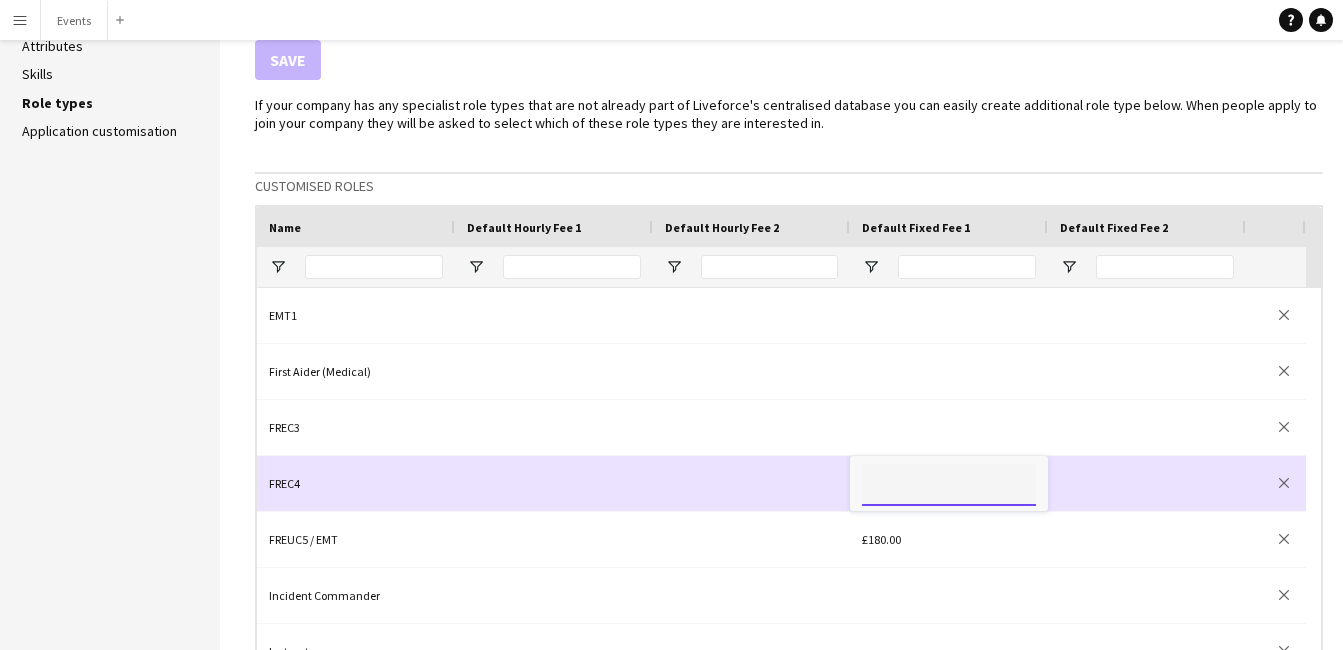 click 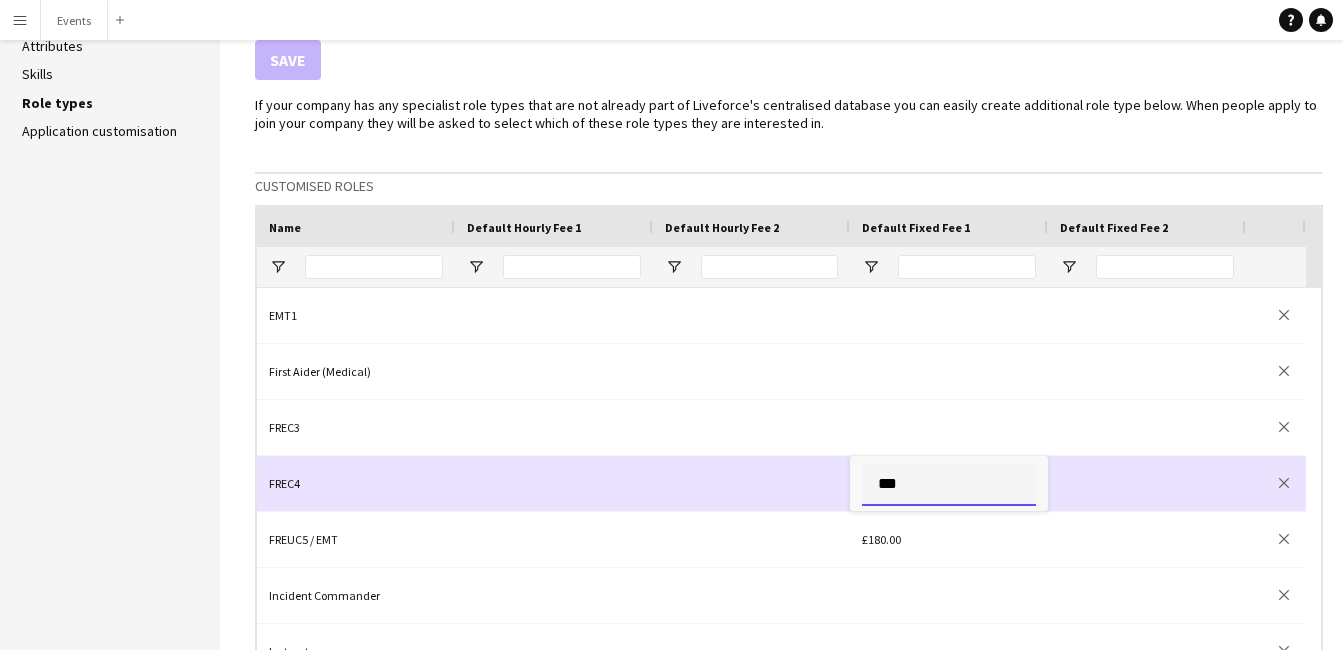 type on "****" 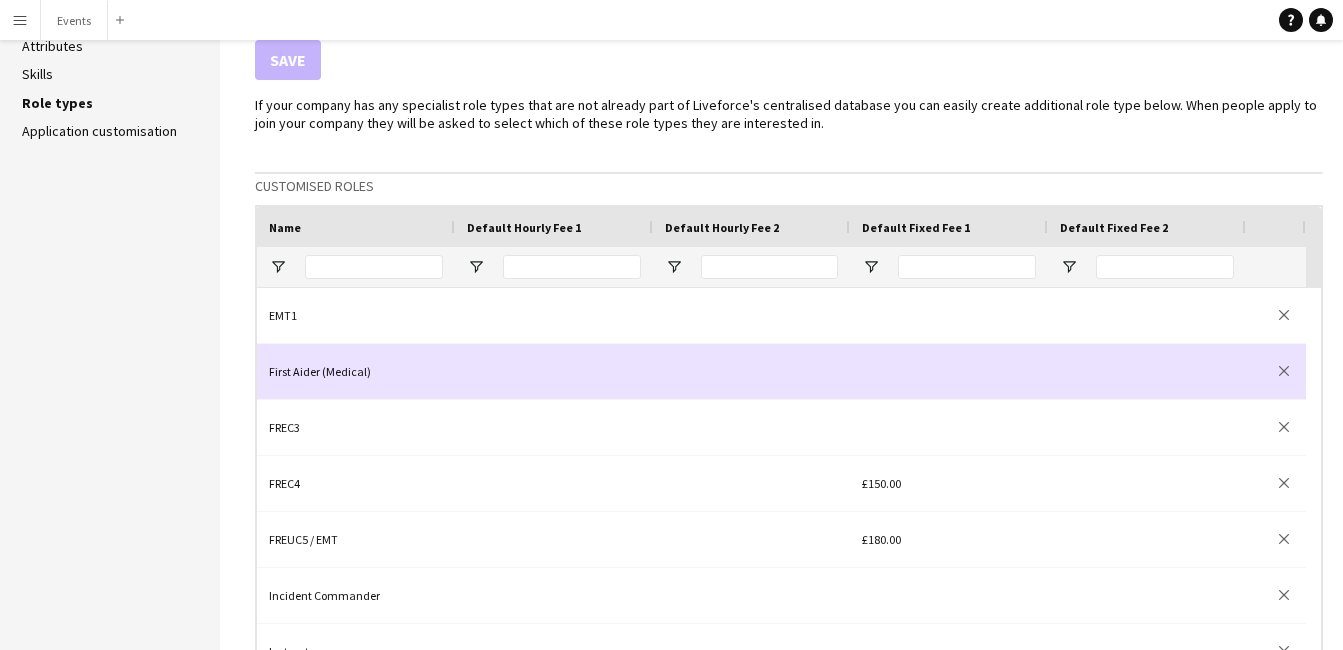 click 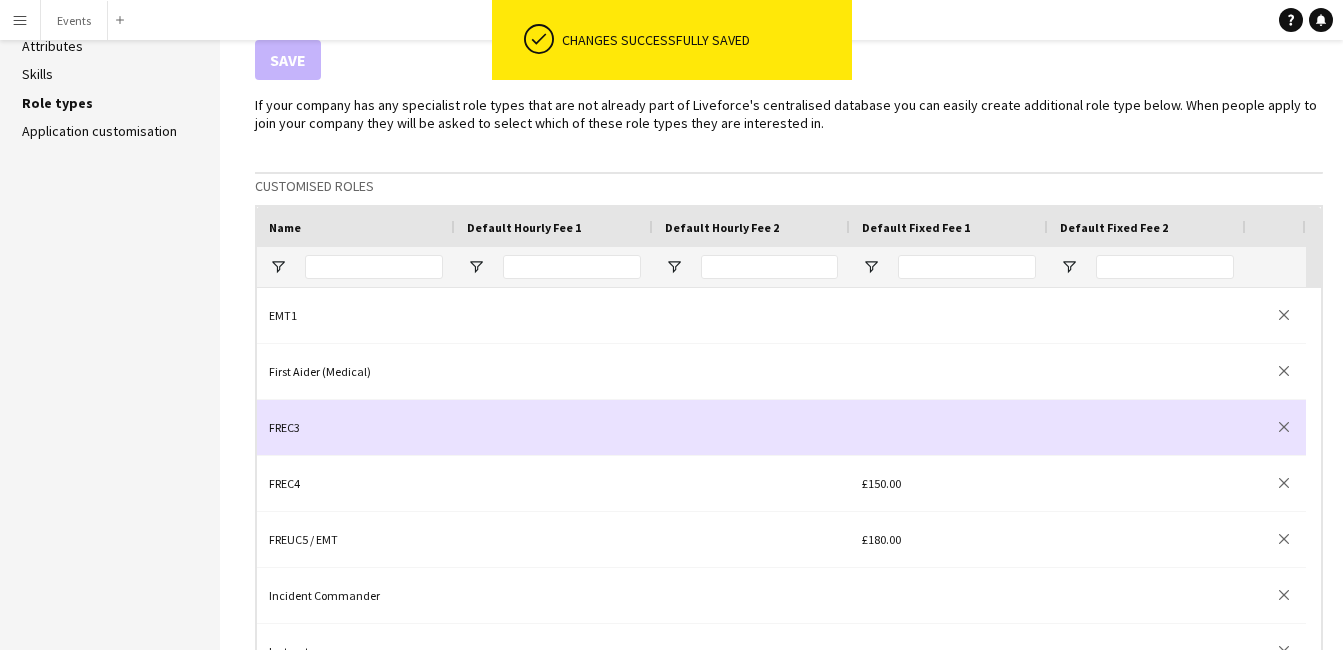 click 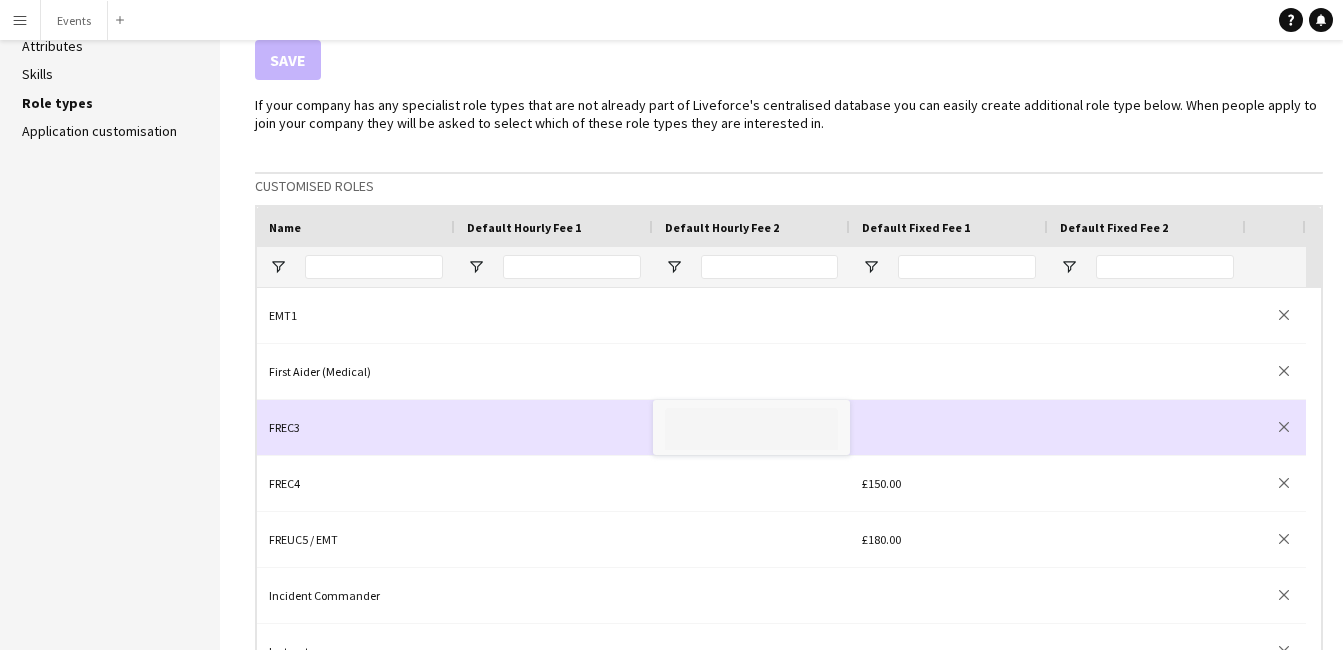 click 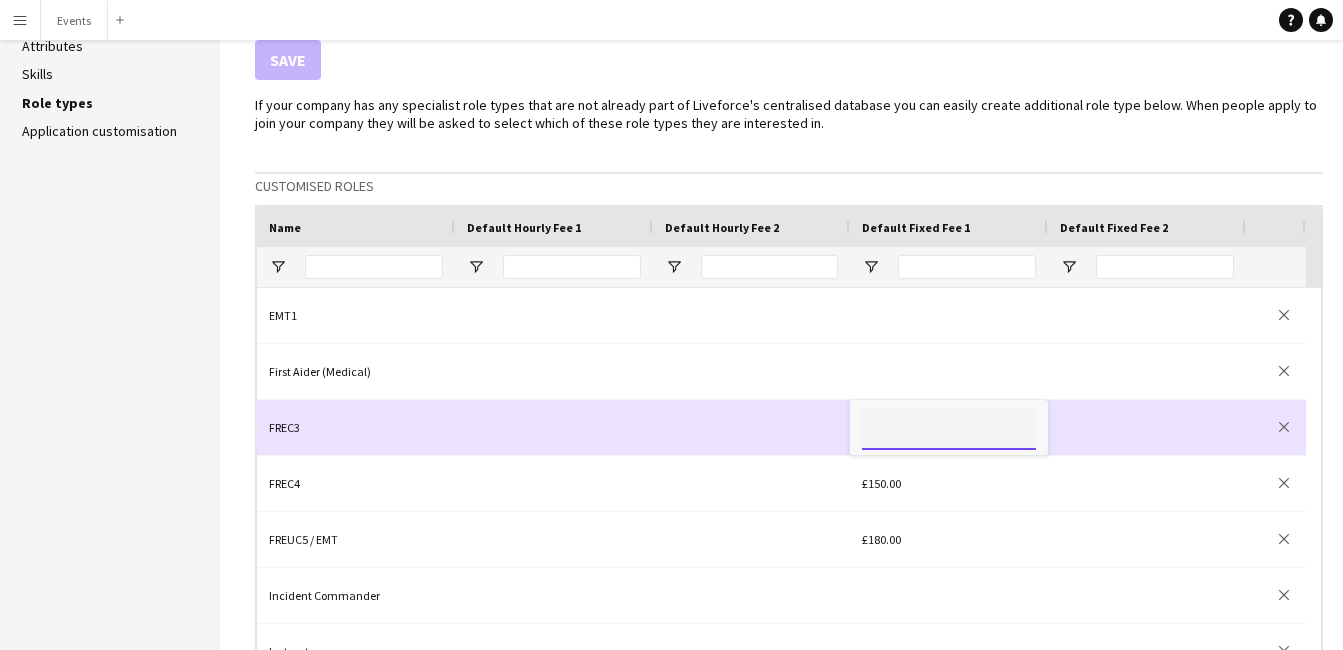 click 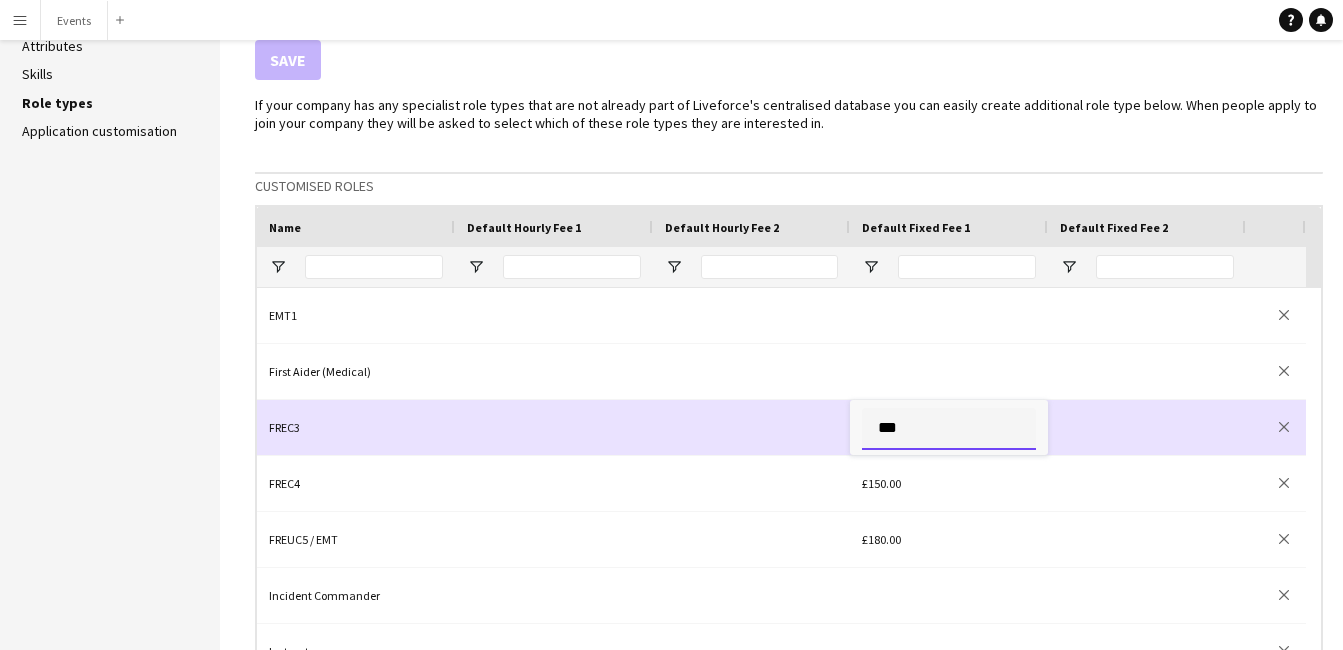 type on "****" 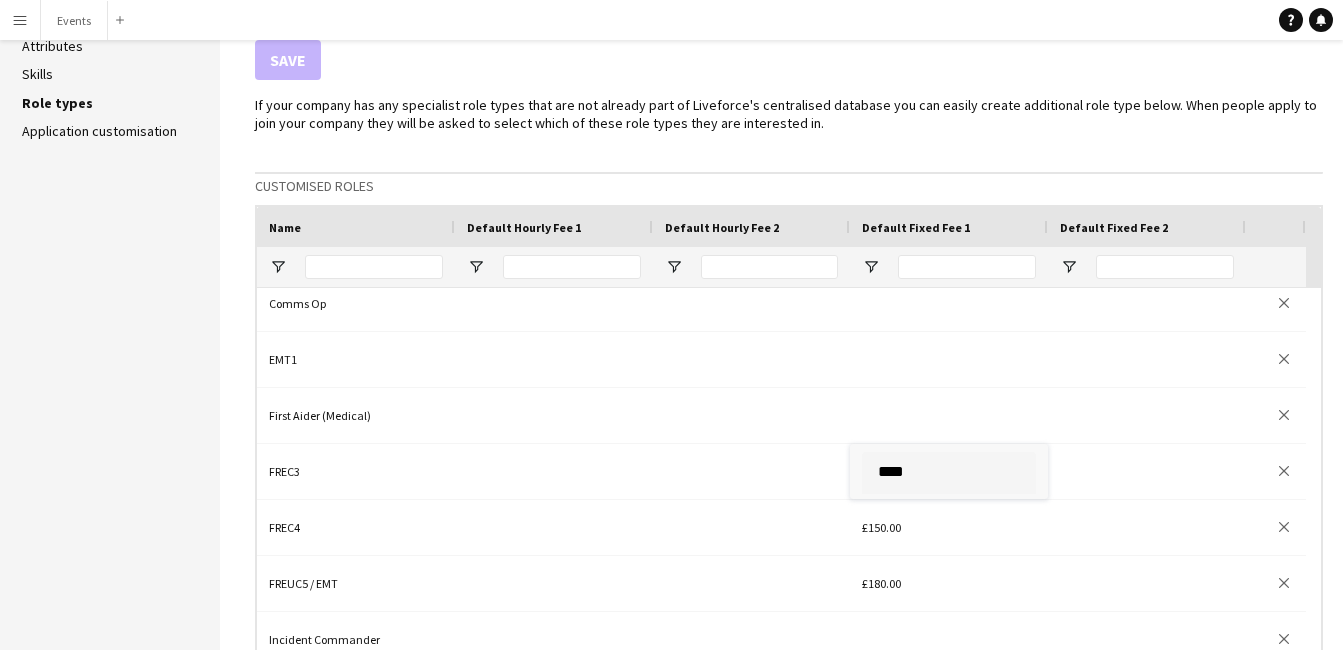 click on "Platform   Admins   Regionalisation   Company profile   Settings   Billing   Workforce IDs   Comms usage   Report customisation   Notifications   Workforce   Attributes   Skills   Role types   Application customisation" 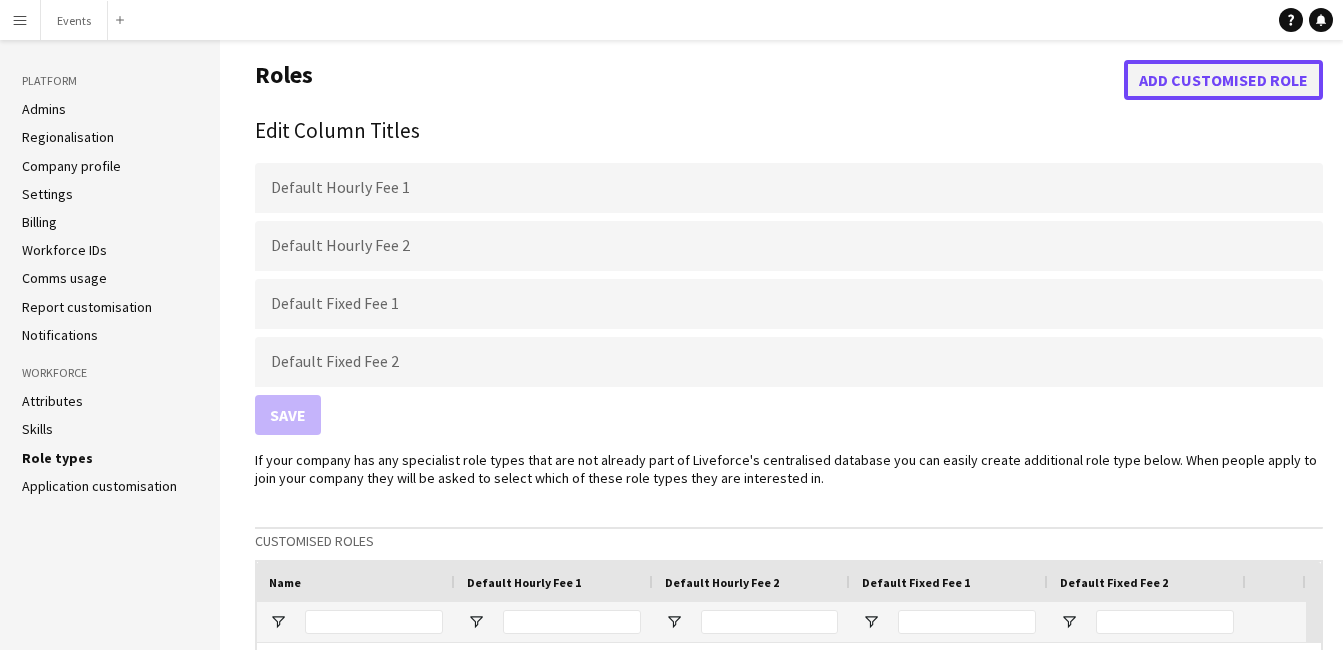 click on "Add customised role" 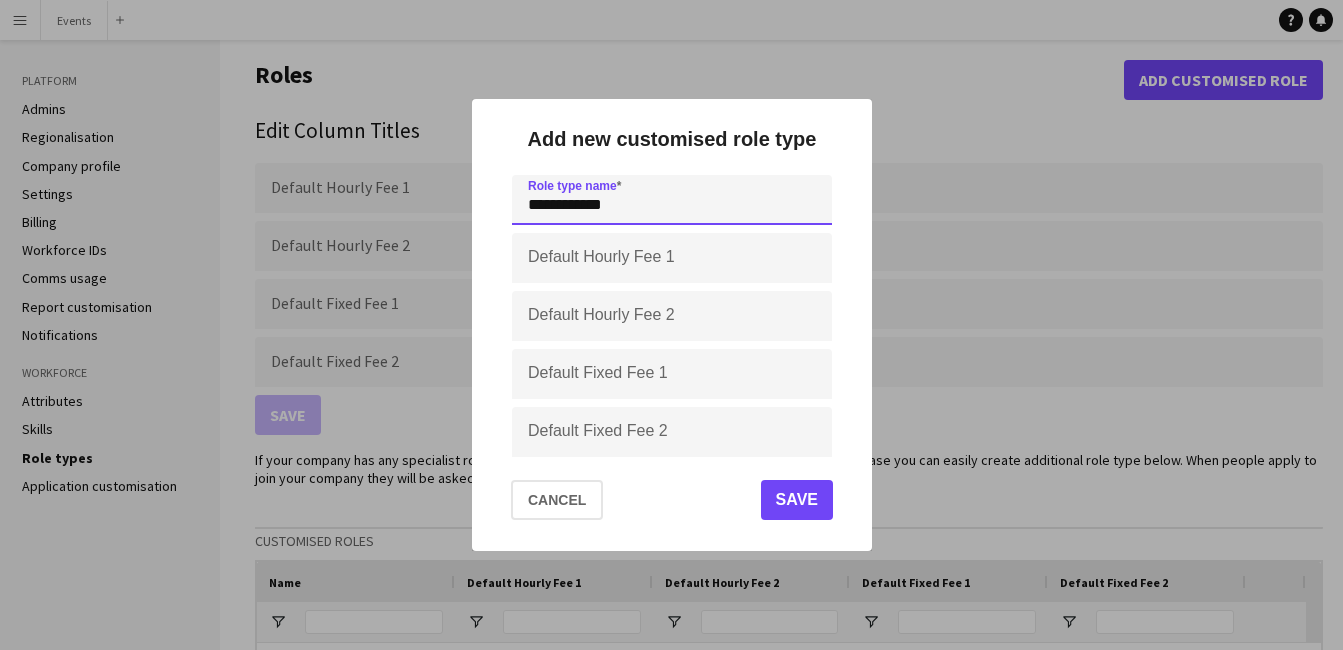 type on "**********" 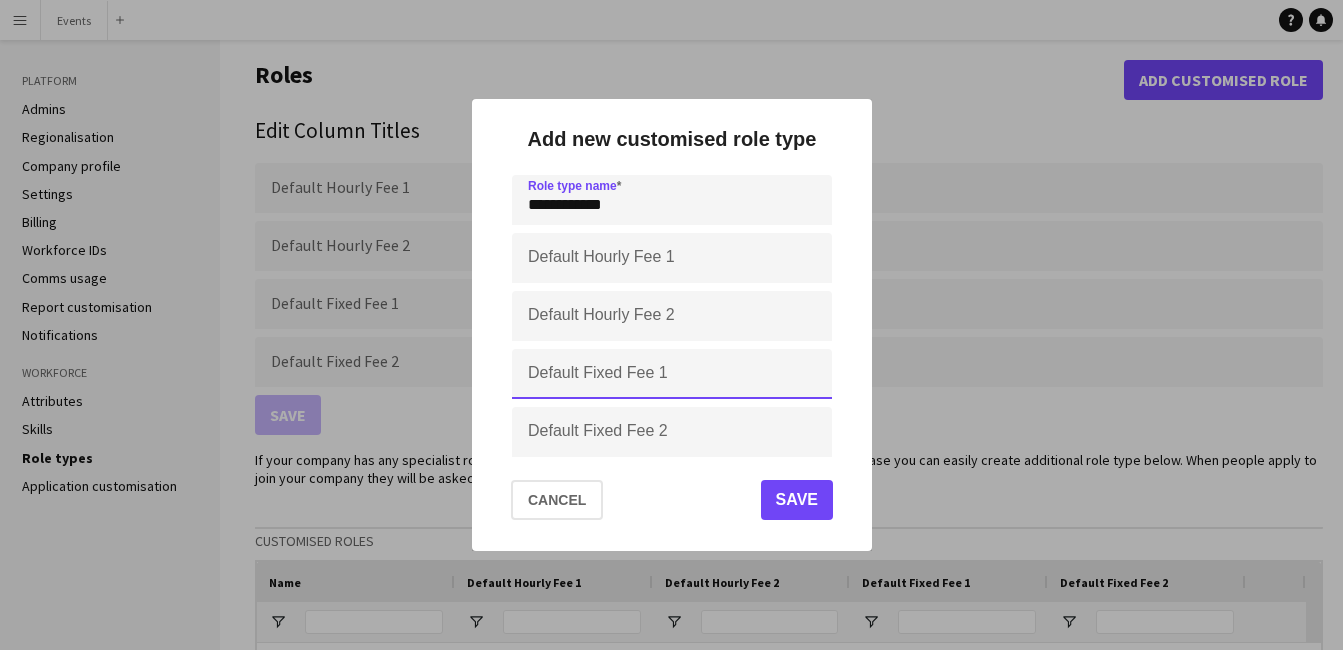 click on "Default Fixed Fee 1" at bounding box center [672, 374] 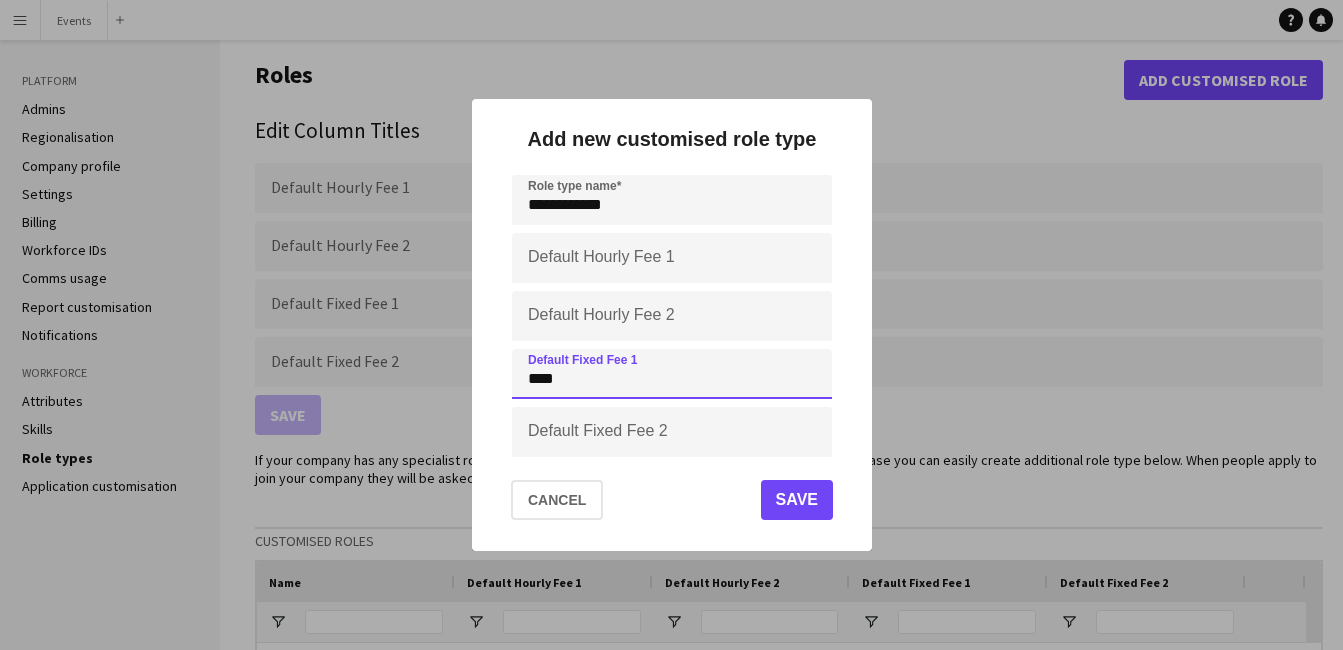 type on "****" 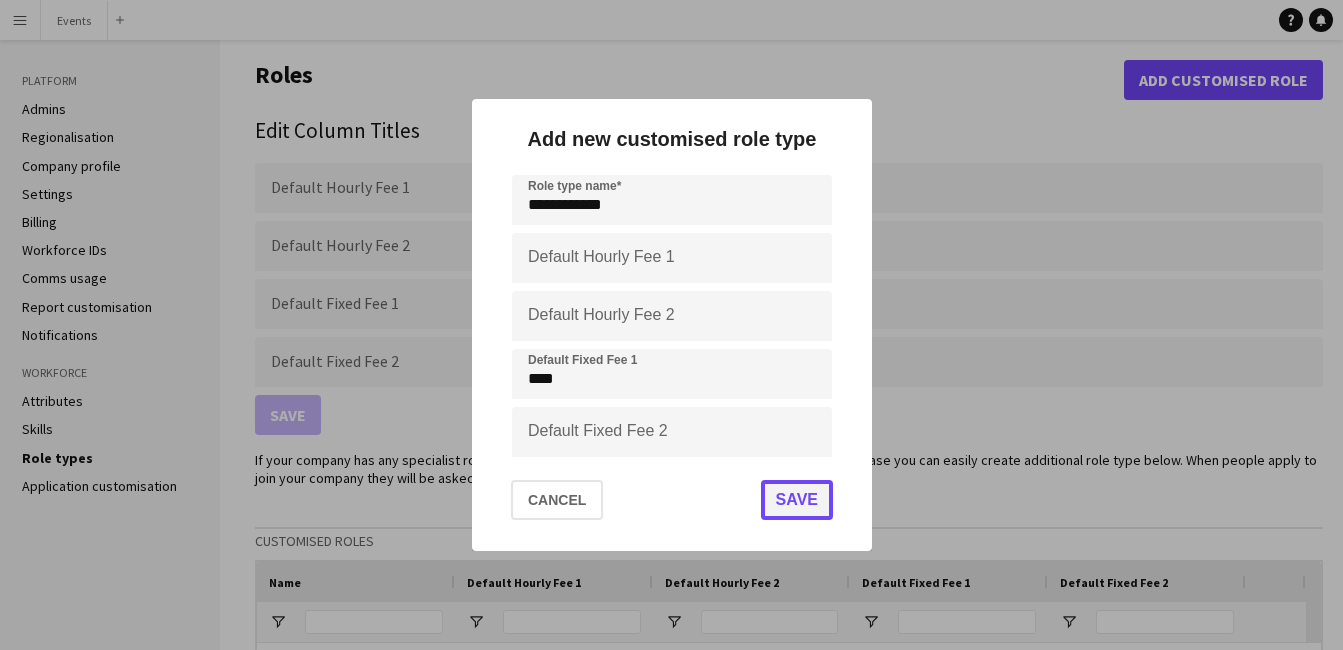 click on "Save" 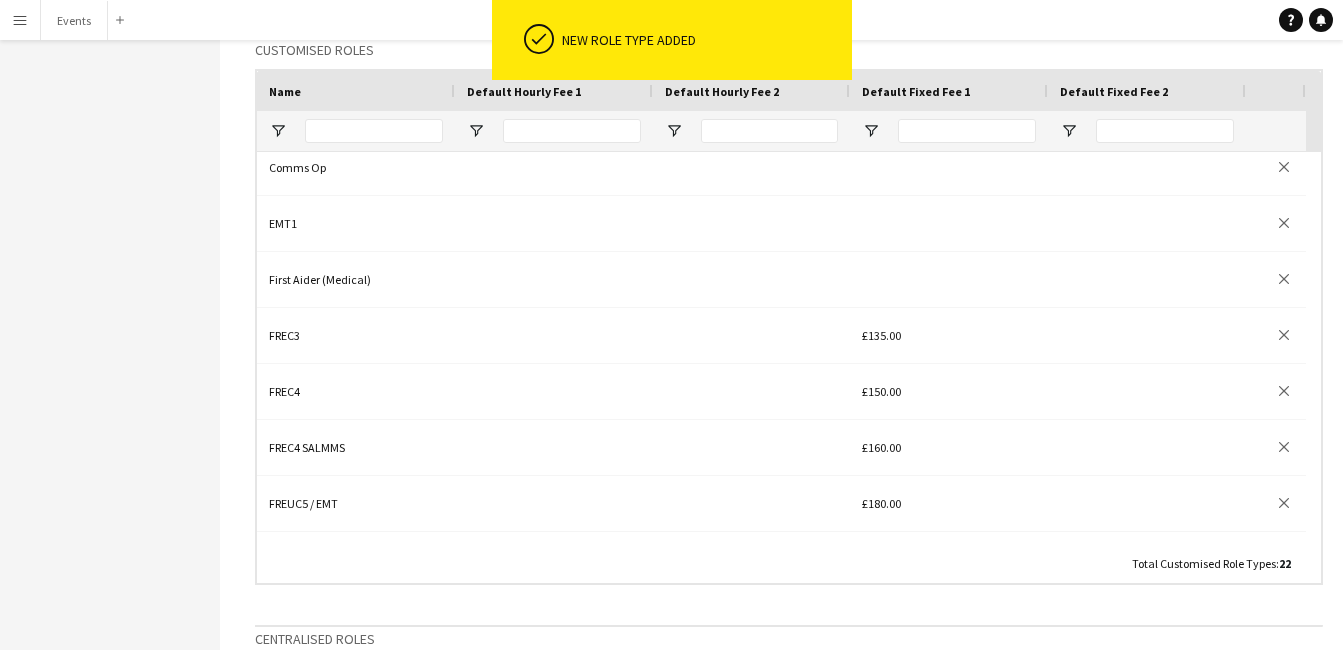 scroll, scrollTop: 496, scrollLeft: 0, axis: vertical 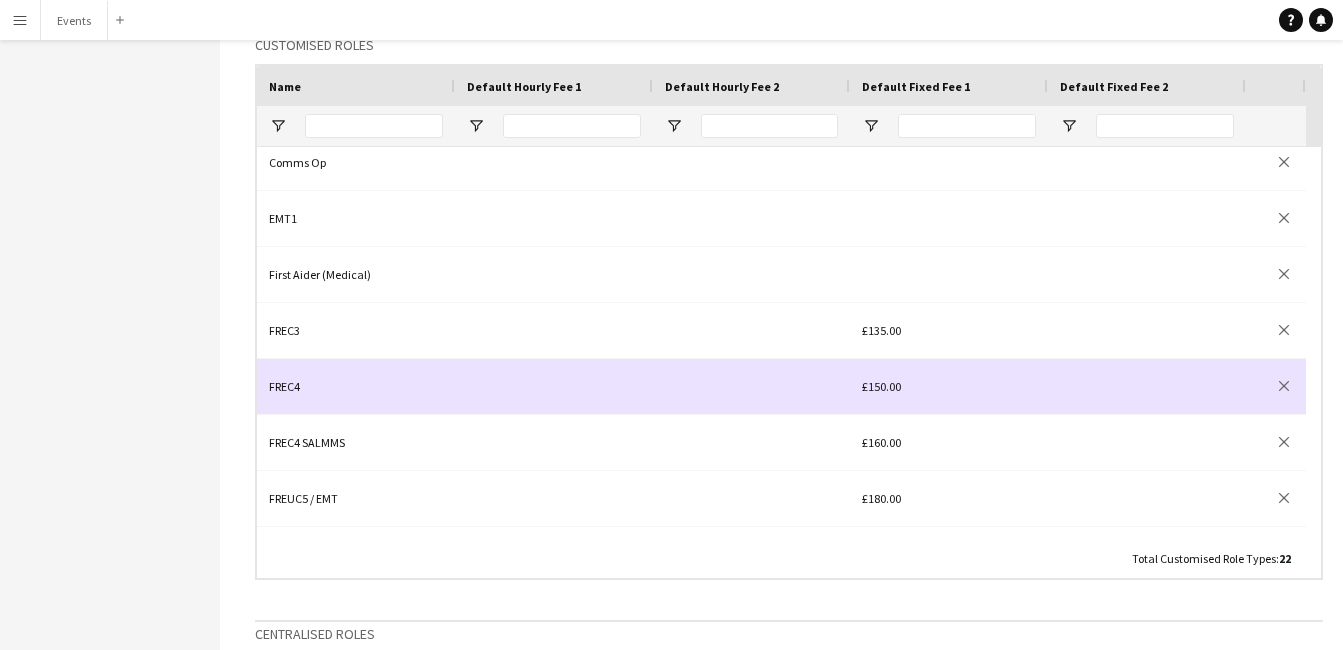 click 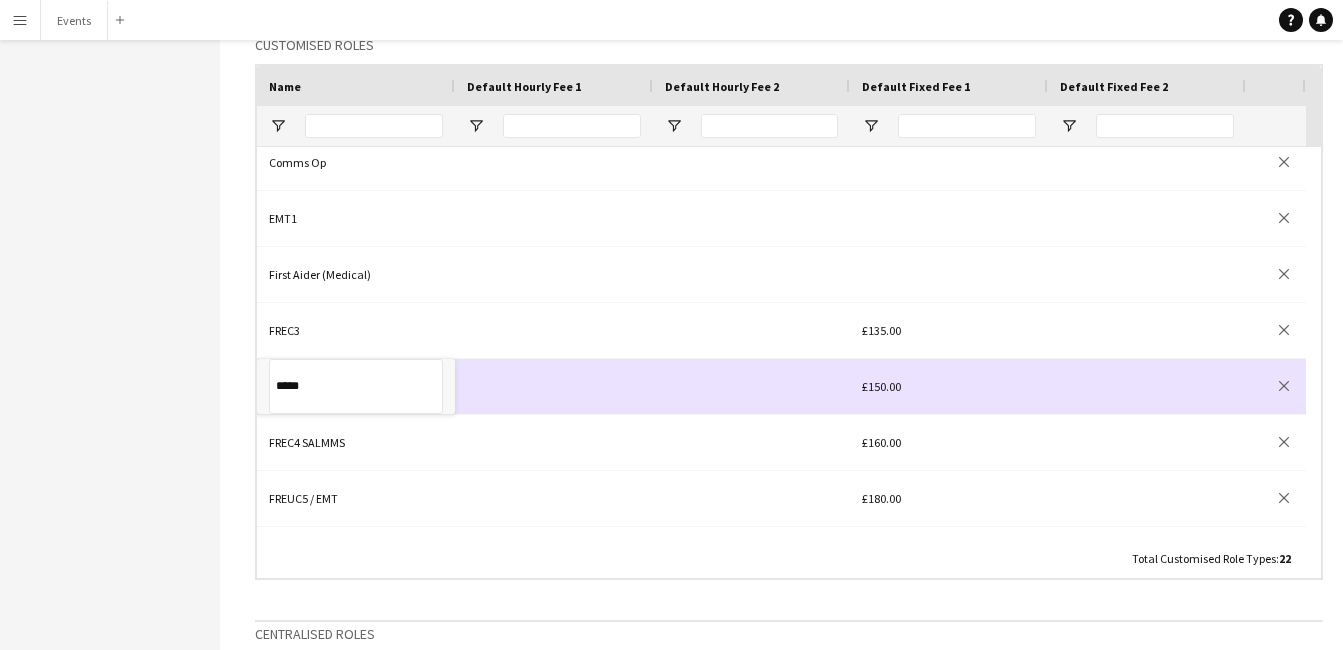 click on "*****" at bounding box center [356, 386] 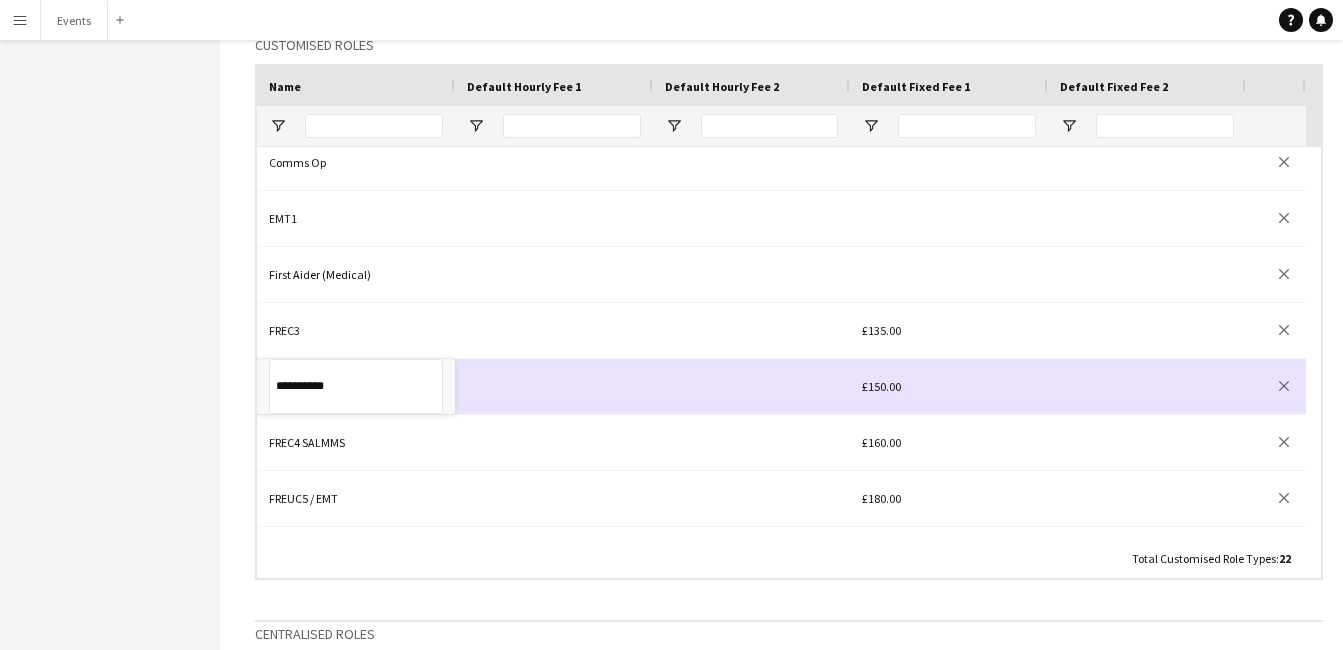 type on "**********" 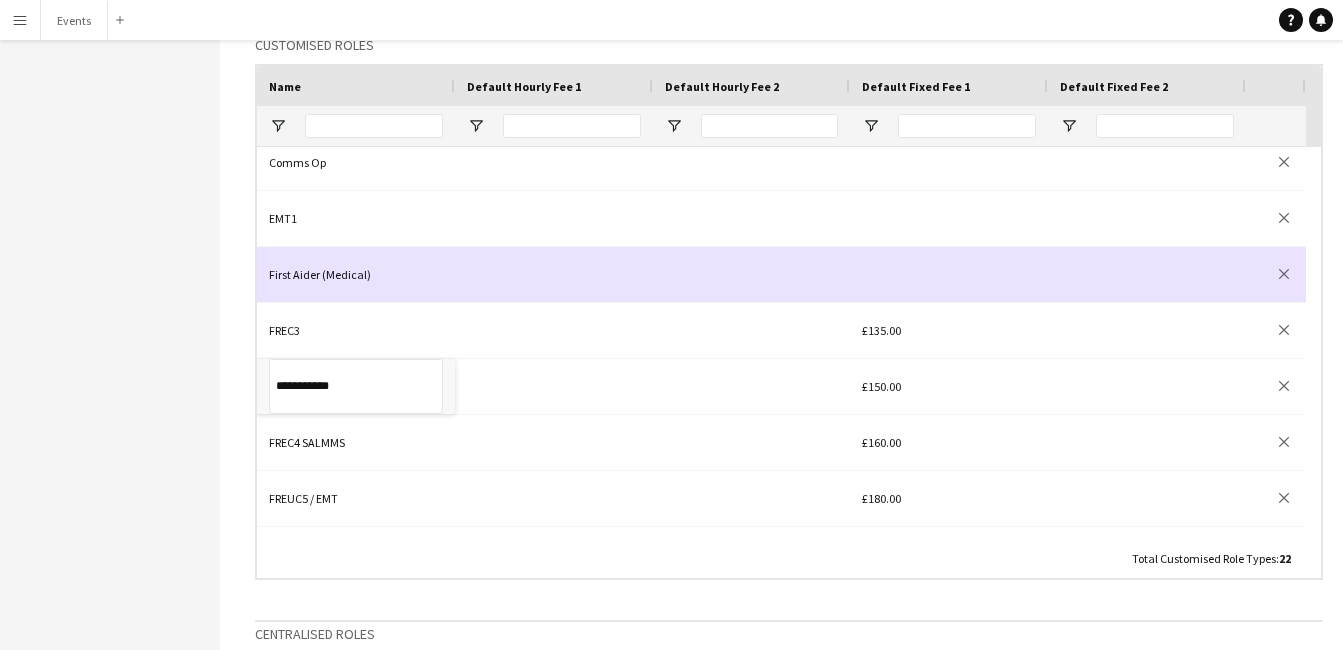 click 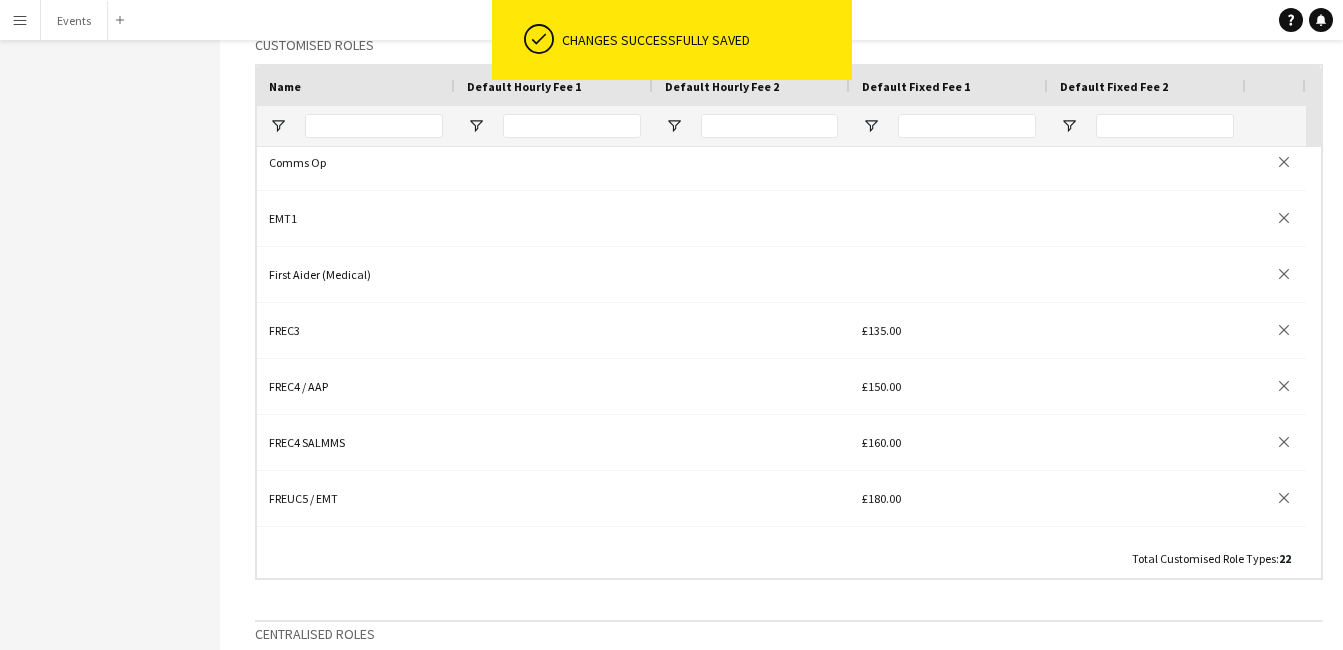 click on "Name
Default Hourly Fee 1
Default Hourly Fee 2" 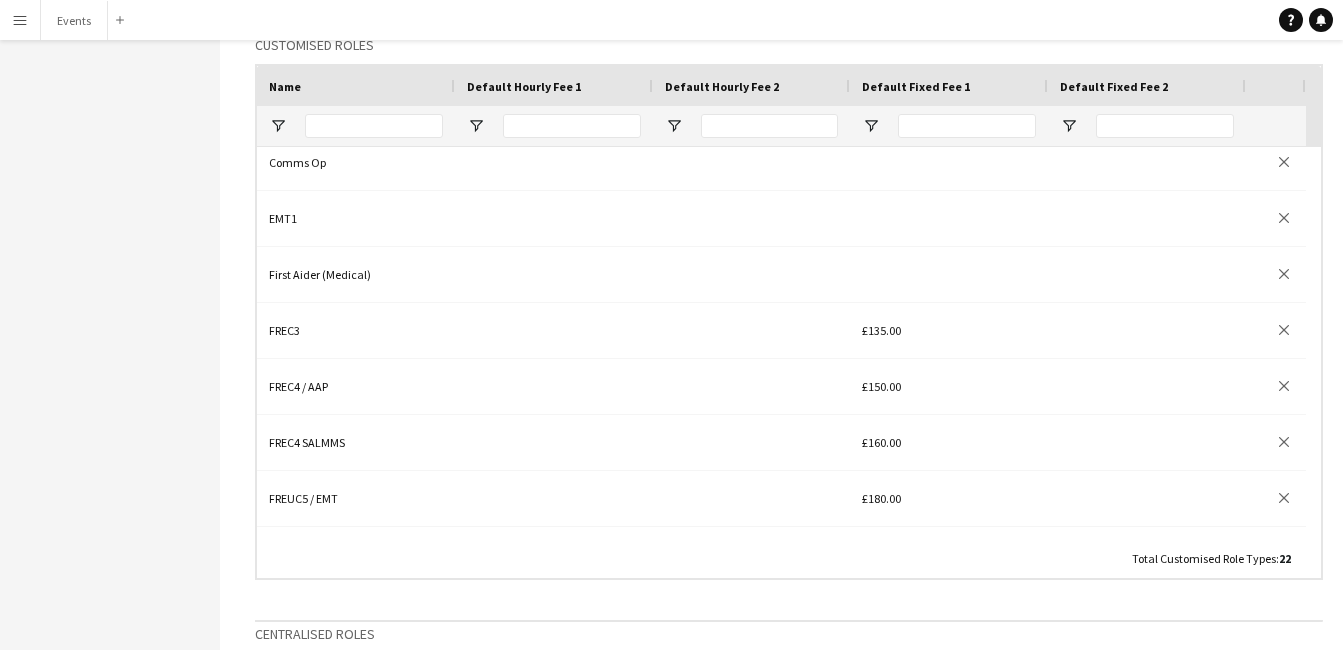 scroll, scrollTop: 142, scrollLeft: 0, axis: vertical 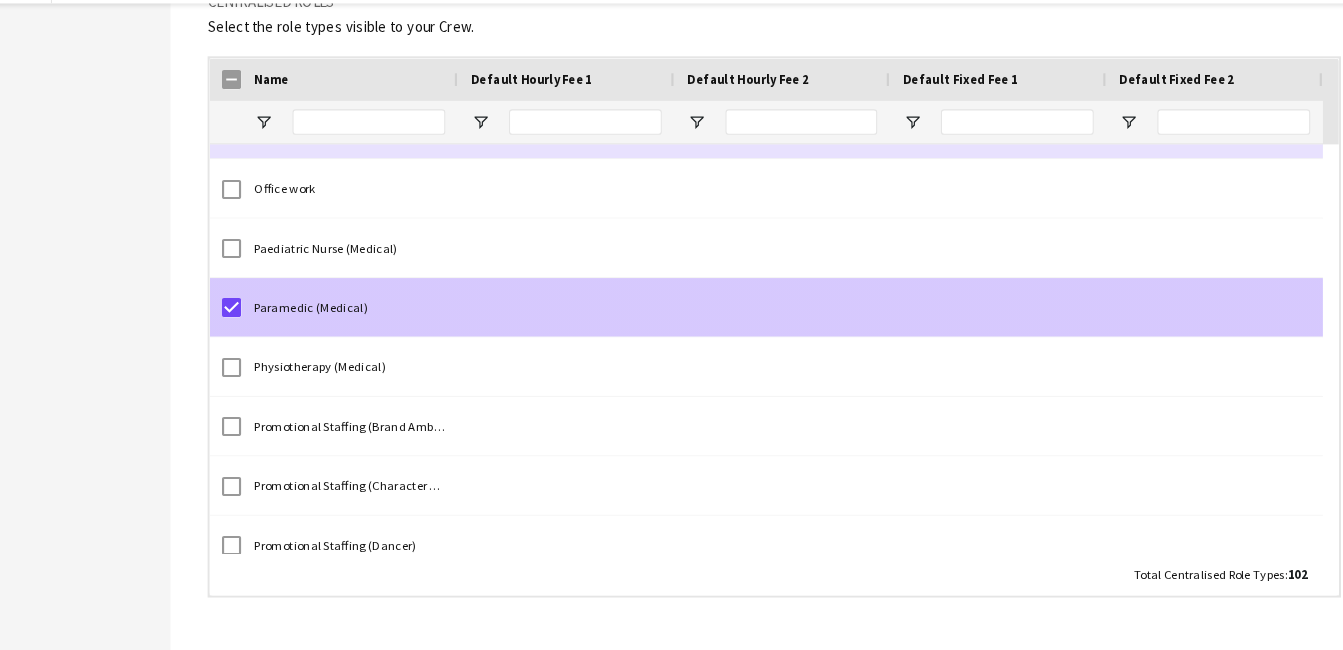click 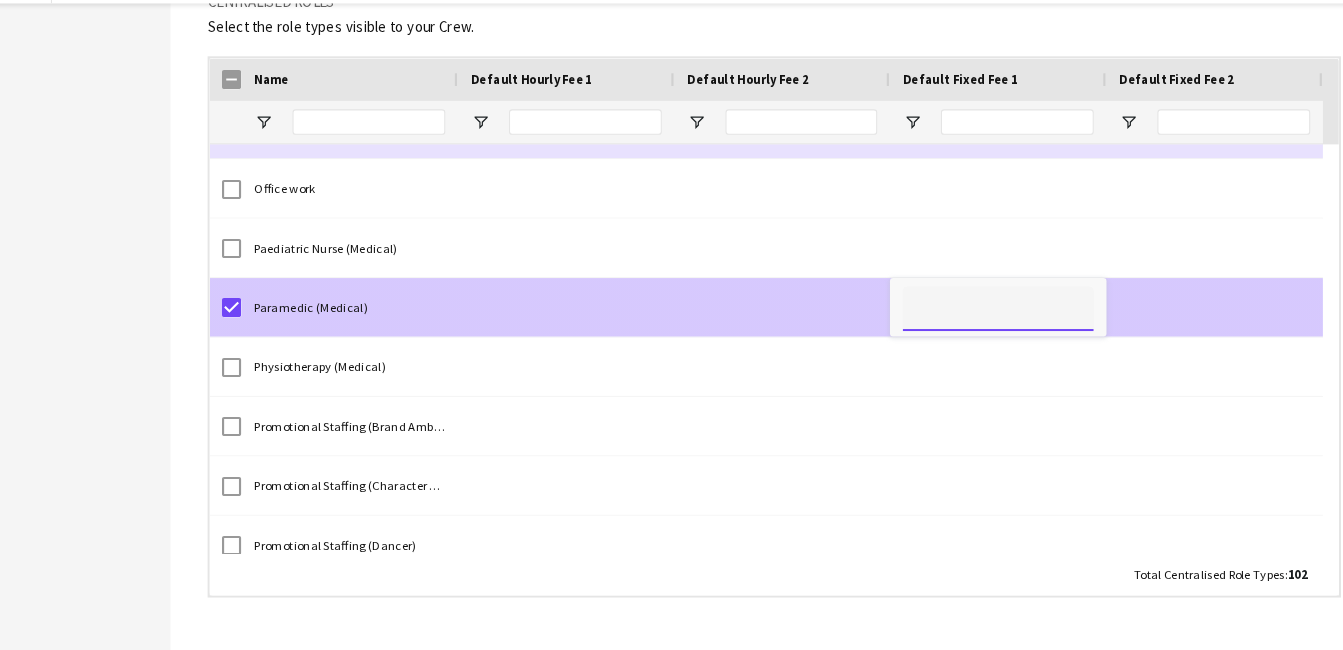 click 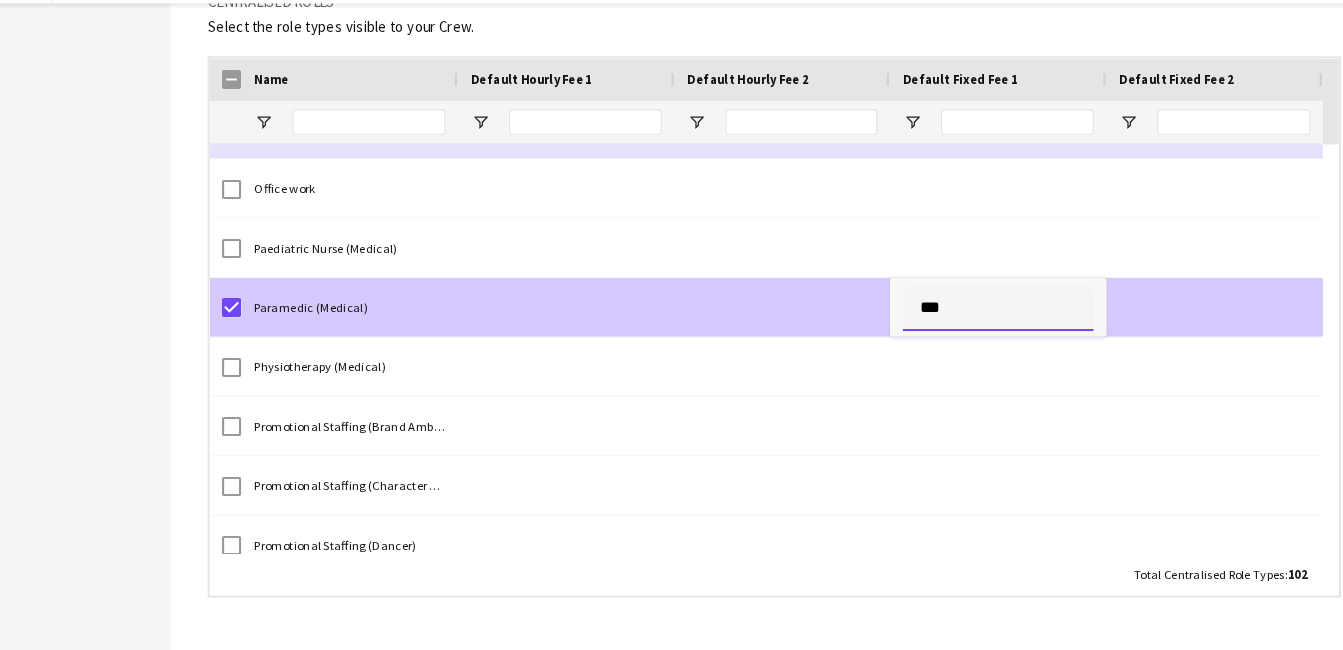 type on "****" 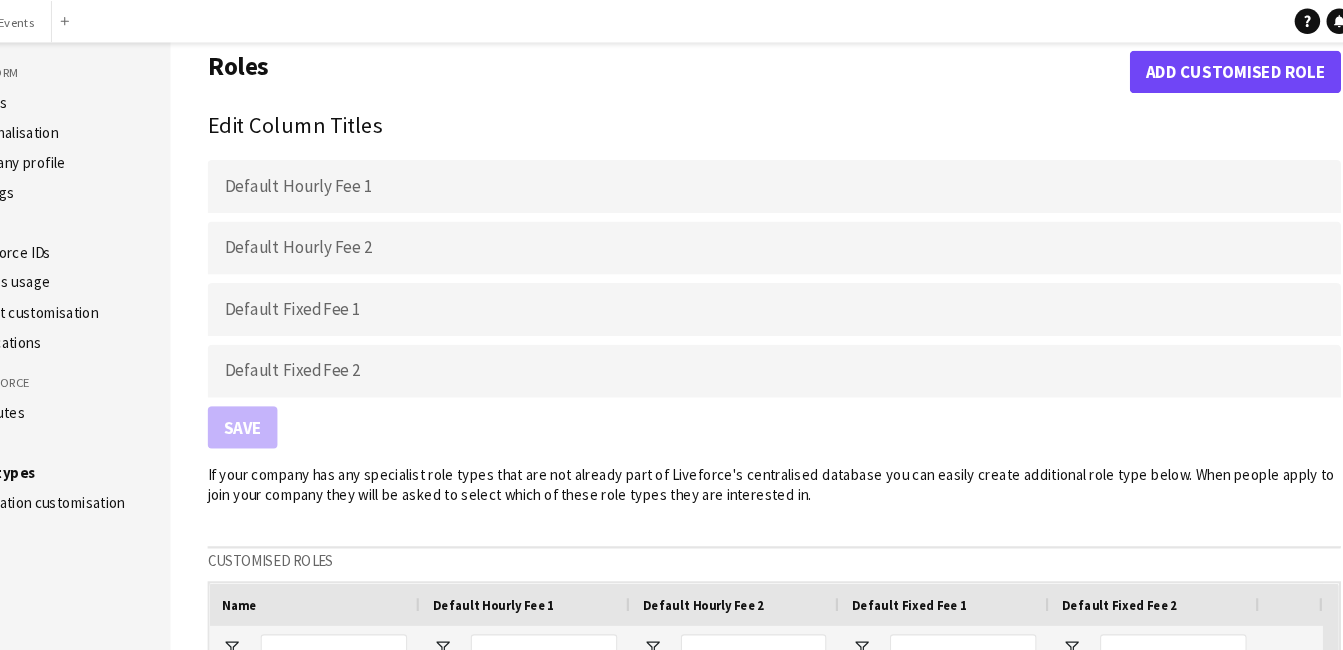 scroll, scrollTop: 0, scrollLeft: 0, axis: both 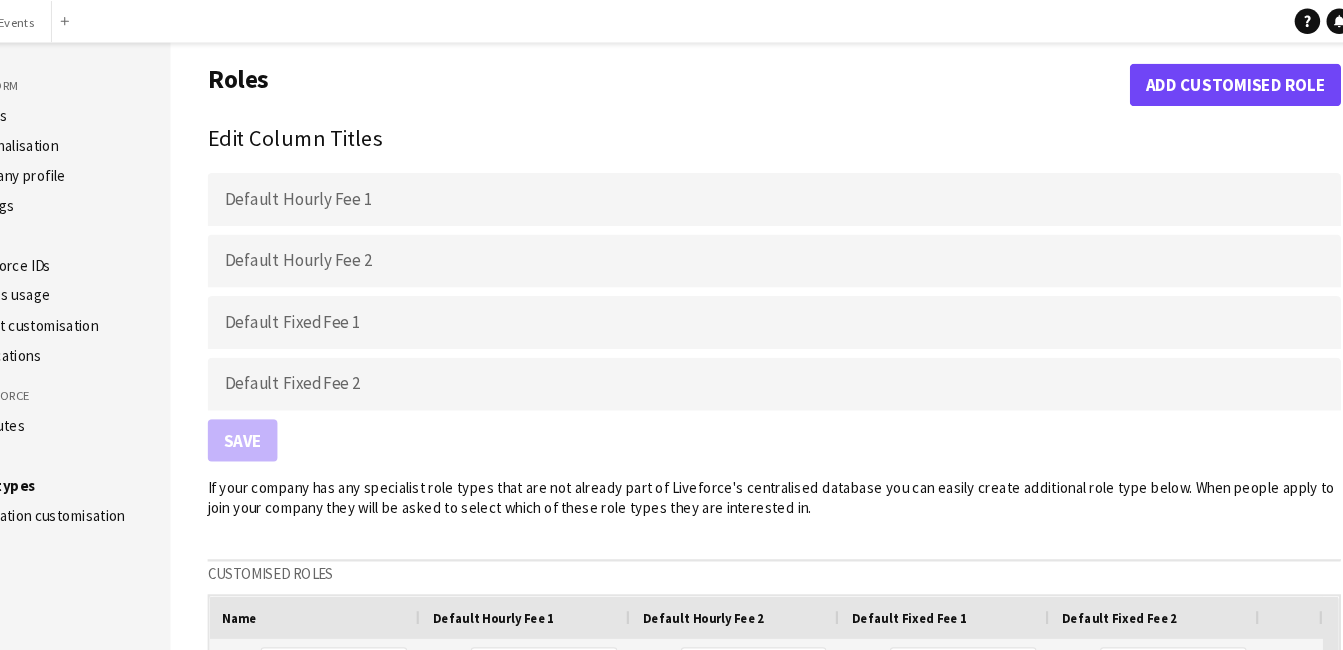click on "If you buy into the DBS update service, please provide your DBS update ID number" 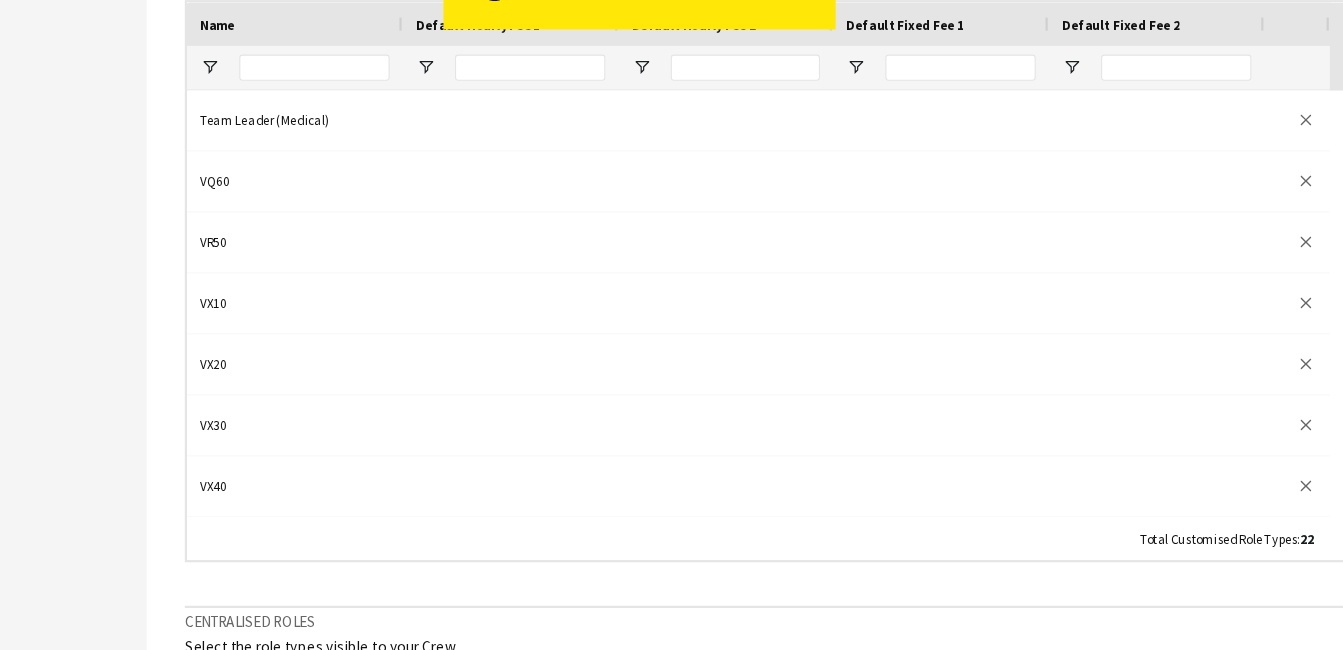 scroll, scrollTop: 526, scrollLeft: 0, axis: vertical 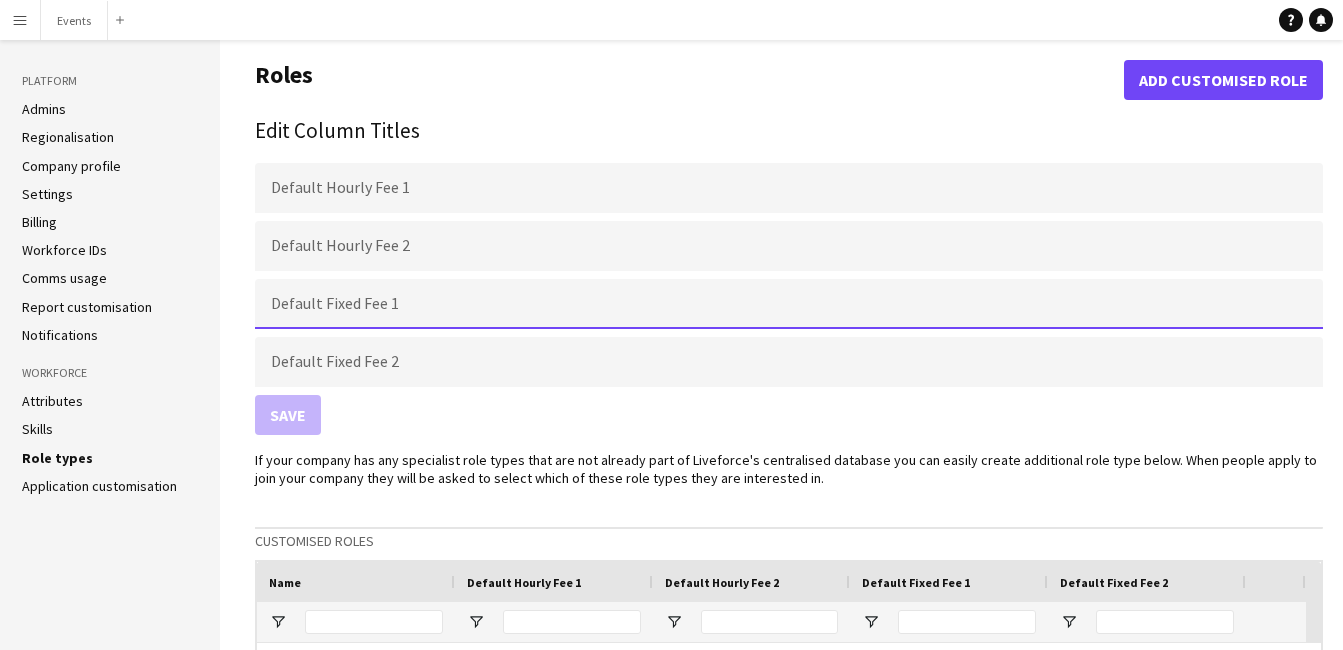 click on "Default Fixed Fee 1" at bounding box center [789, 304] 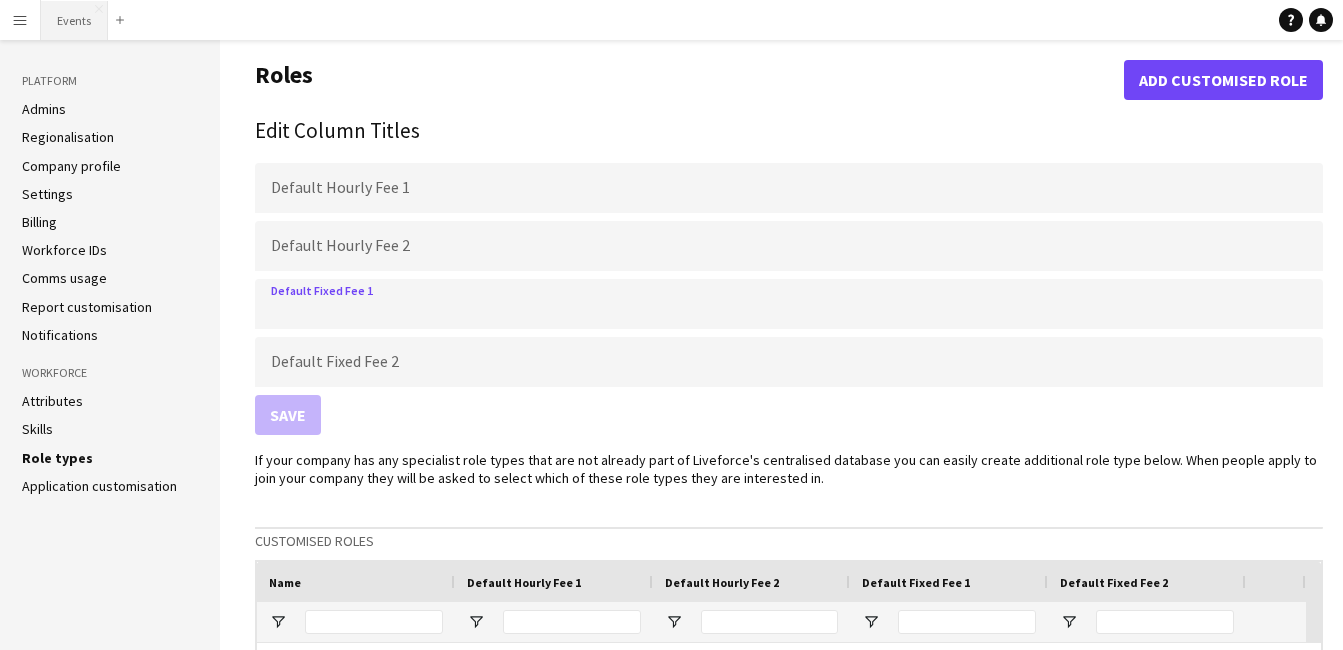 click on "Events
Close" at bounding box center (74, 20) 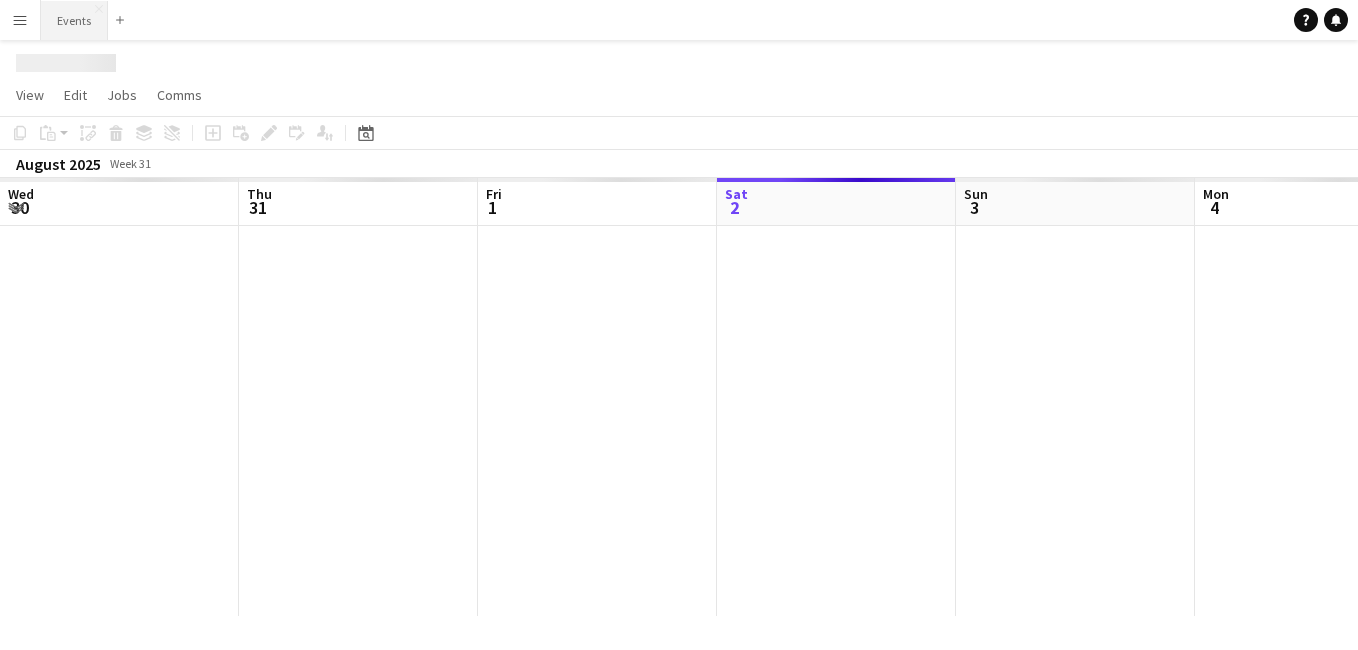 scroll, scrollTop: 0, scrollLeft: 478, axis: horizontal 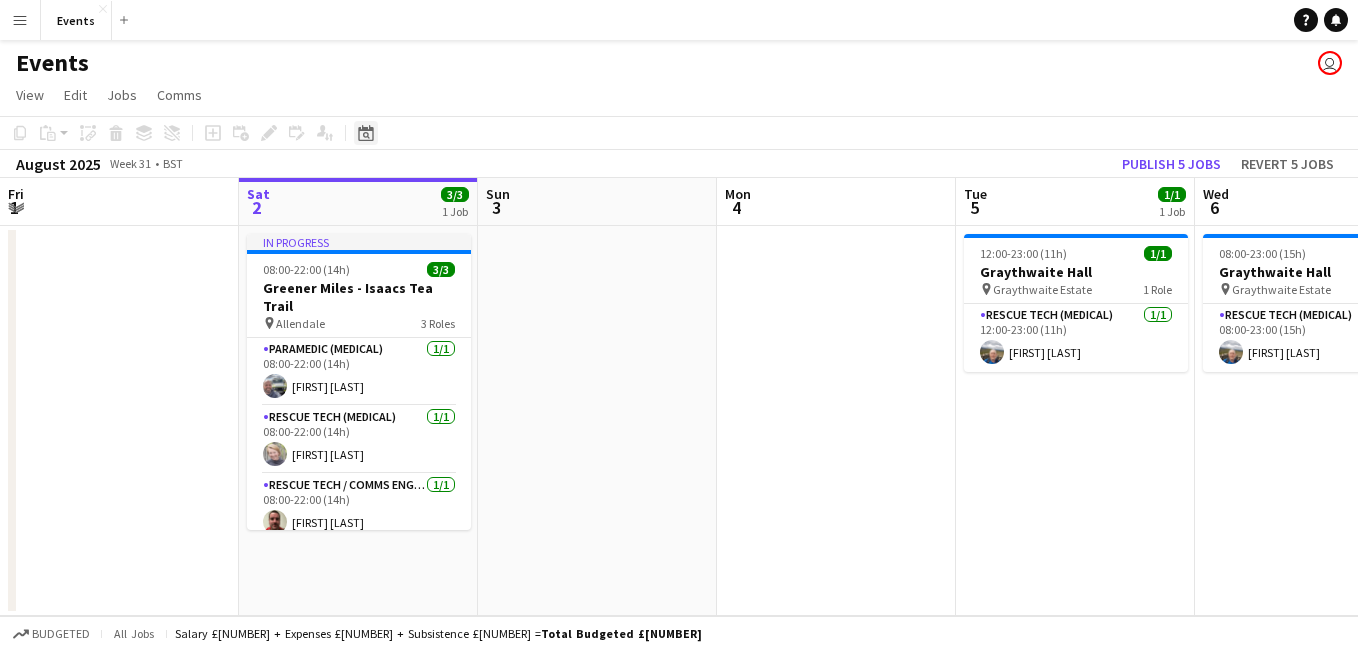 click on "Date picker" 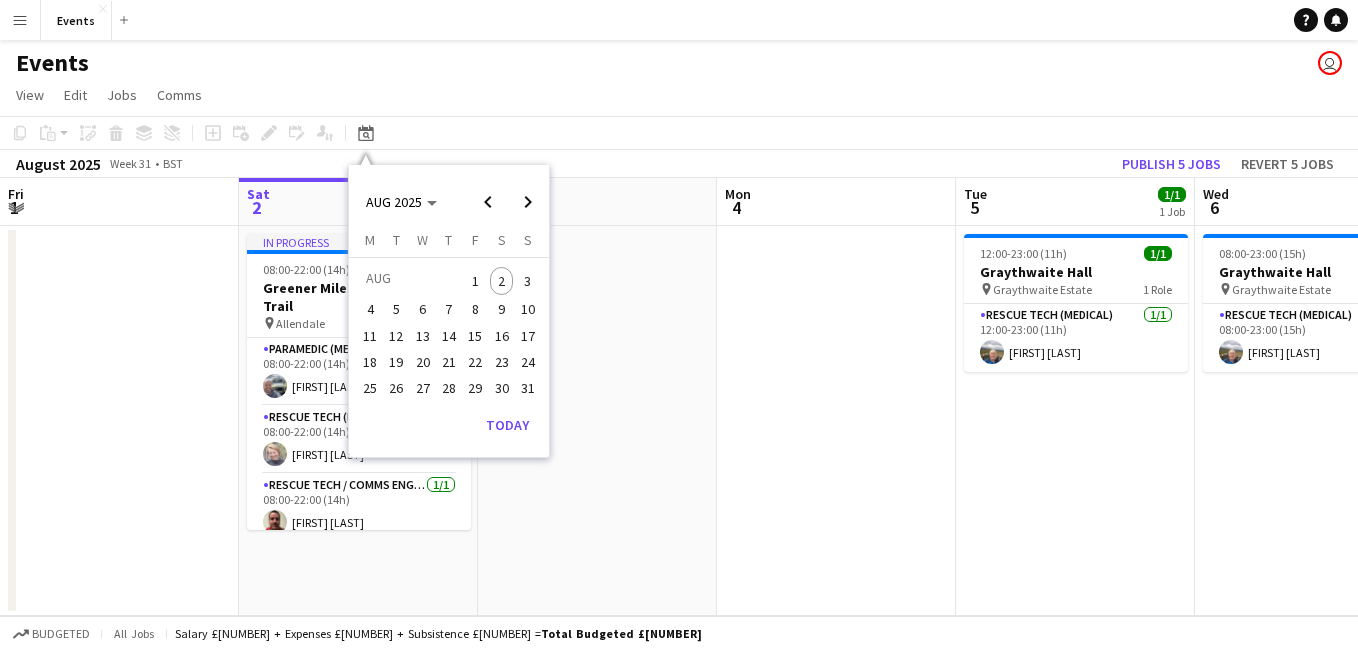 click on "[MONTH] [YEAR] [MONTH] [YEAR] Monday M Tuesday T Wednesday W Thursday T Friday F Saturday S Sunday S  AUG   1   2   3   4   5   6   7   8   9   10   11   12   13   14   15   16   17   18   19   20   21   22   23   24   25   26   27   28   29   30   31
Comparison range
Comparison range" at bounding box center [449, 287] 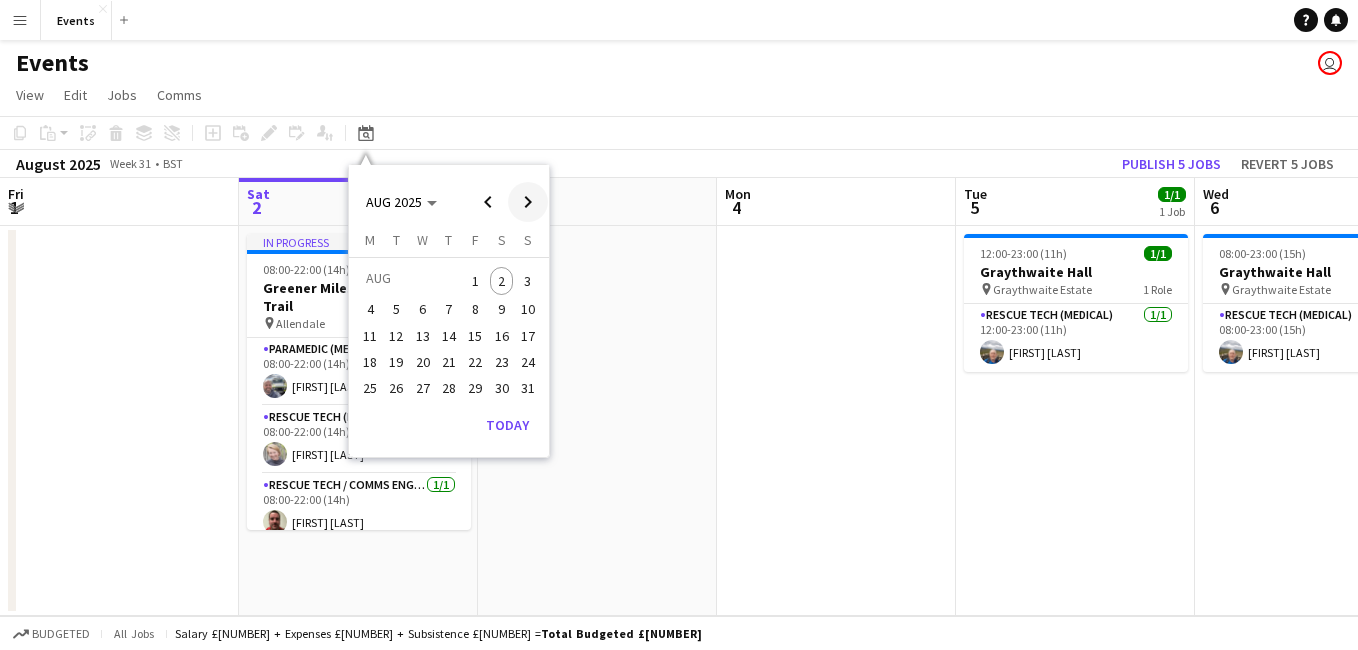 click at bounding box center [528, 202] 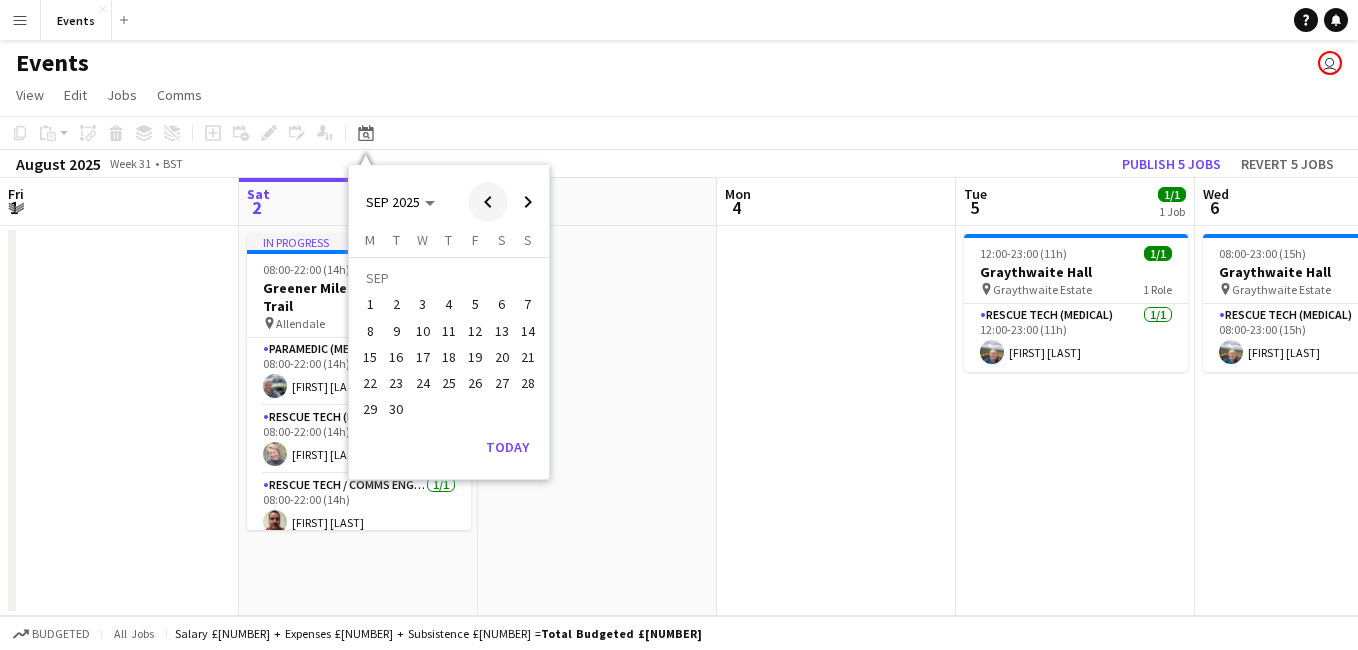 click at bounding box center [488, 202] 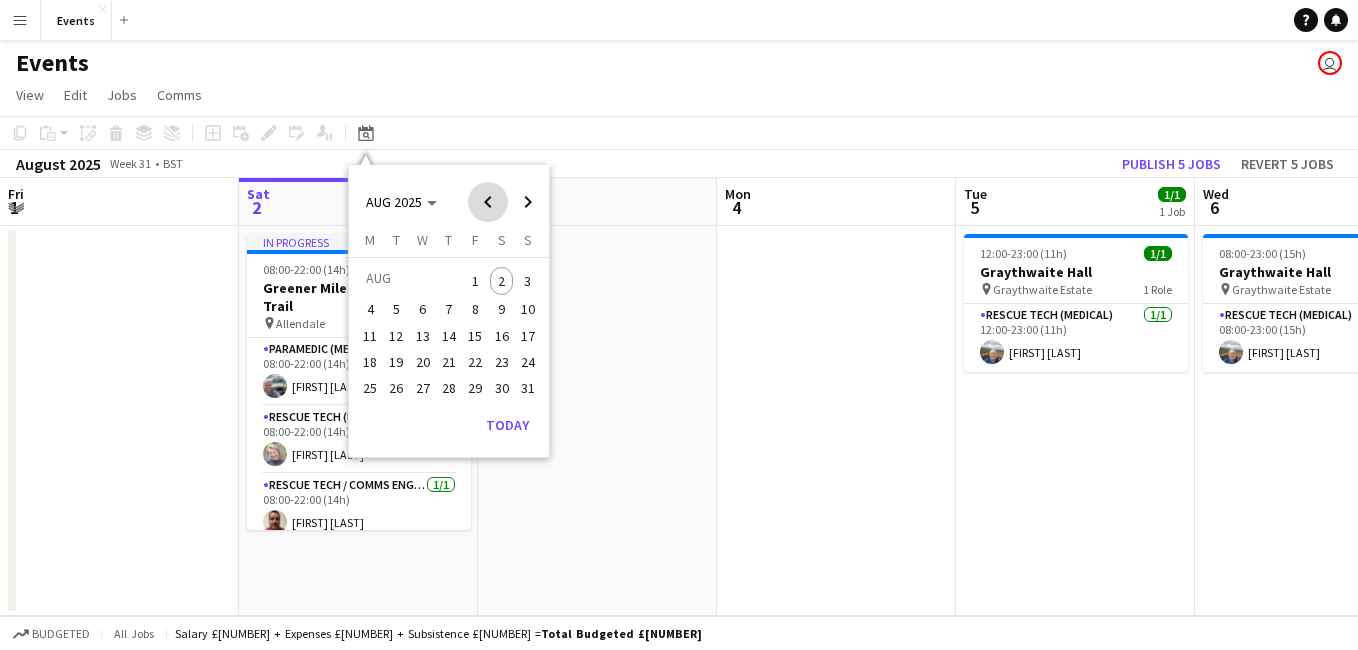 click at bounding box center [488, 202] 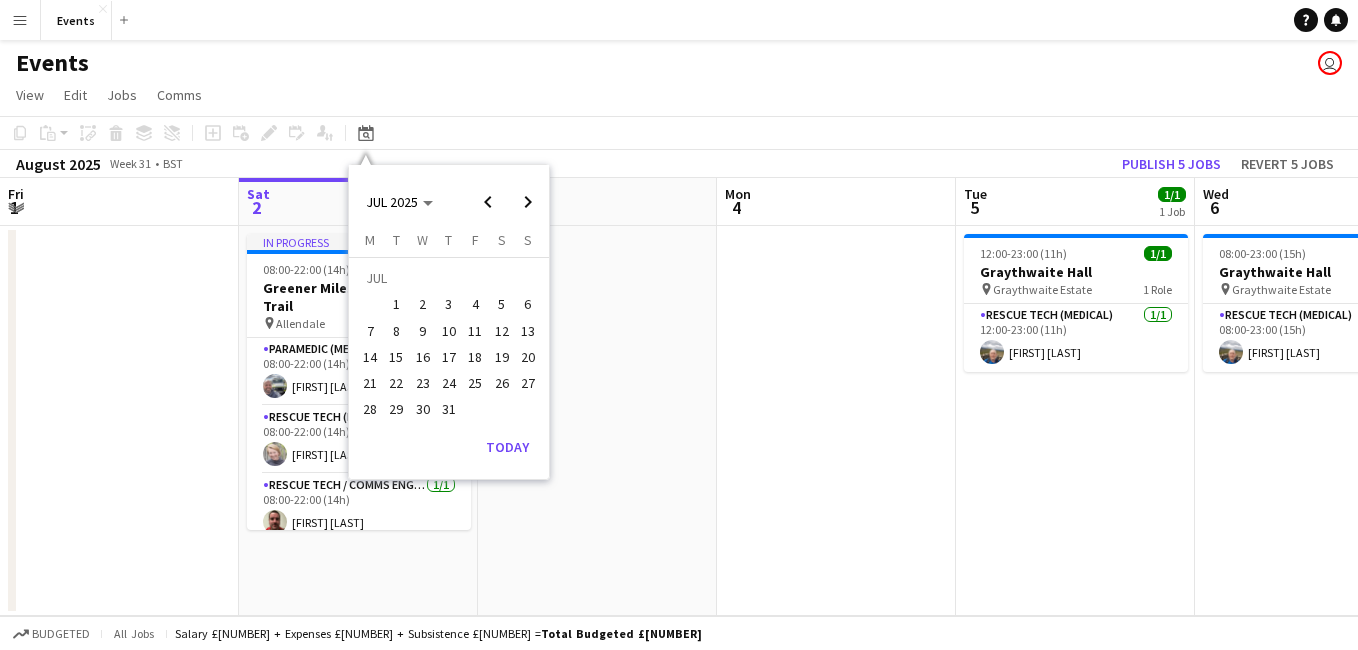 click at bounding box center (597, 421) 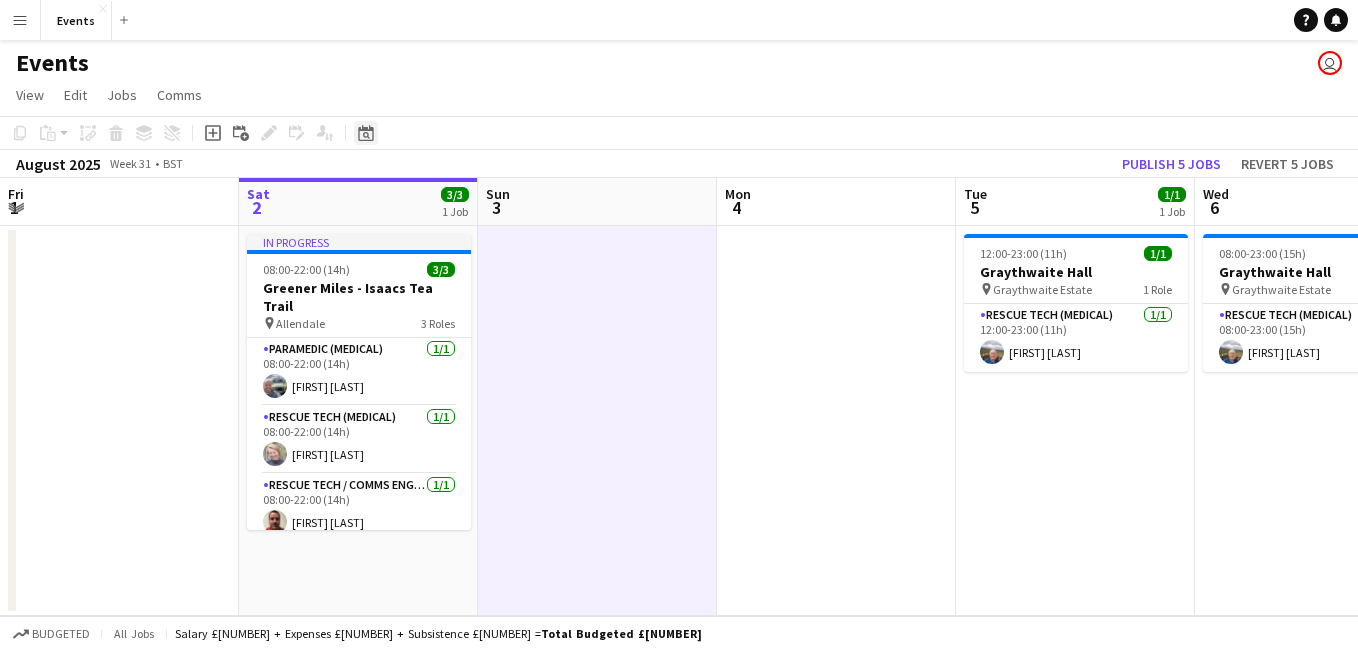 click on "Date picker" 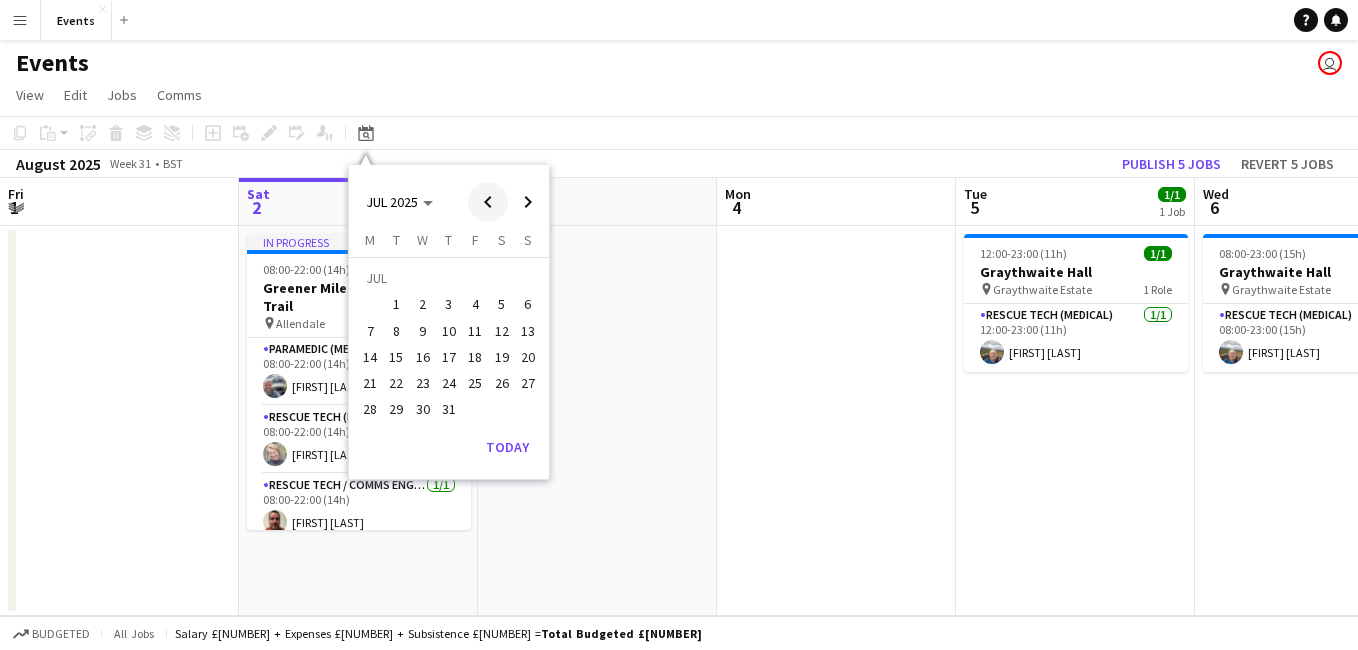 click at bounding box center [488, 202] 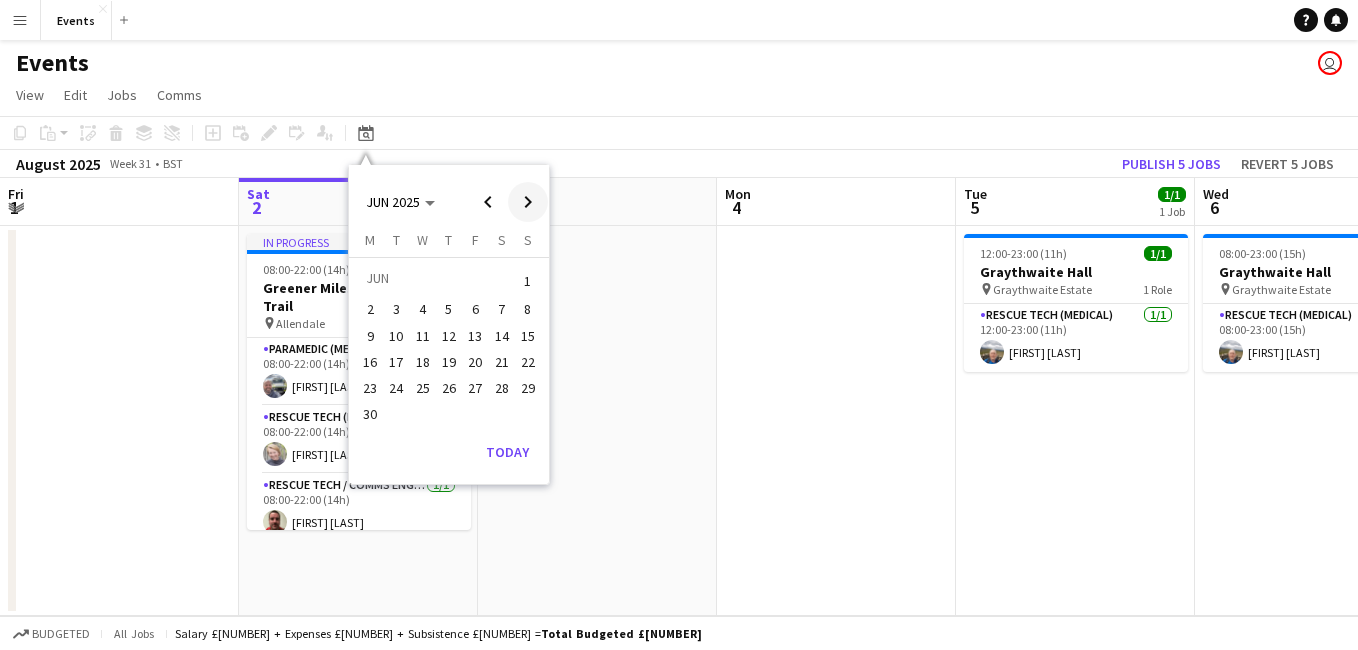 click at bounding box center [528, 202] 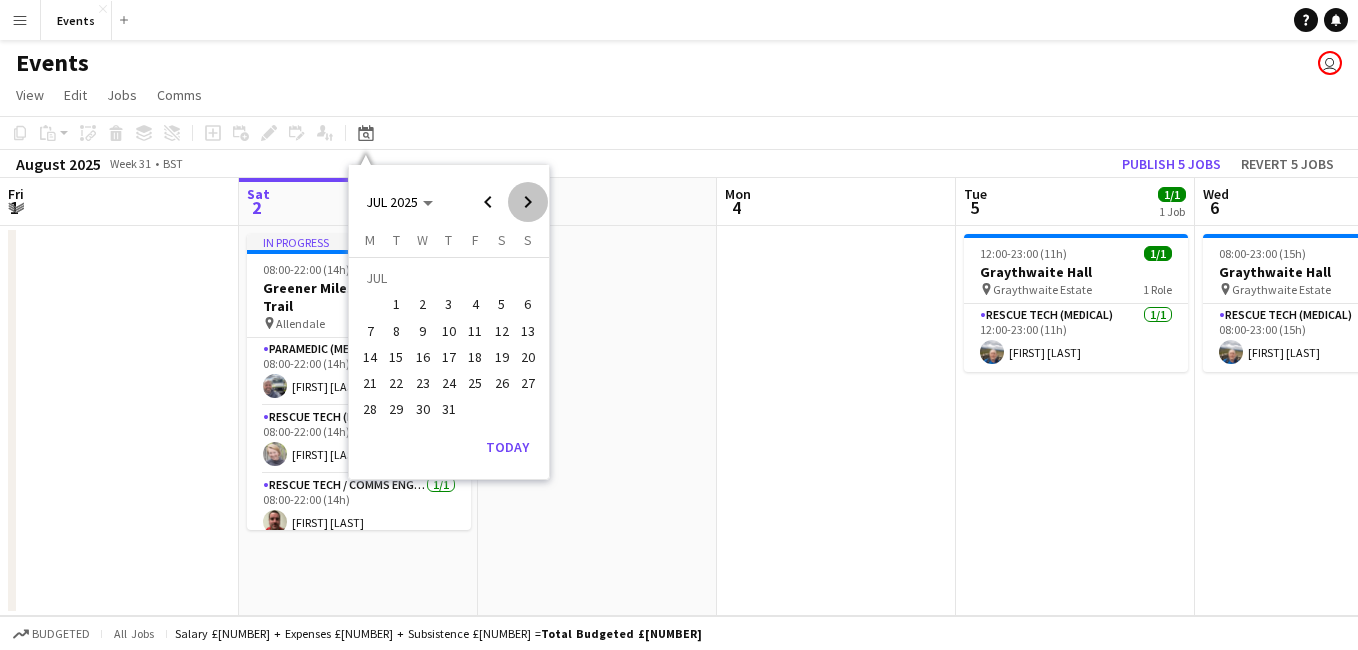 click at bounding box center [528, 202] 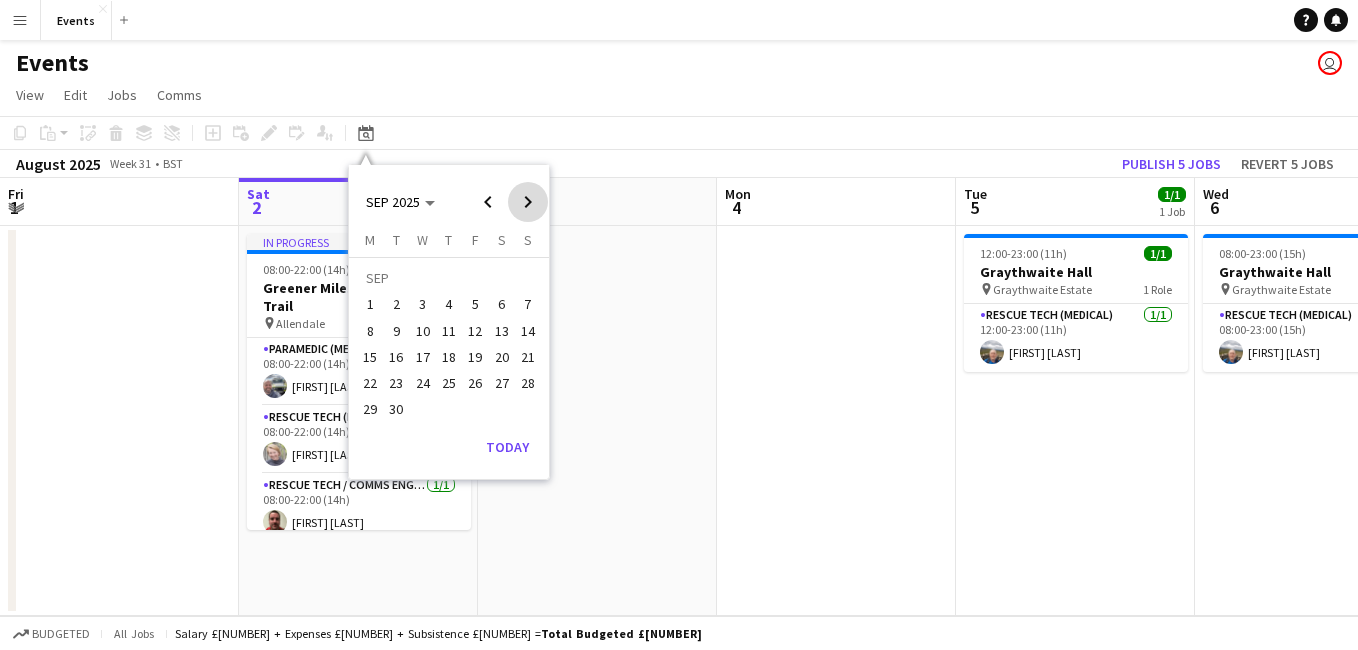 click at bounding box center (528, 202) 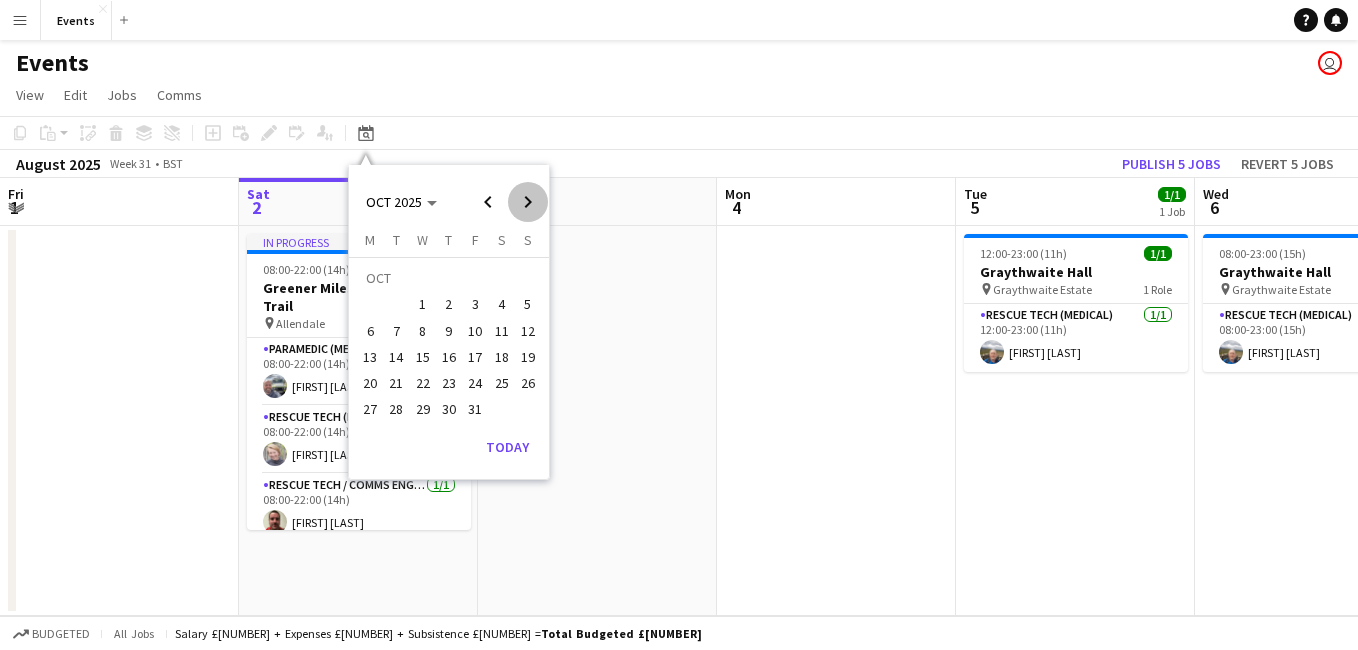 click at bounding box center (528, 202) 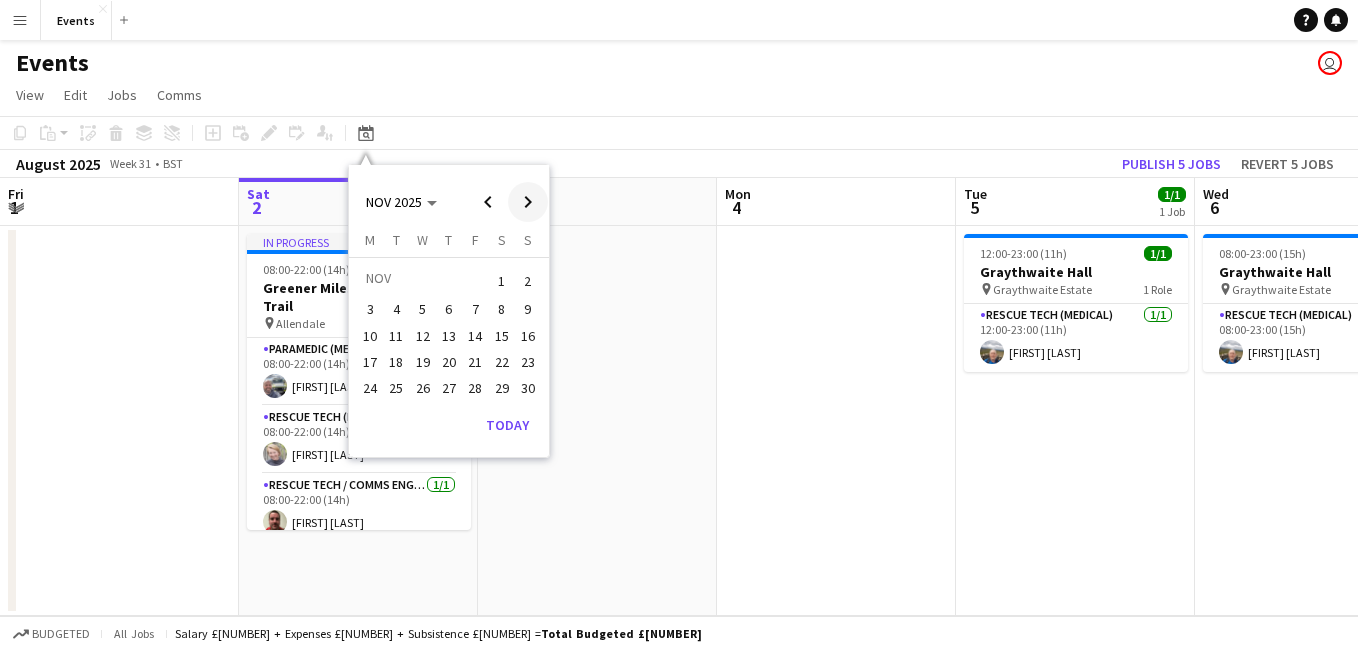 click at bounding box center (528, 202) 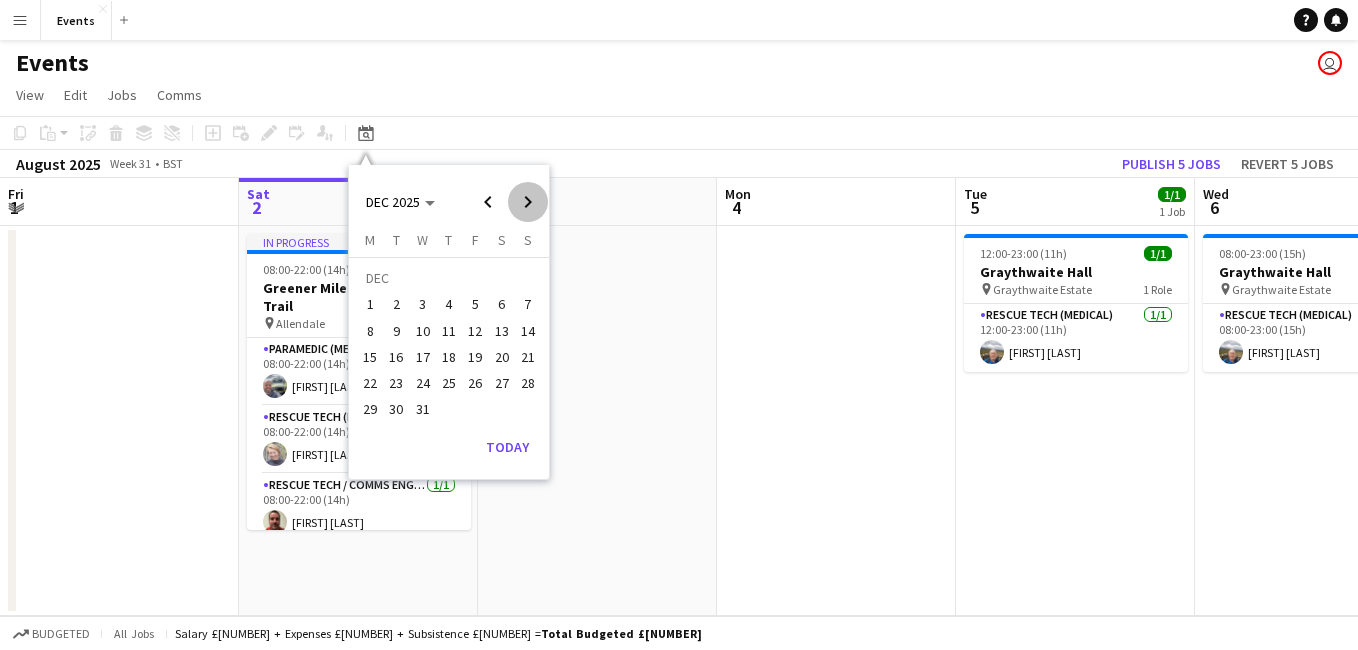 click at bounding box center (528, 202) 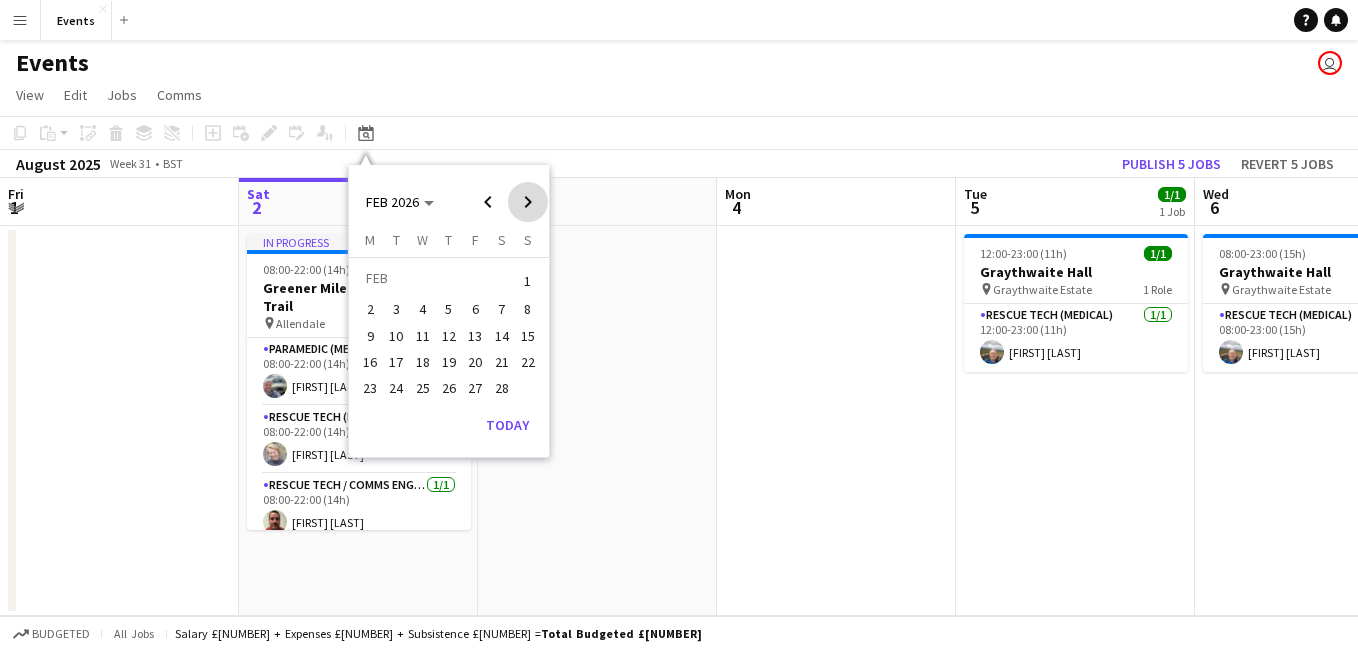 click at bounding box center (528, 202) 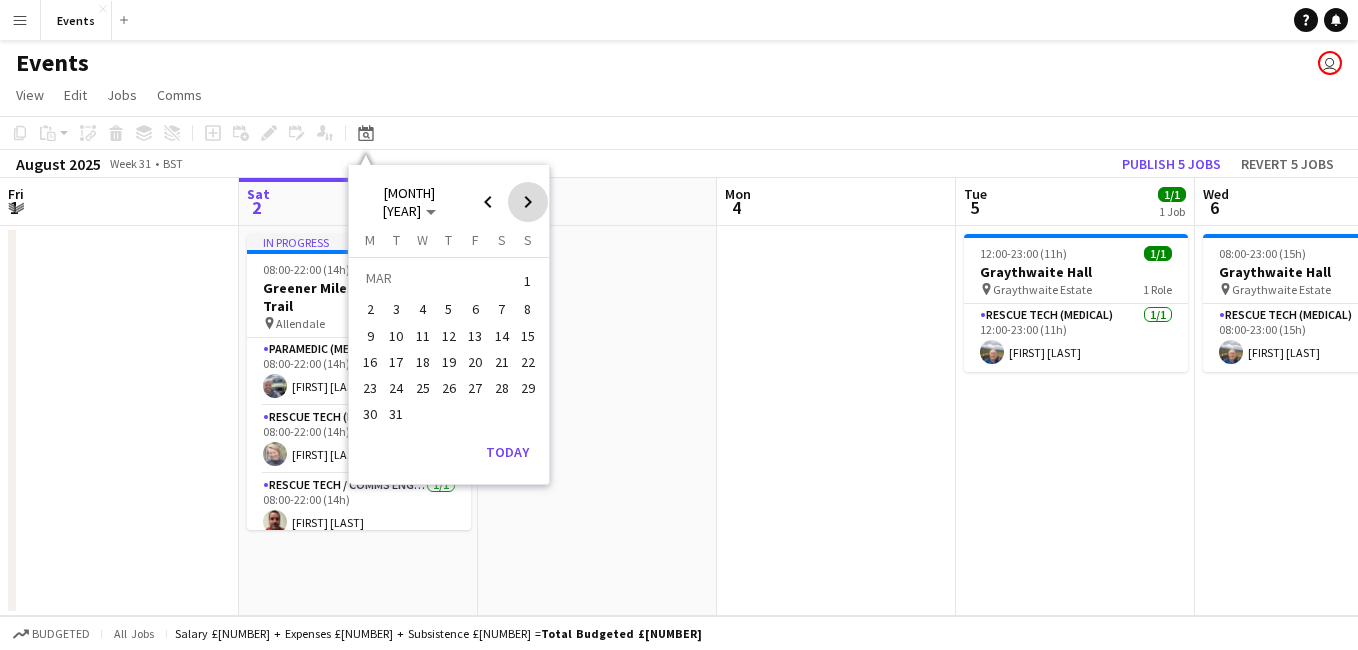 click at bounding box center [528, 202] 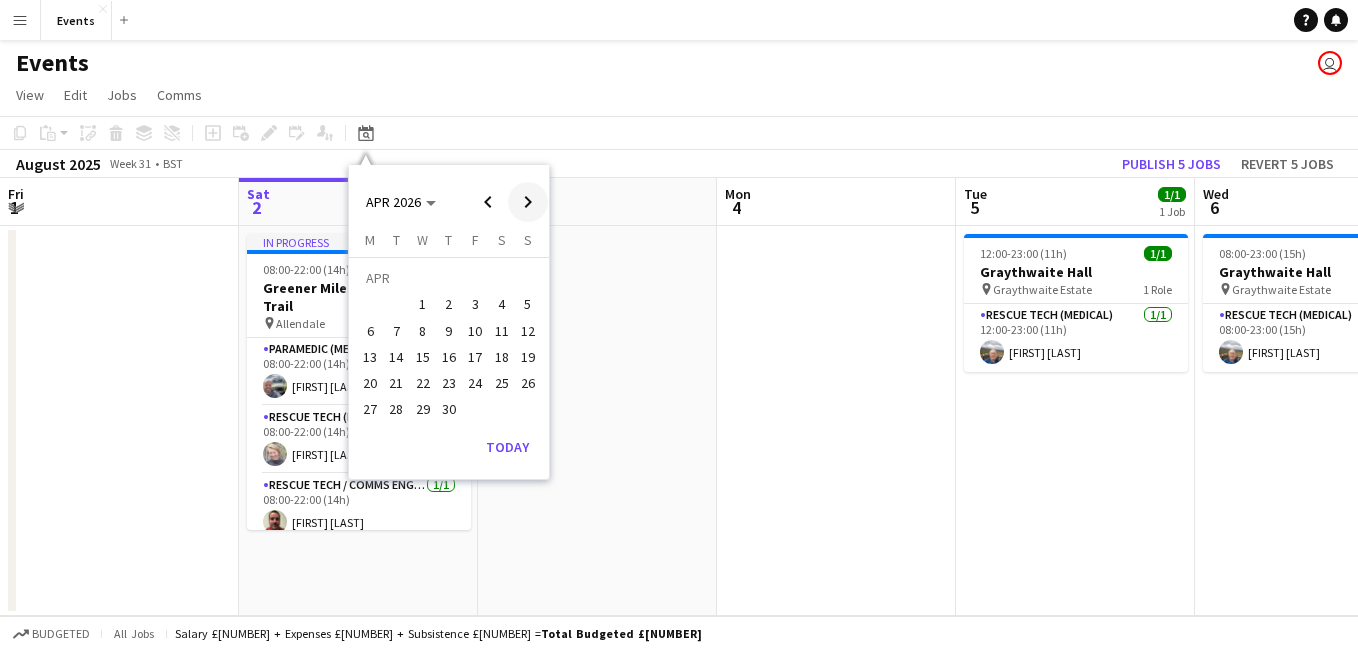 click at bounding box center [528, 202] 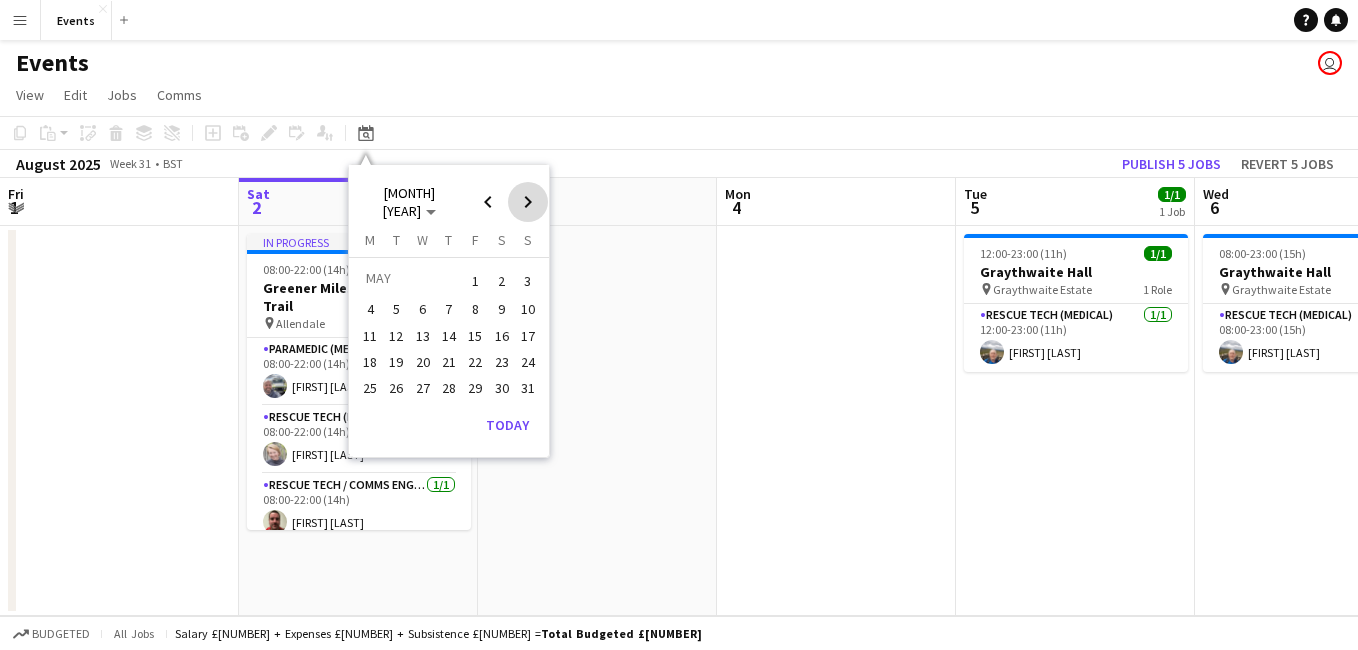 click at bounding box center (528, 202) 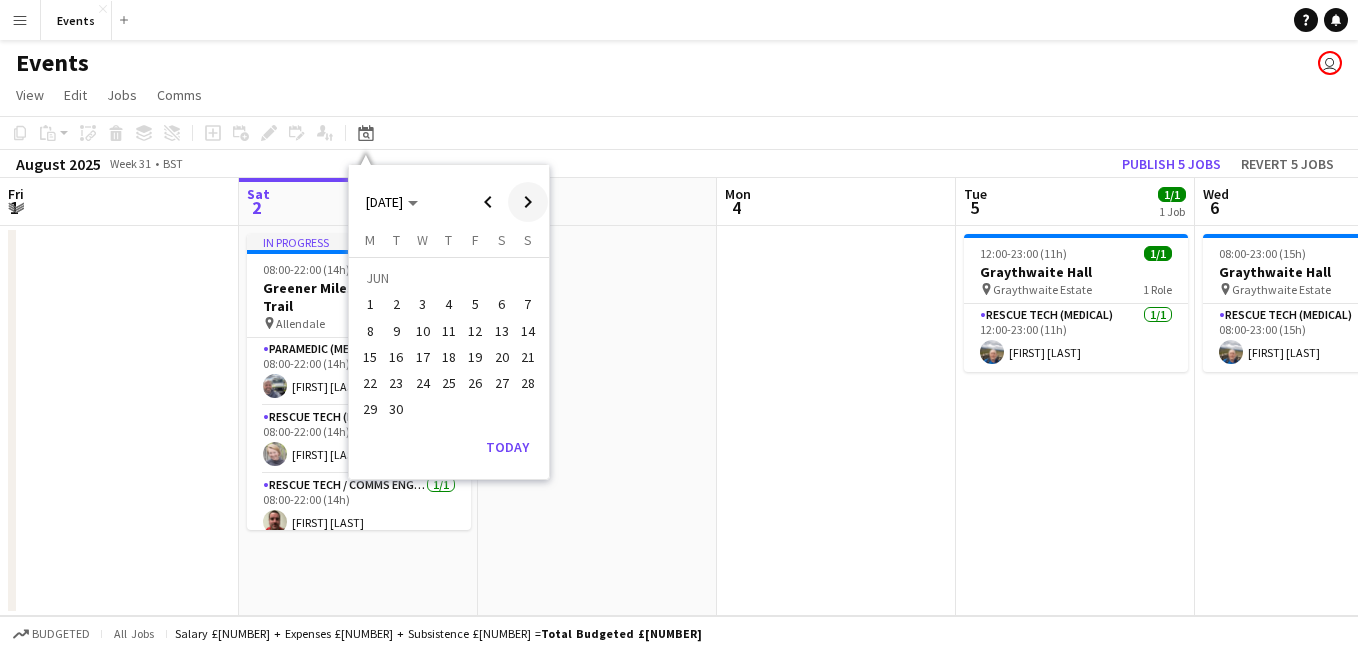 click at bounding box center (528, 202) 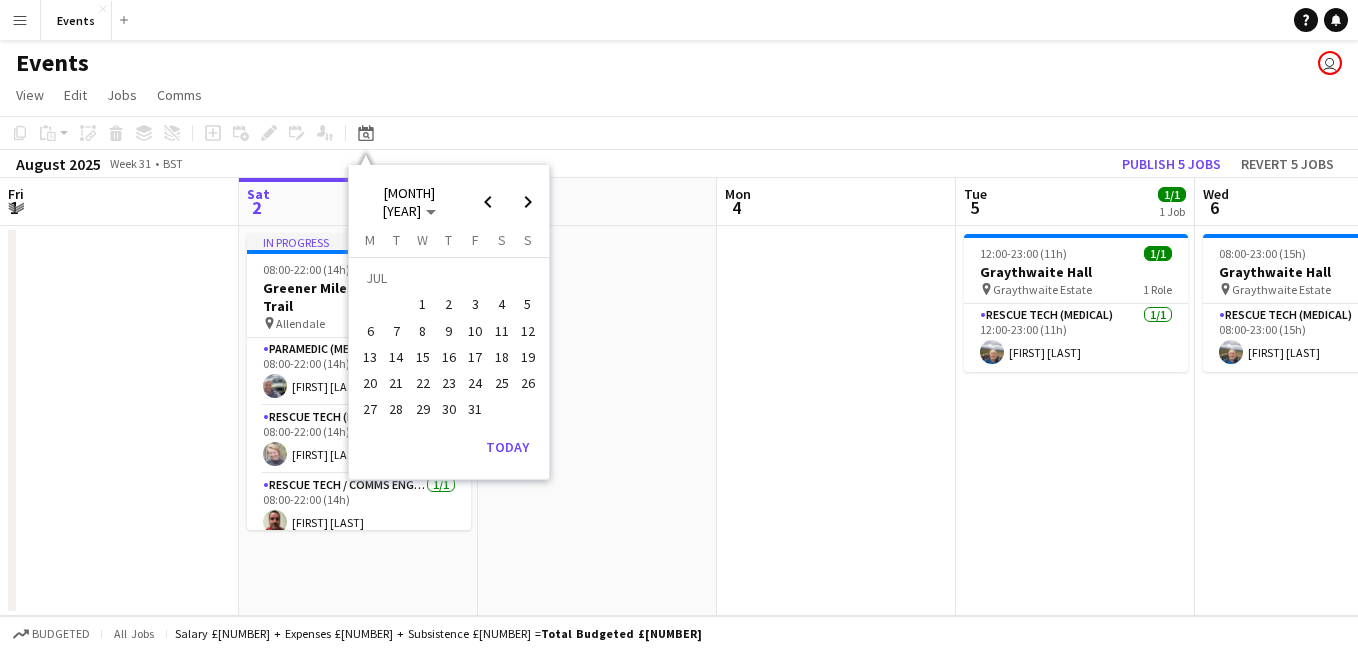 click on "25" at bounding box center (502, 383) 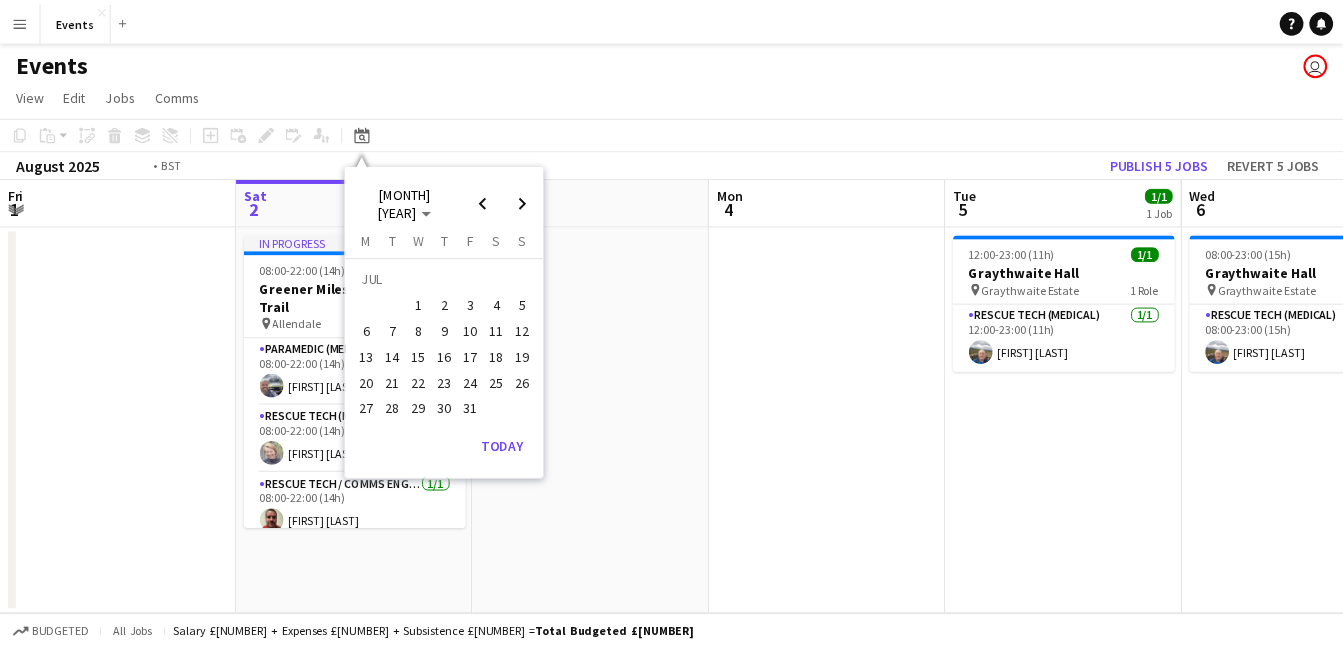 scroll, scrollTop: 0, scrollLeft: 688, axis: horizontal 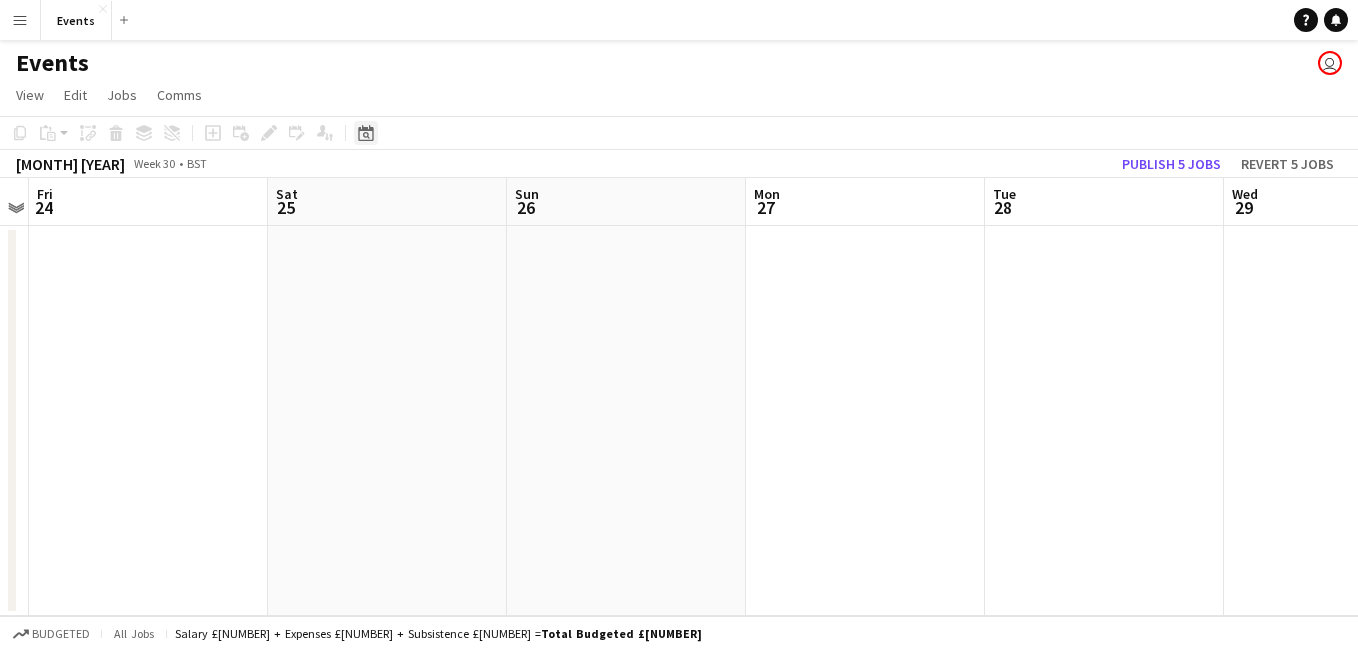 click 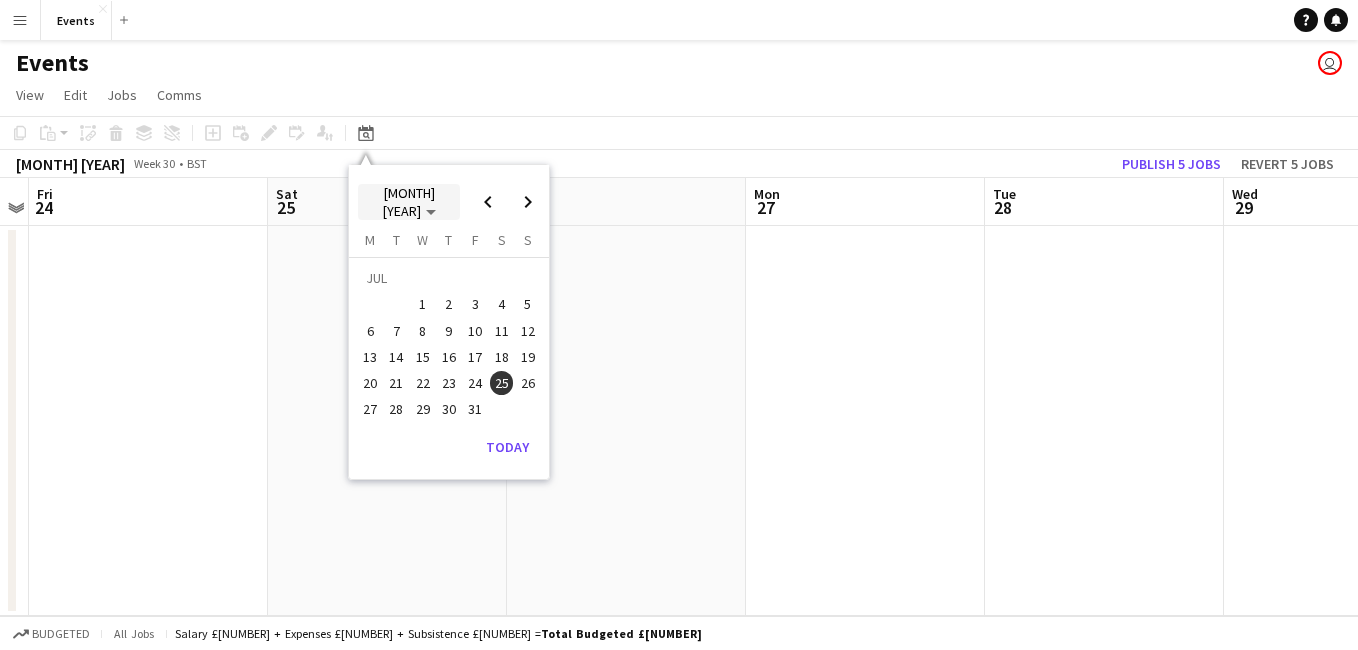 click on "[MONTH] [YEAR]" at bounding box center (409, 202) 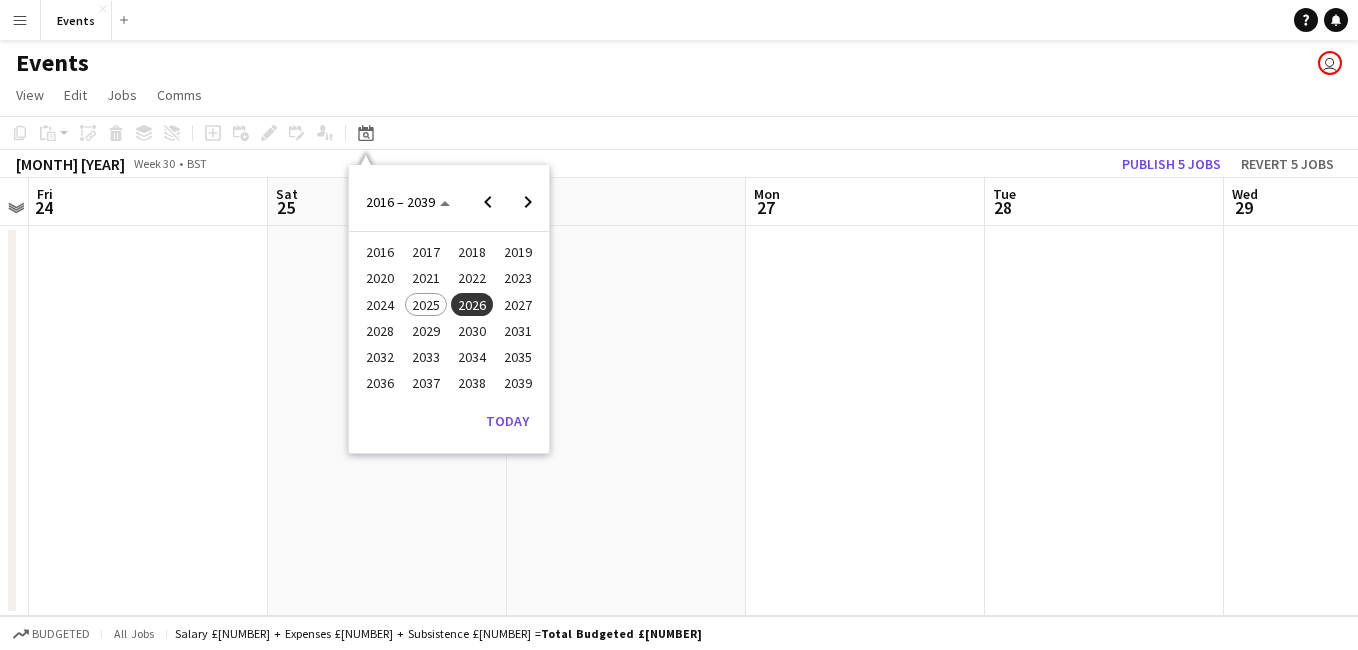 click on "2026" at bounding box center [471, 305] 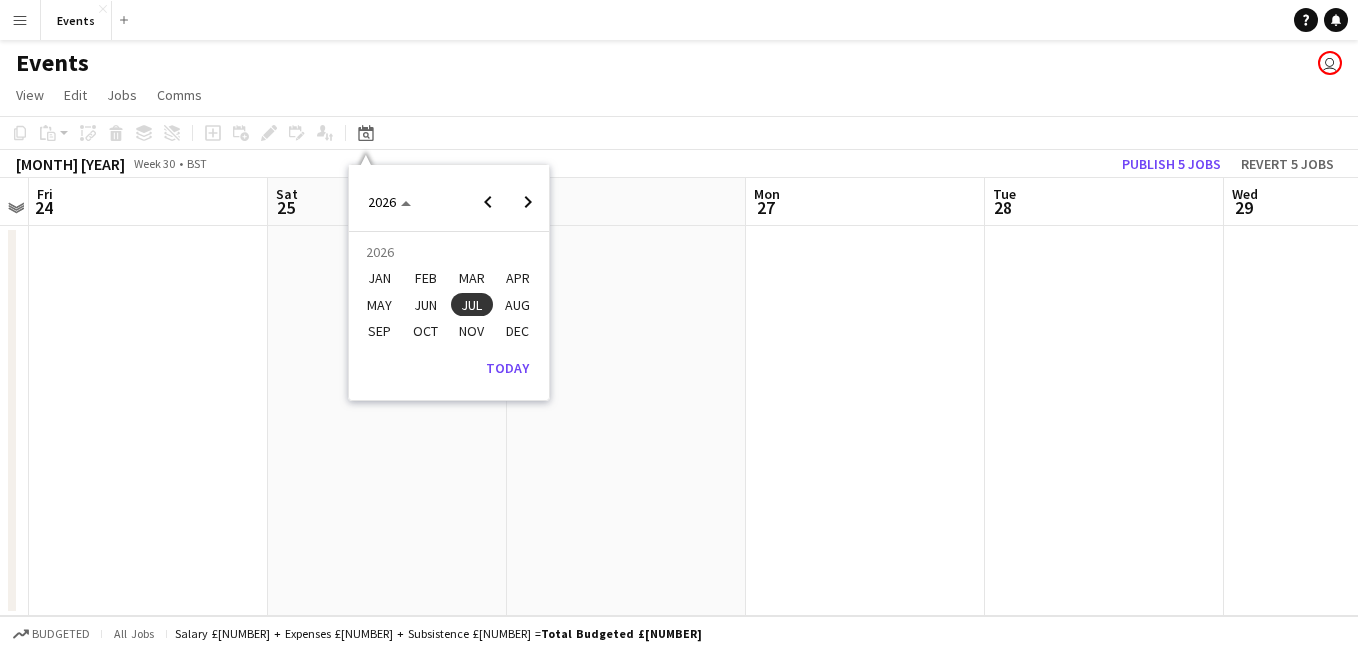 click on "APR" at bounding box center [517, 279] 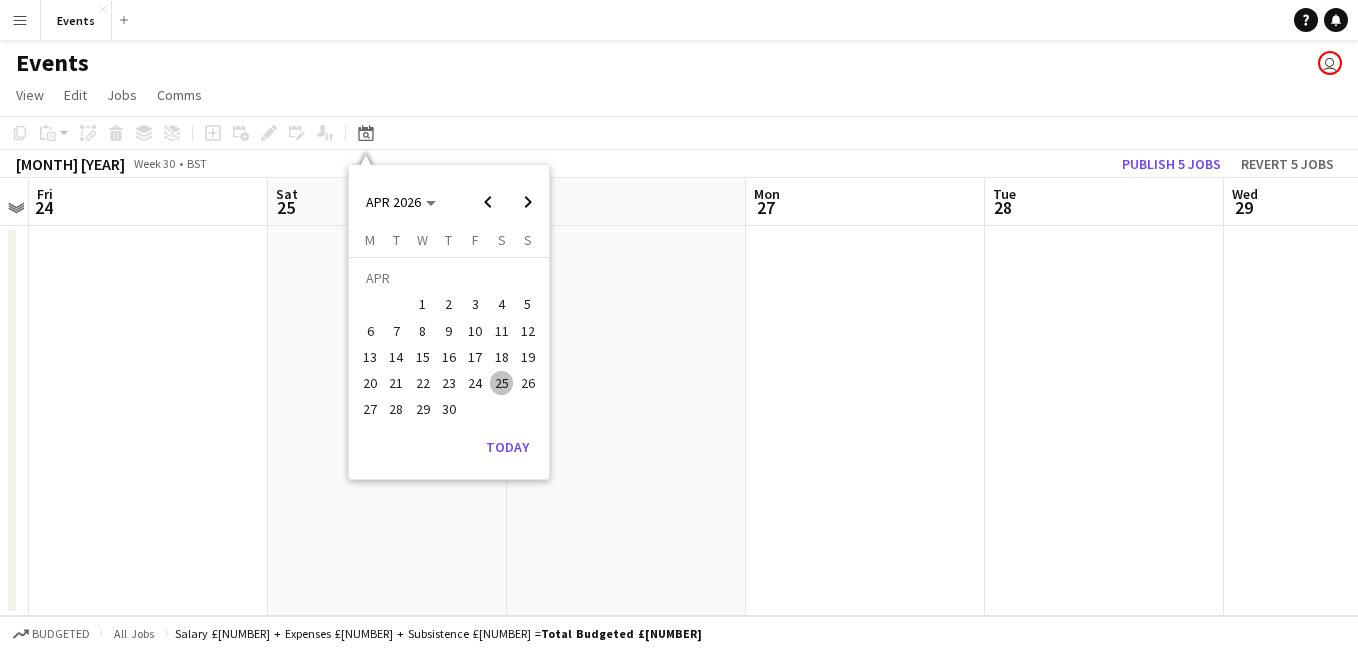 click on "25" at bounding box center [502, 383] 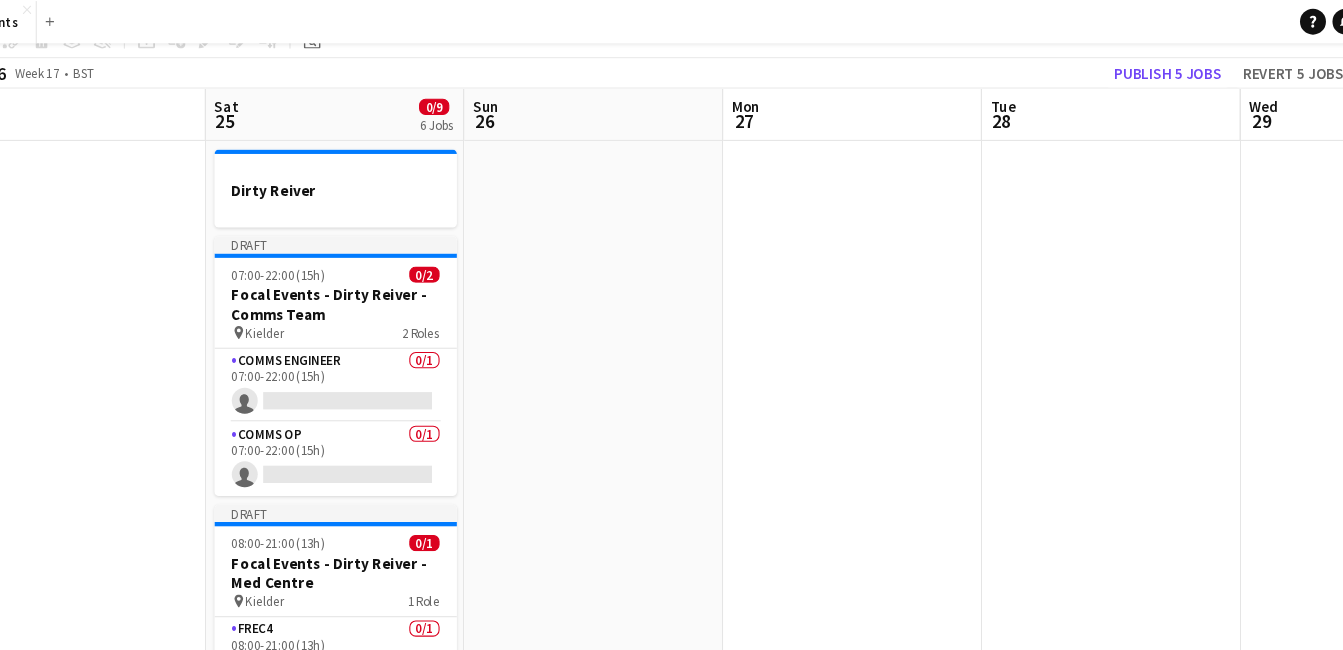 scroll, scrollTop: 0, scrollLeft: 0, axis: both 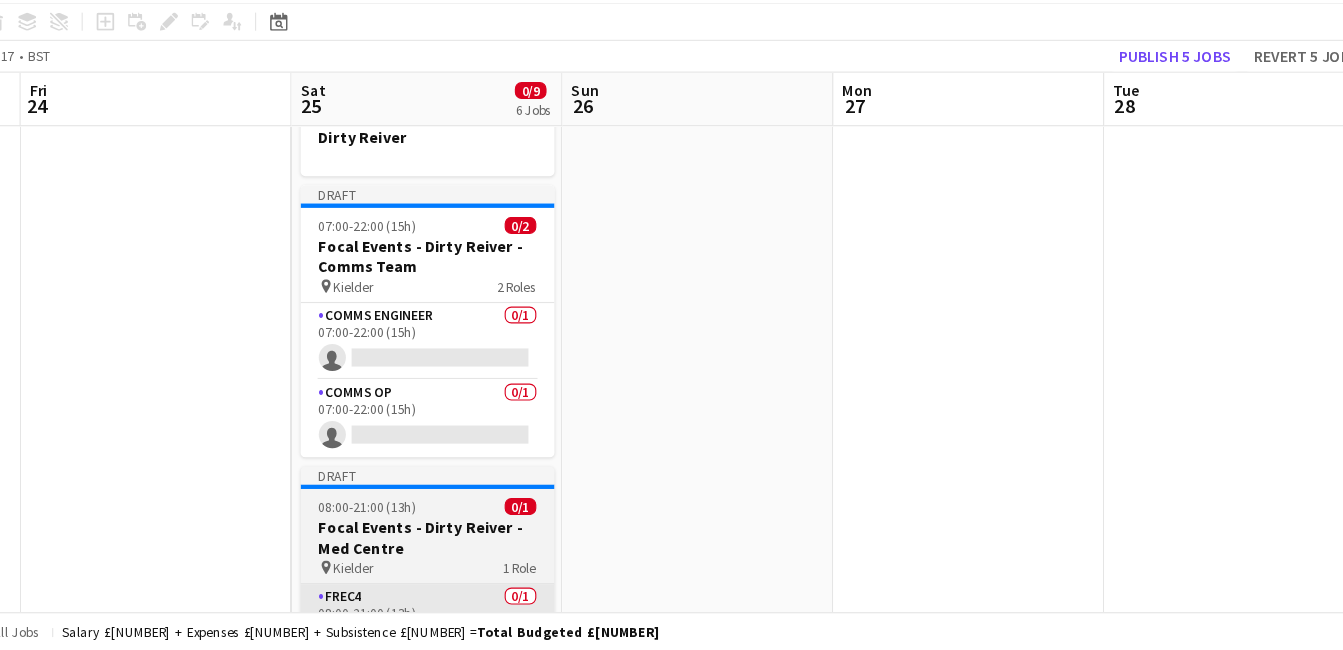 click on "FREC4   [NUMBER]/[NUMBER]   [TIME]-[TIME] ([NUMBER]h)
single-neutral-actions" at bounding box center (497, 626) 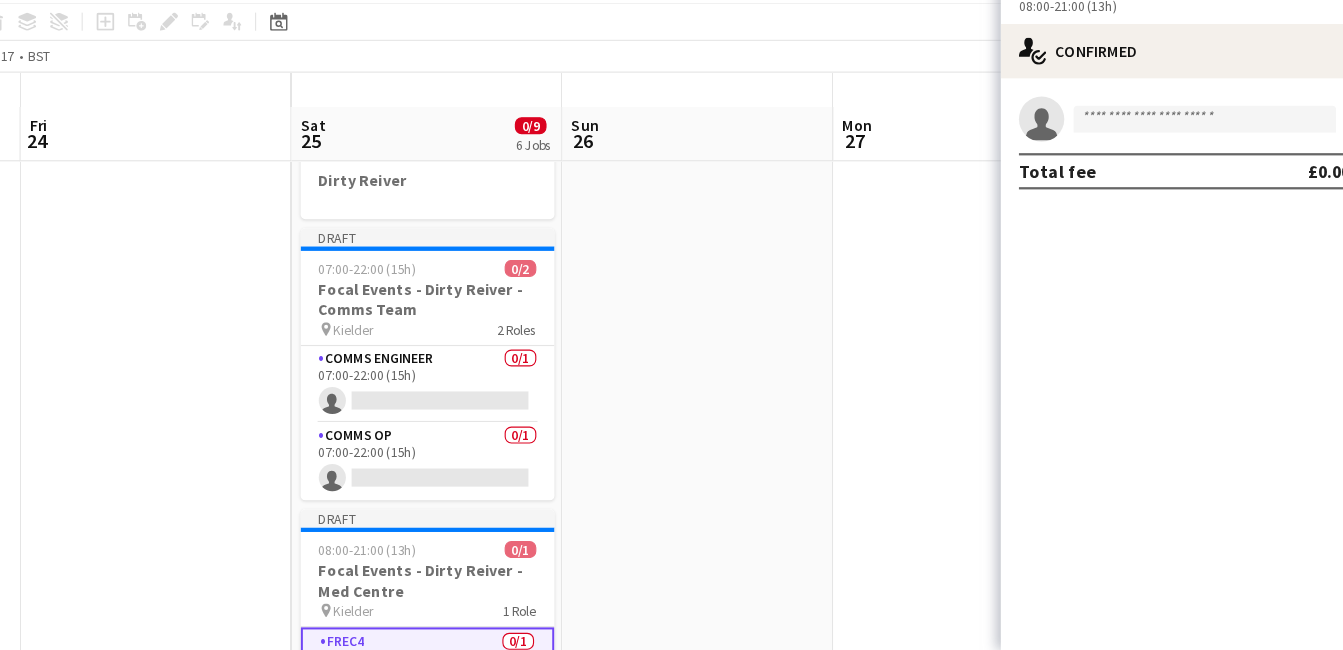scroll, scrollTop: 77, scrollLeft: 0, axis: vertical 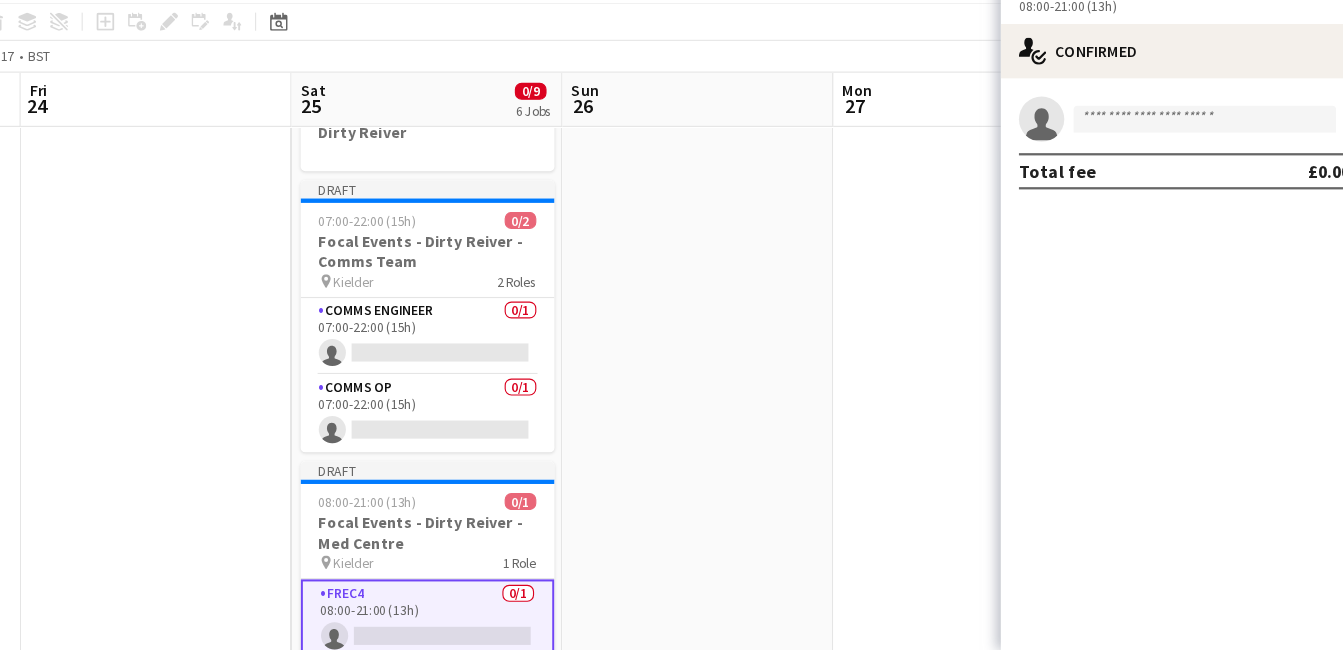 click on "pin
Kielder   [NUMBER] Role" at bounding box center (497, 572) 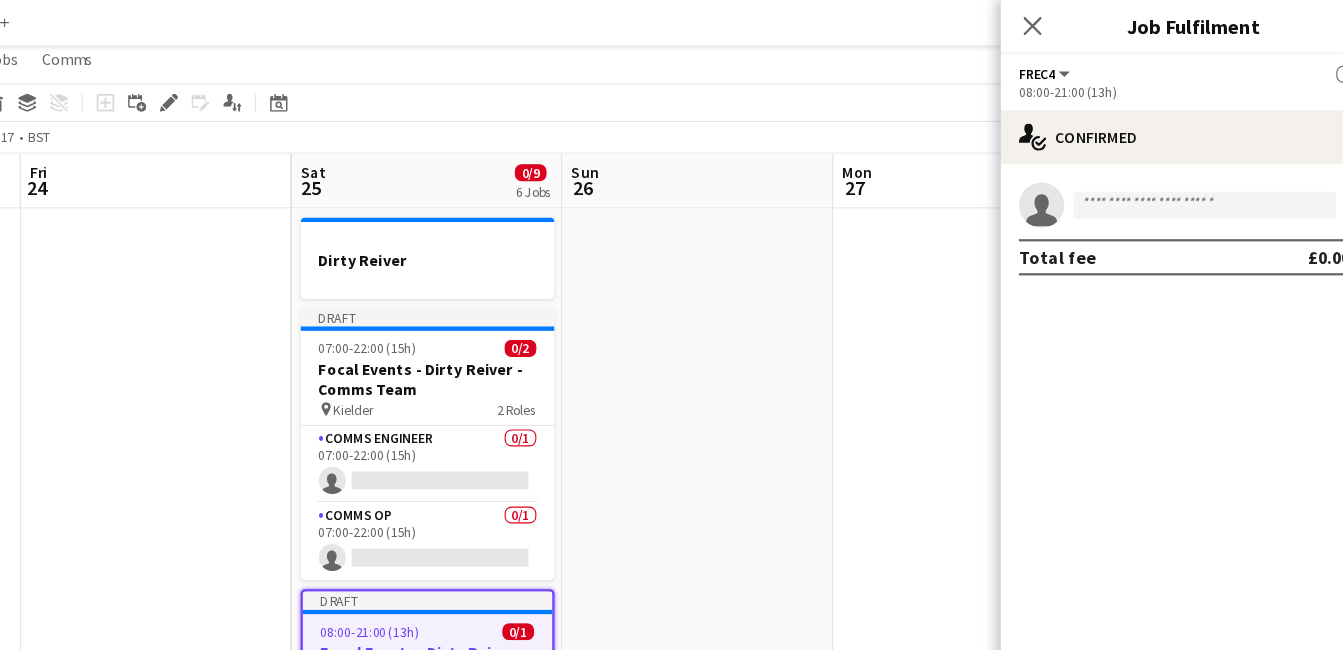 scroll, scrollTop: 0, scrollLeft: 0, axis: both 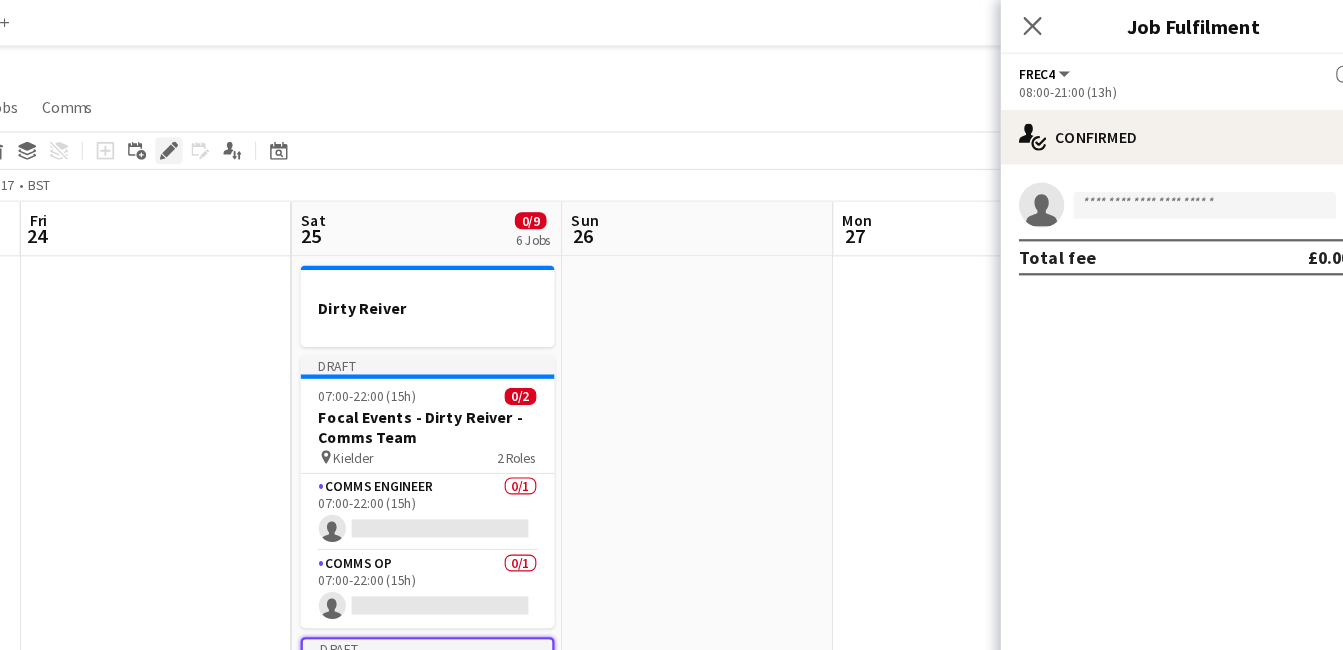 click on "Edit" 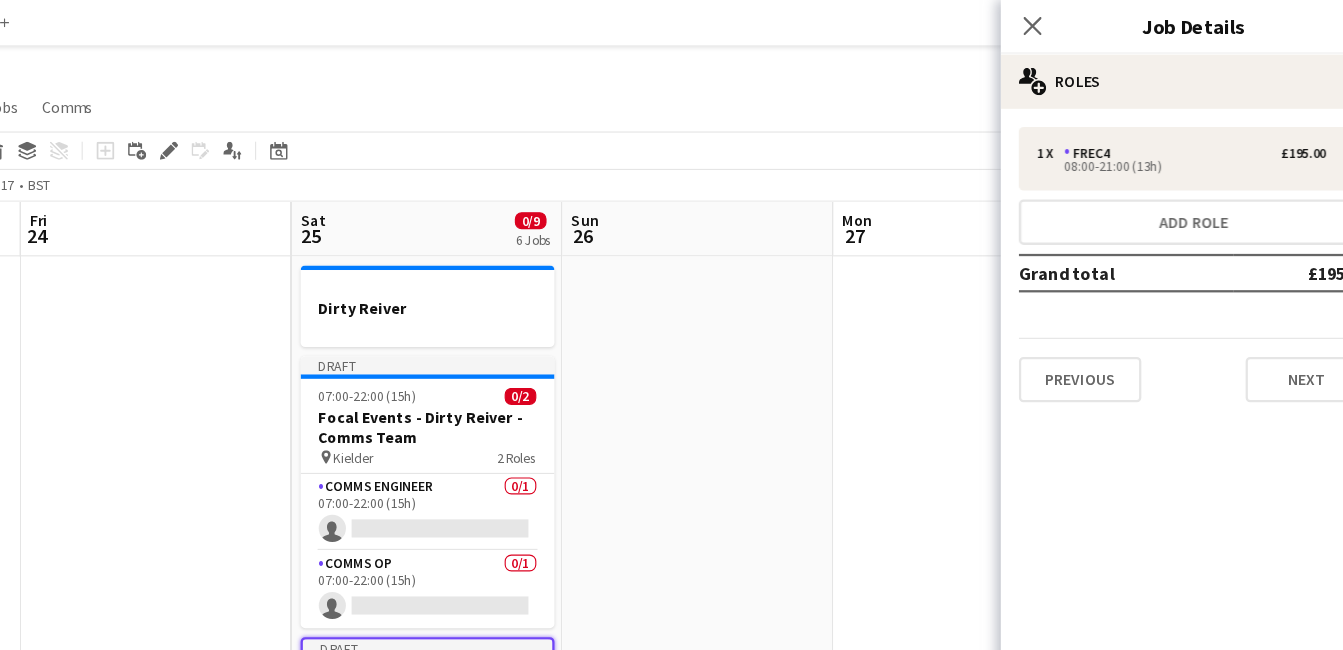 click at bounding box center [735, 876] 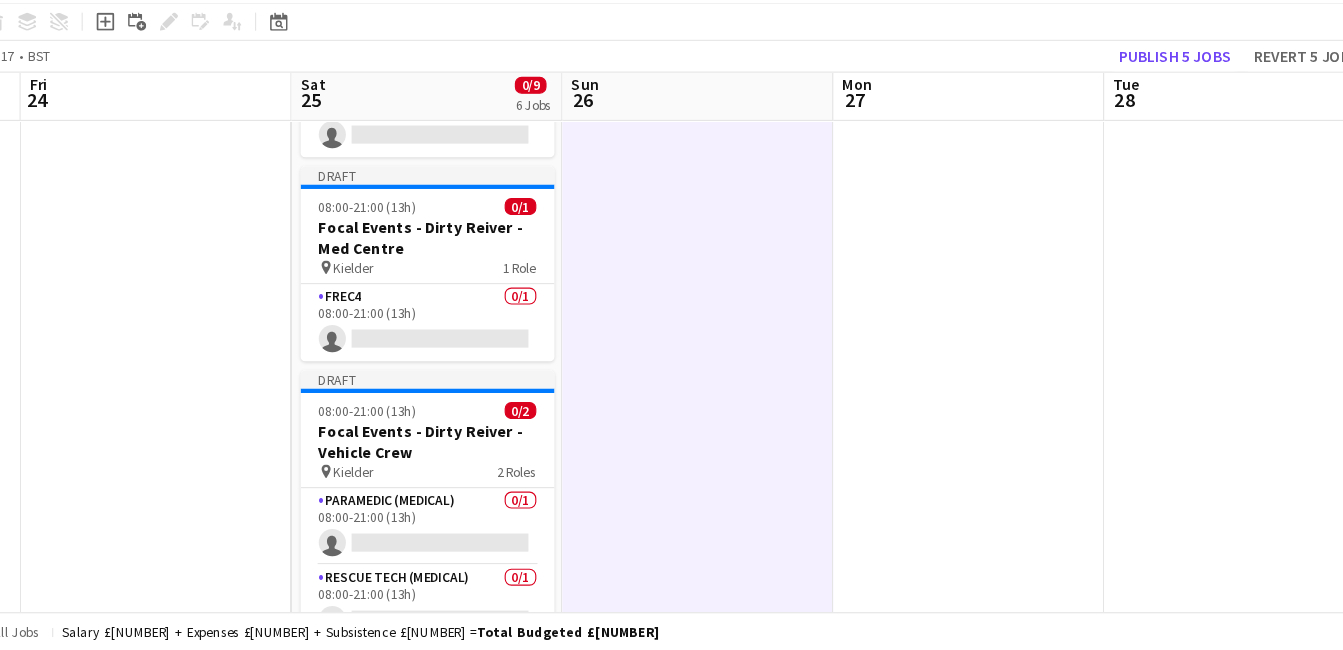 scroll, scrollTop: 436, scrollLeft: 0, axis: vertical 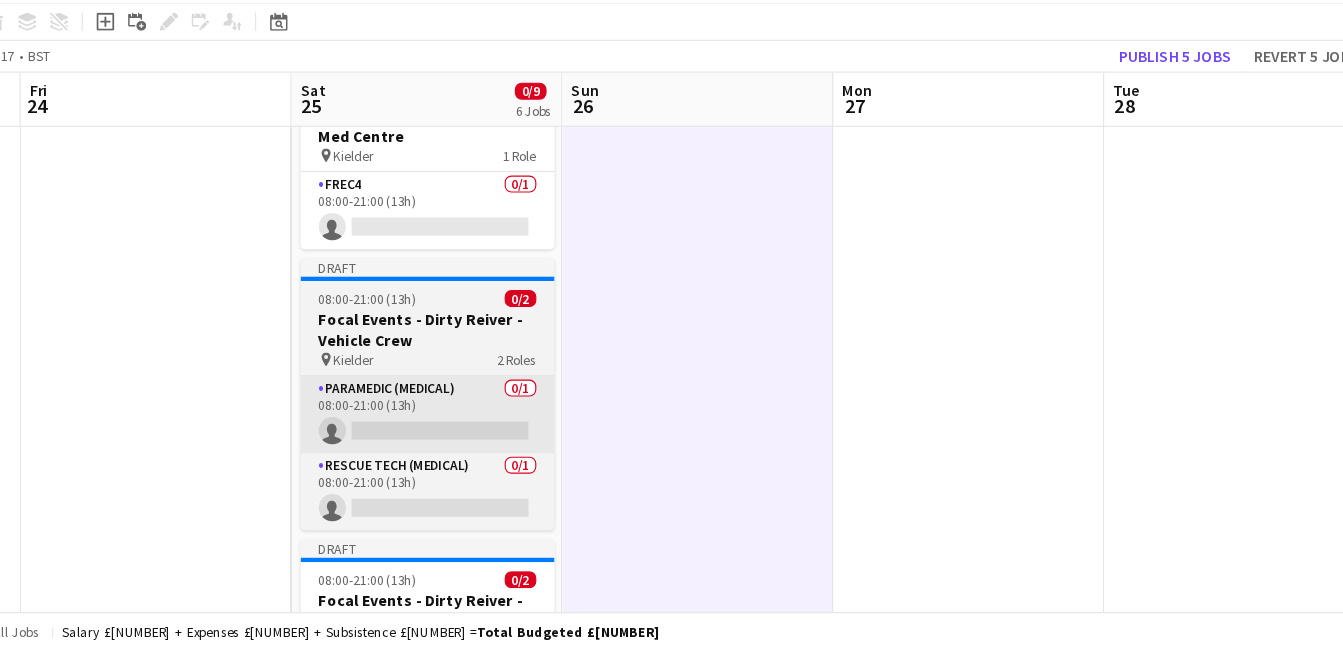 click on "Paramedic (Medical)   [NUMBER]/[NUMBER]   [TIME]-[TIME] ([NUMBER]h)
single-neutral-actions" at bounding box center [497, 442] 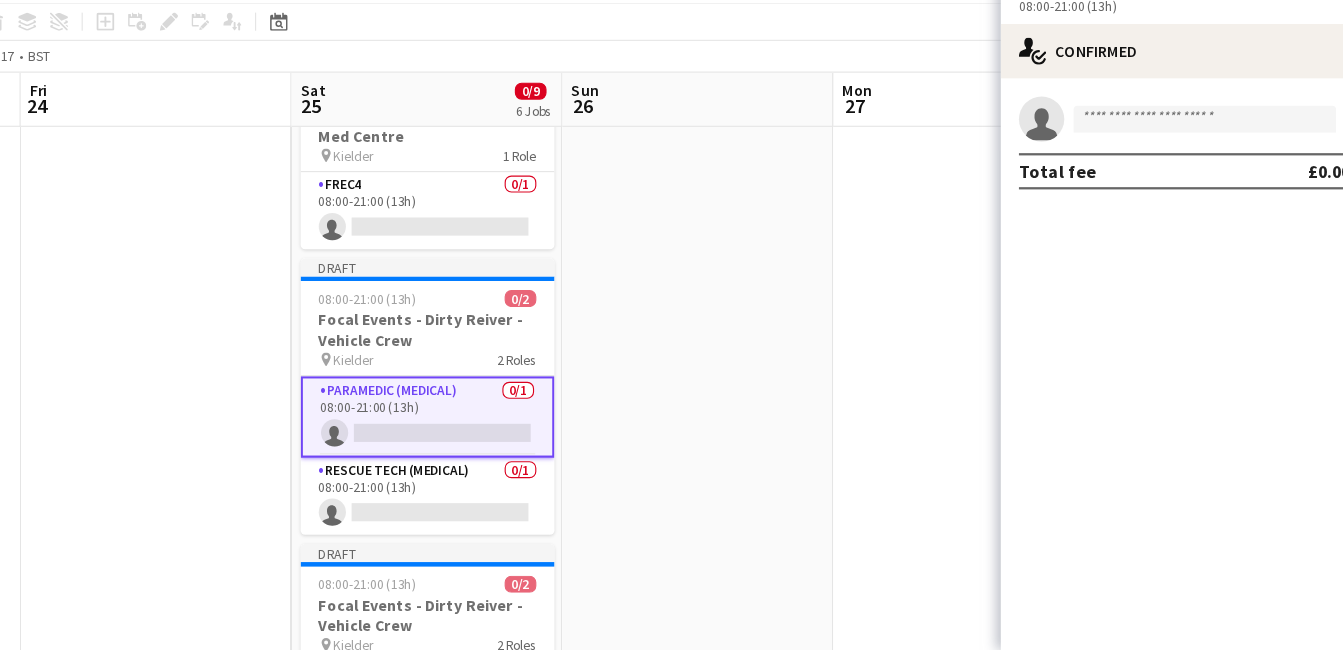 click on "Focal Events - Dirty Reiver - Vehicle Crew" at bounding box center (497, 367) 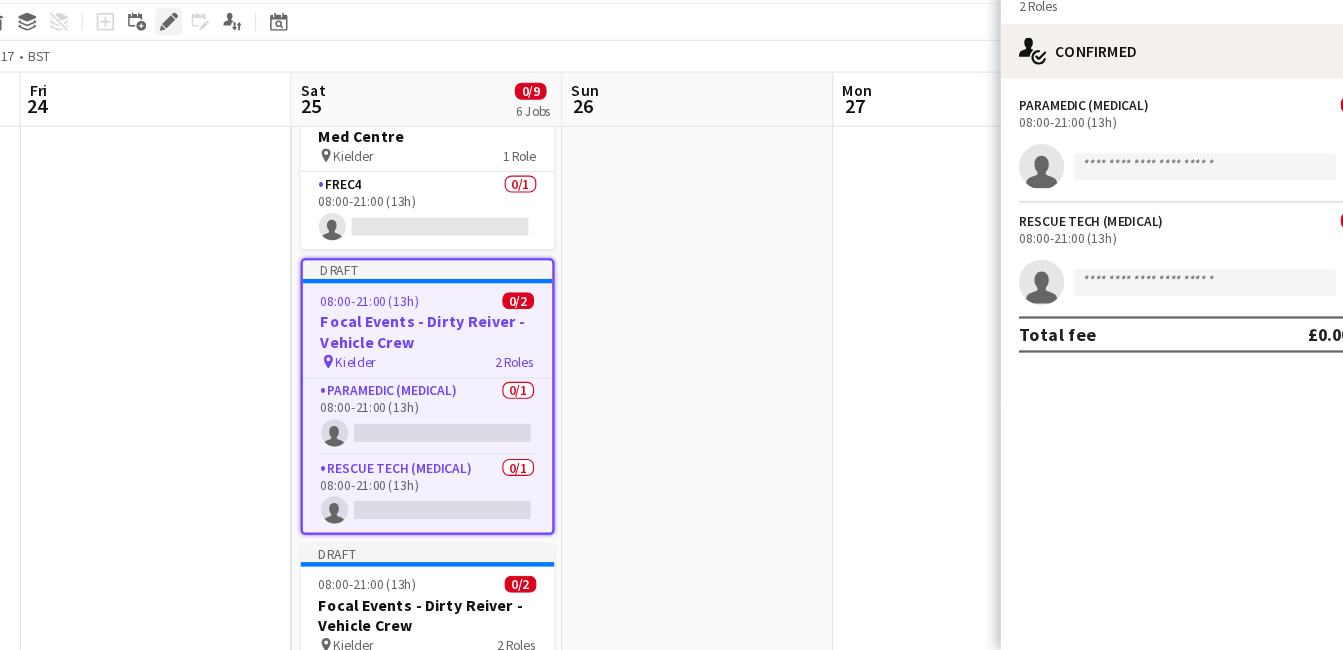 click 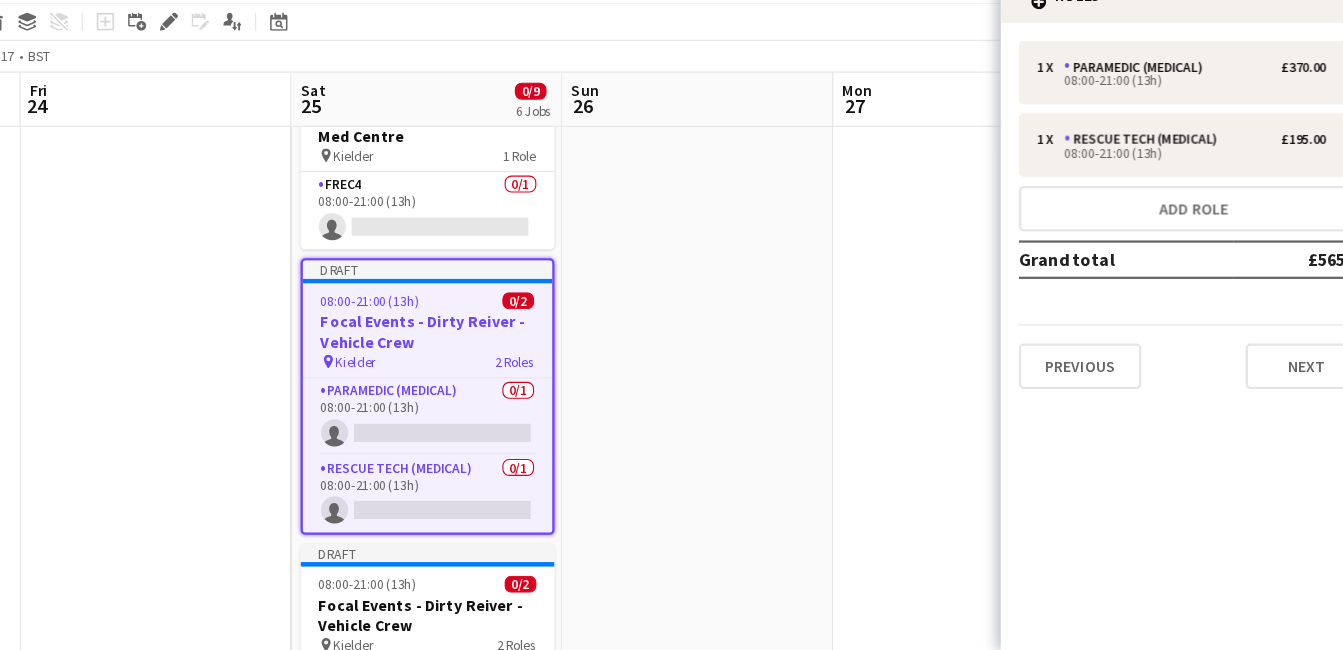 drag, startPoint x: 479, startPoint y: 434, endPoint x: 783, endPoint y: 375, distance: 309.6724 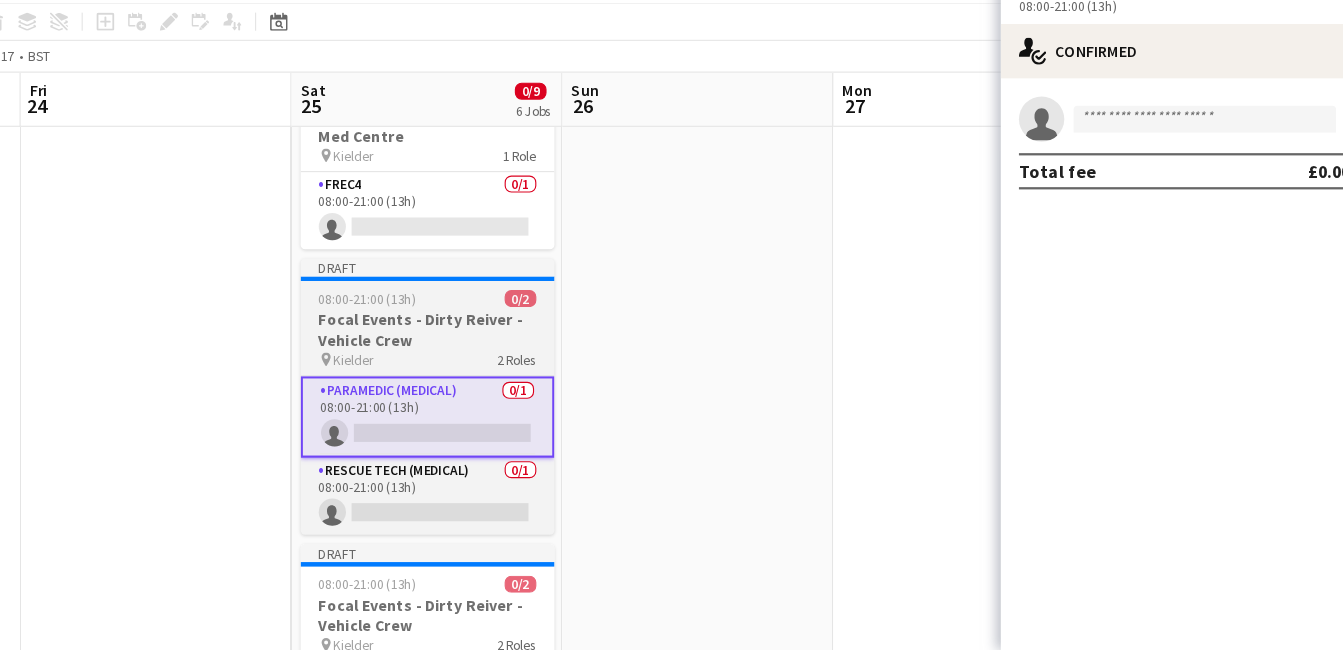 click on "Focal Events - Dirty Reiver - Vehicle Crew" at bounding box center [497, 367] 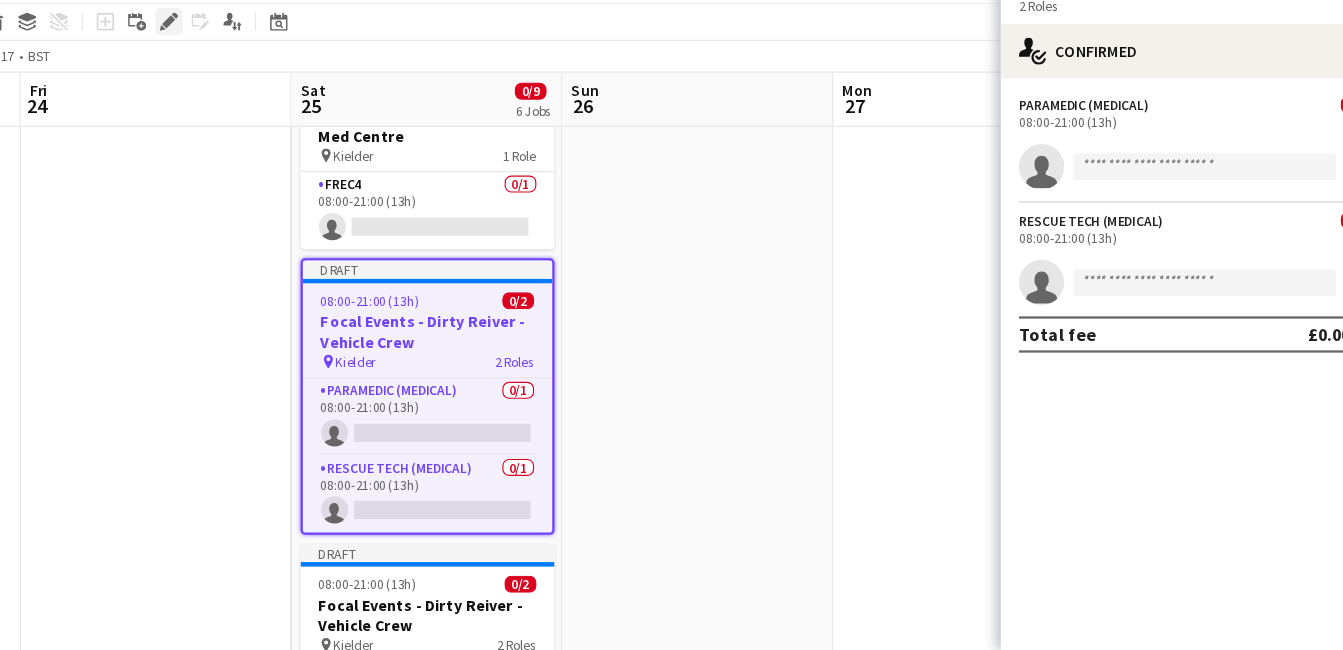 click on "Edit" 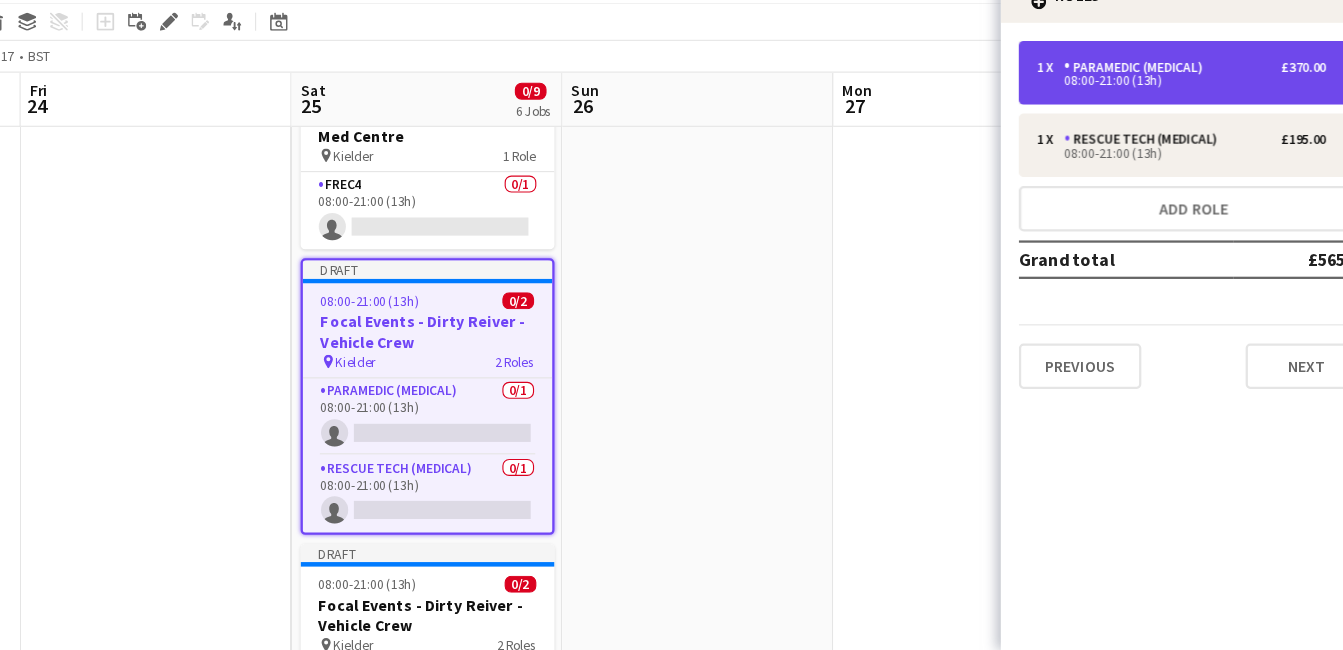 click on "1 x   Paramedic (Medical)   £[NUMBER]" at bounding box center [1162, 135] 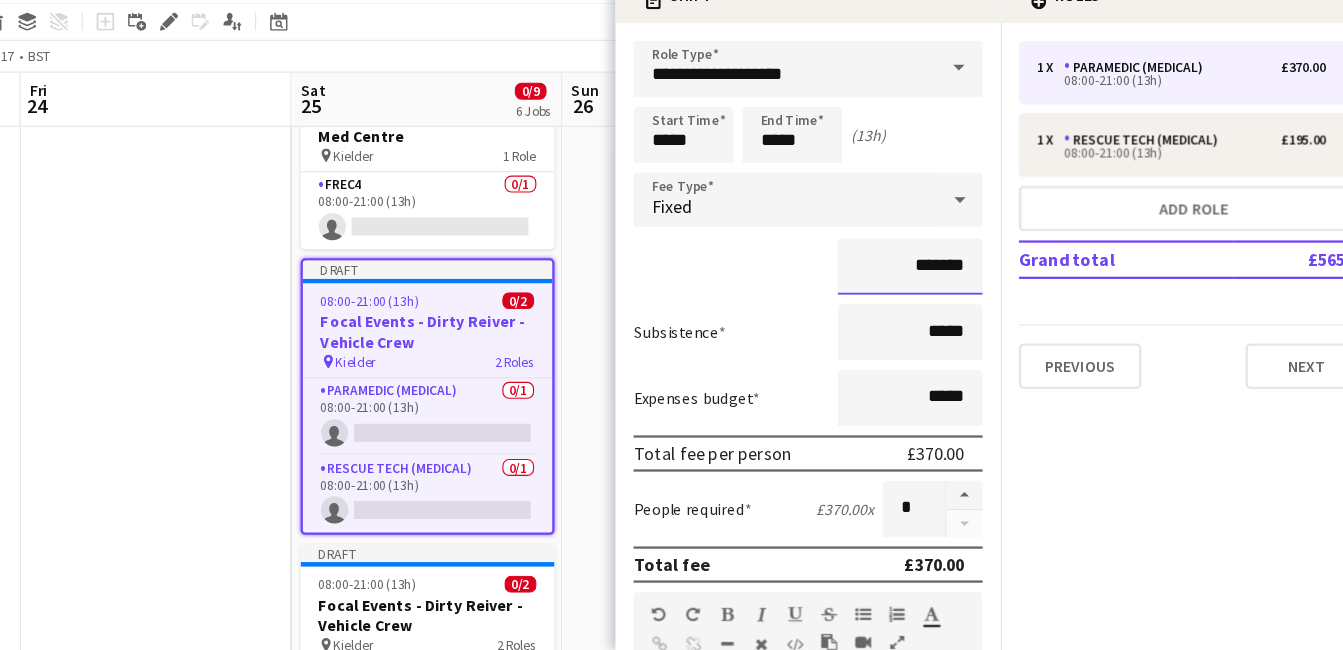 click on "*******" at bounding box center [923, 311] 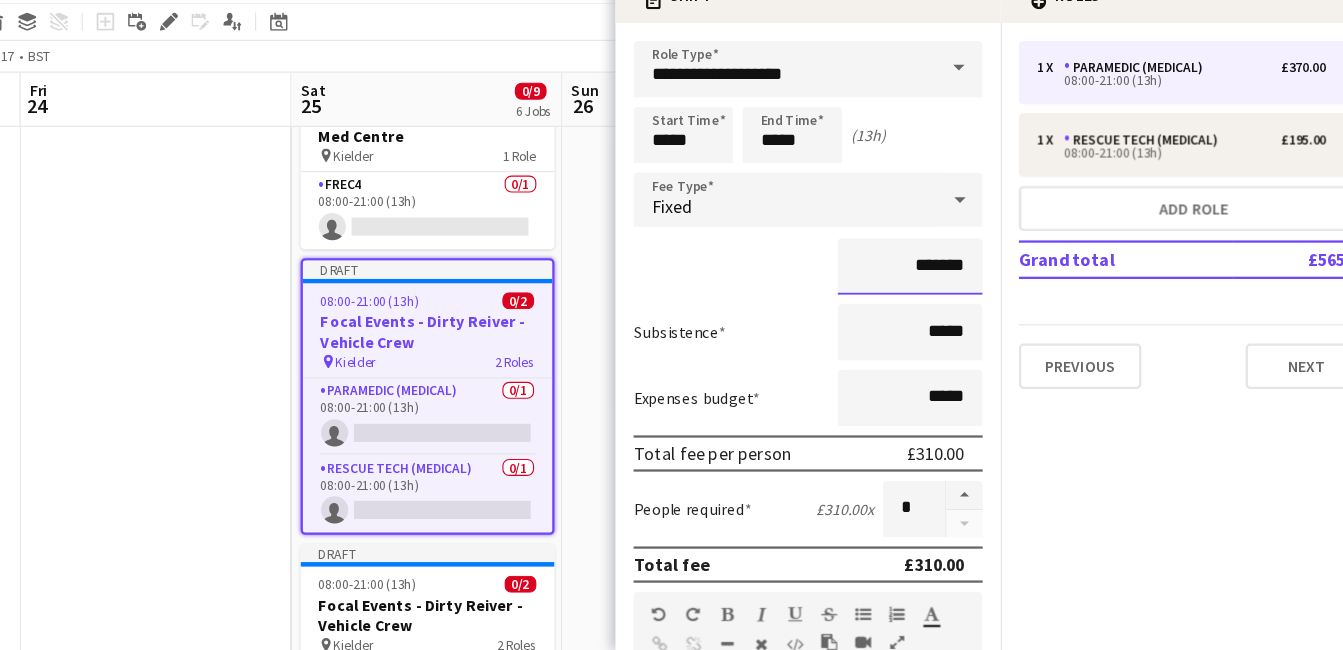 type on "*******" 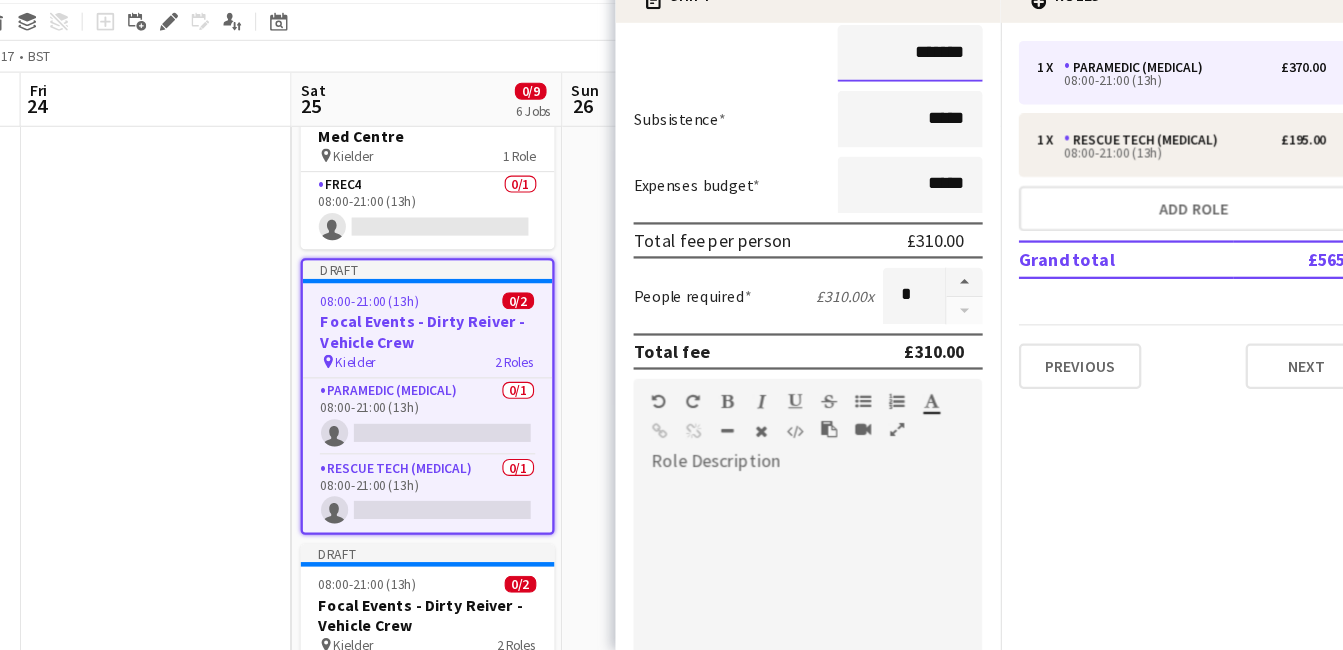 scroll, scrollTop: 607, scrollLeft: 0, axis: vertical 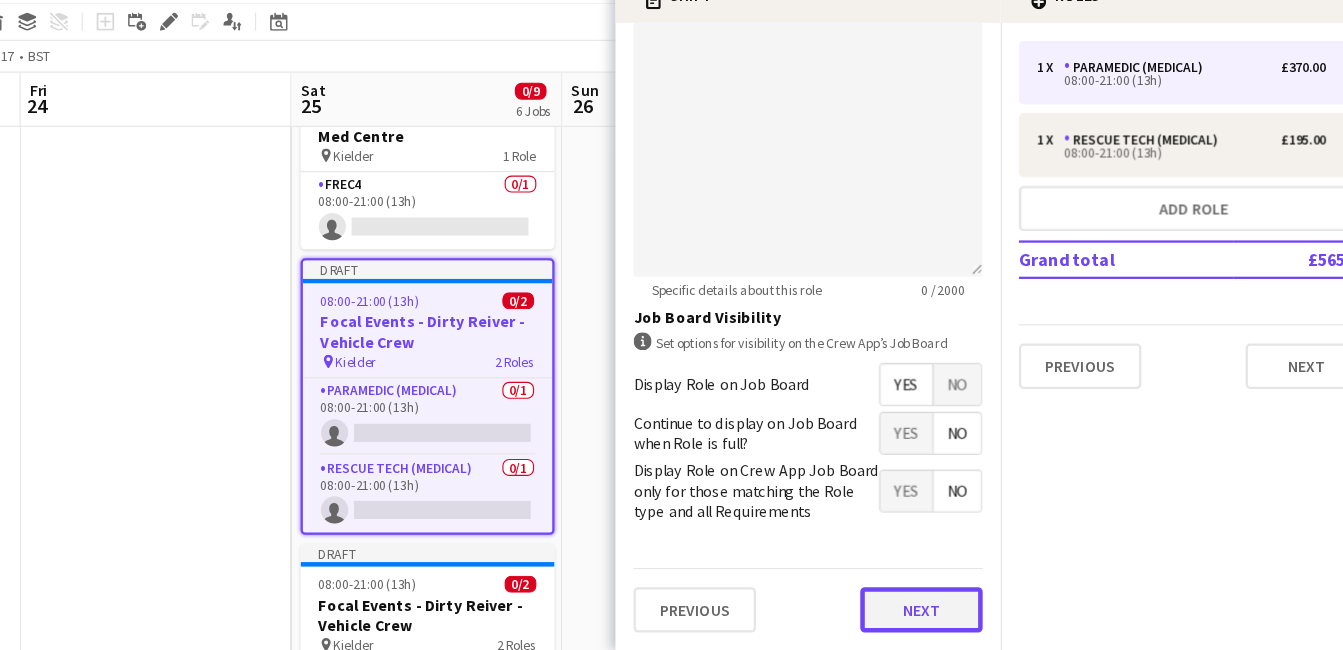 click on "Next" at bounding box center (933, 614) 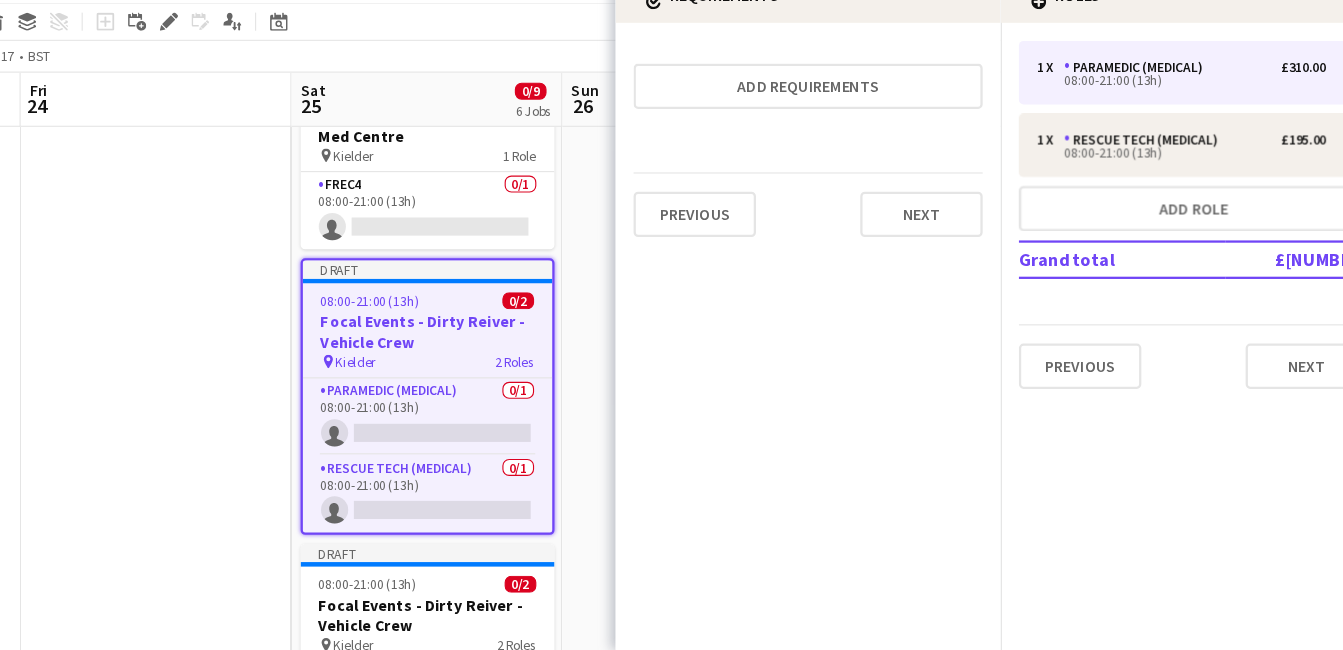 scroll, scrollTop: 0, scrollLeft: 0, axis: both 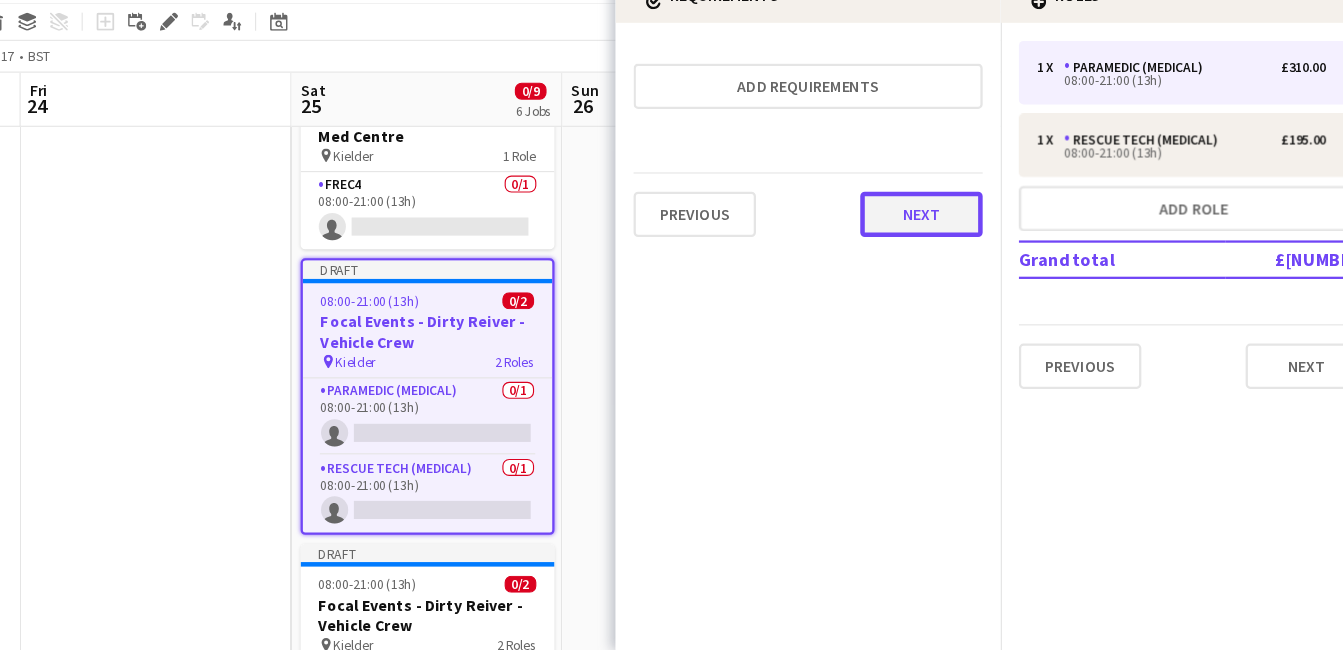click on "Next" at bounding box center (933, 265) 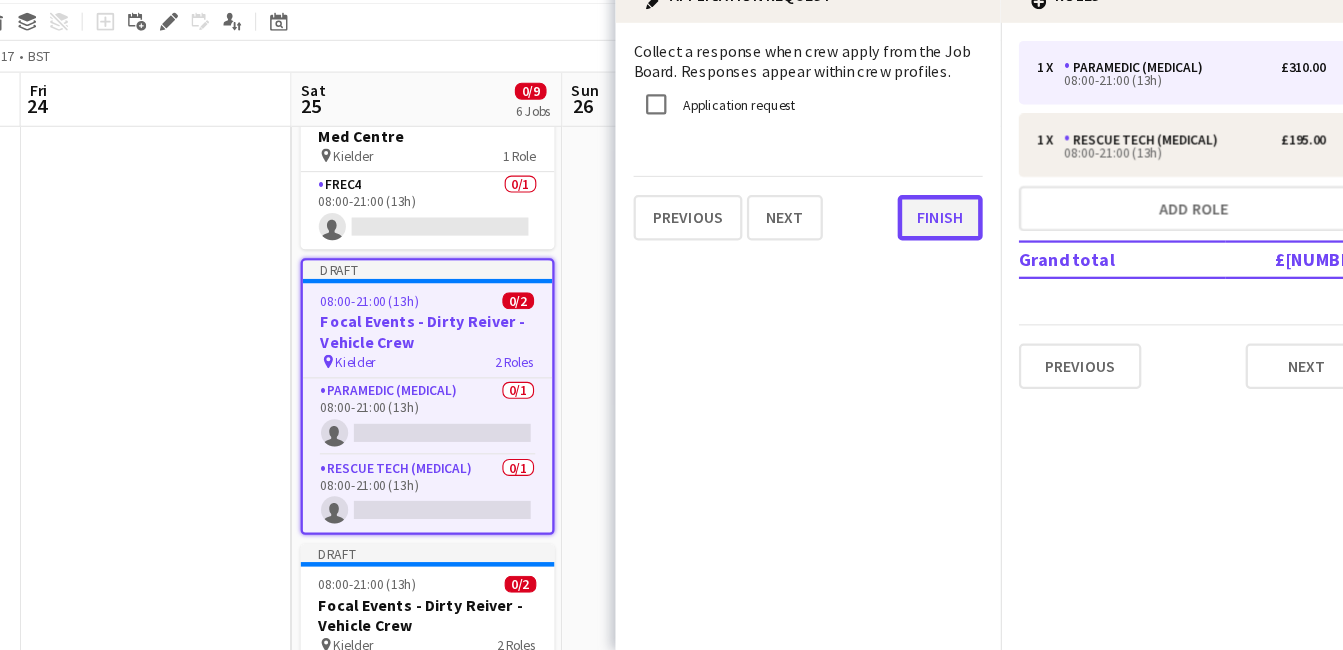 click on "Finish" at bounding box center (949, 268) 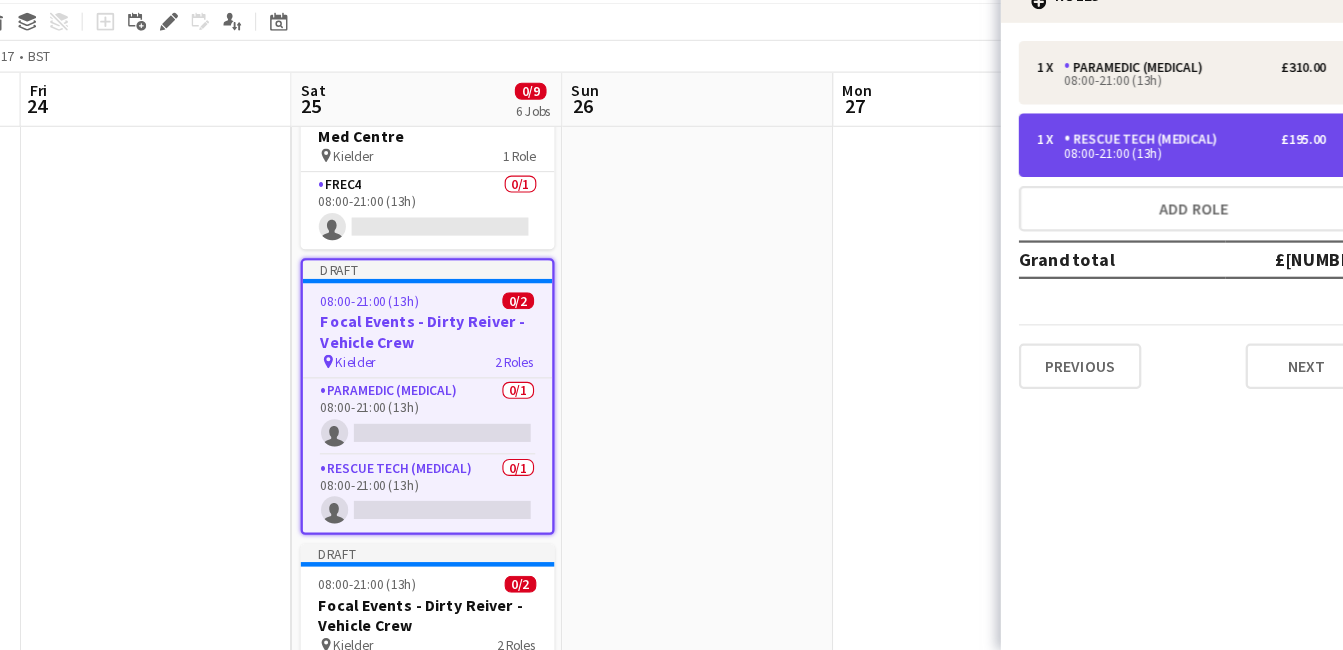 click on "Rescue Tech (Medical)" at bounding box center [1130, 199] 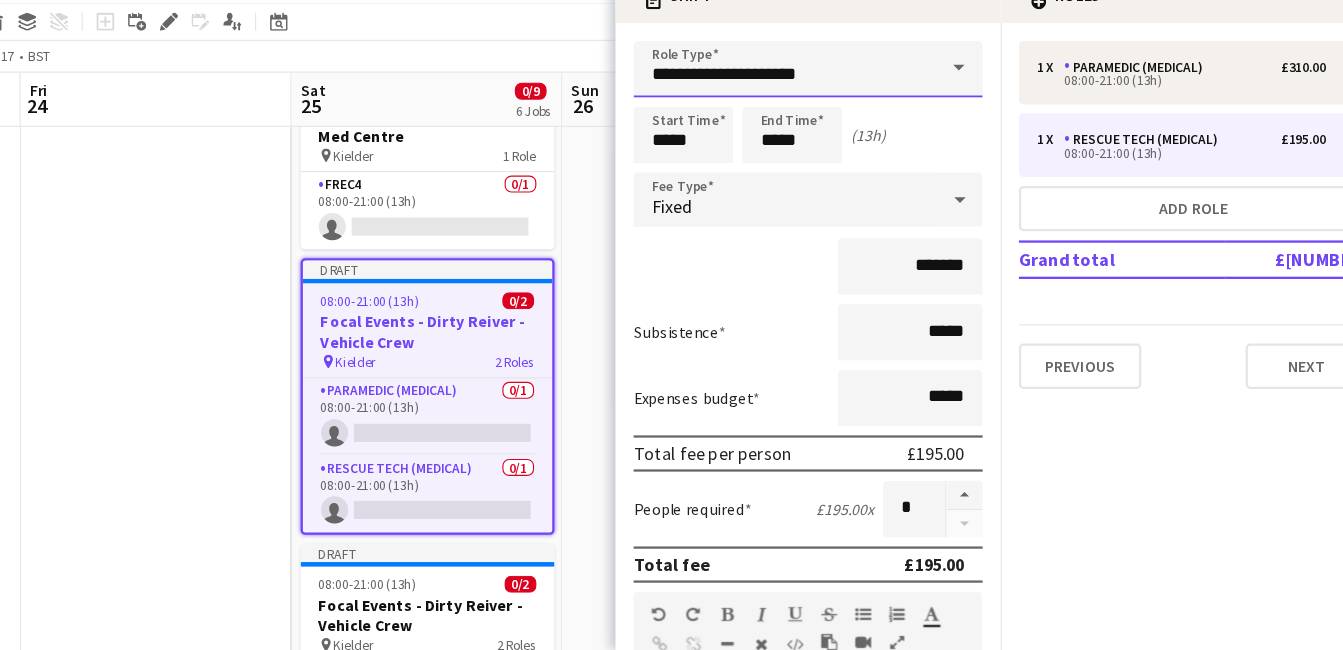 click on "Menu
Boards
Boards   Boards   All jobs   Status
Workforce
Workforce   My Workforce   Recruiting
Comms
Comms
Pay
Pay   Approvals   Payments   Reports
Platform Settings
Platform Settings   App settings   Your settings   Profiles
Training Academy
Training Academy
Knowledge Base
Knowledge Base
Product Updates
Product Updates   Log Out   Privacy   Events
Close
Add
Help
Notifications
Events
user
View  Day view expanded Day view collapsed Month view Date picker Jump to today Expand Linked Jobs  Edit  Copy" at bounding box center [671, 343] 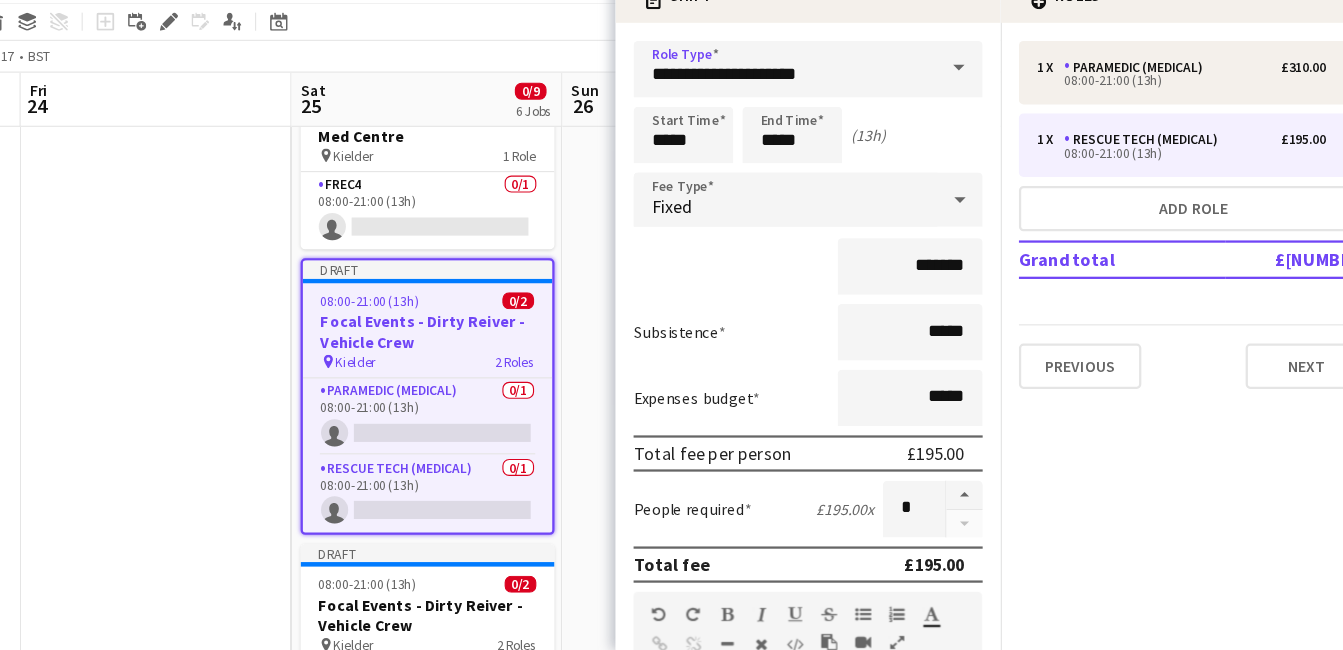 click at bounding box center [966, 136] 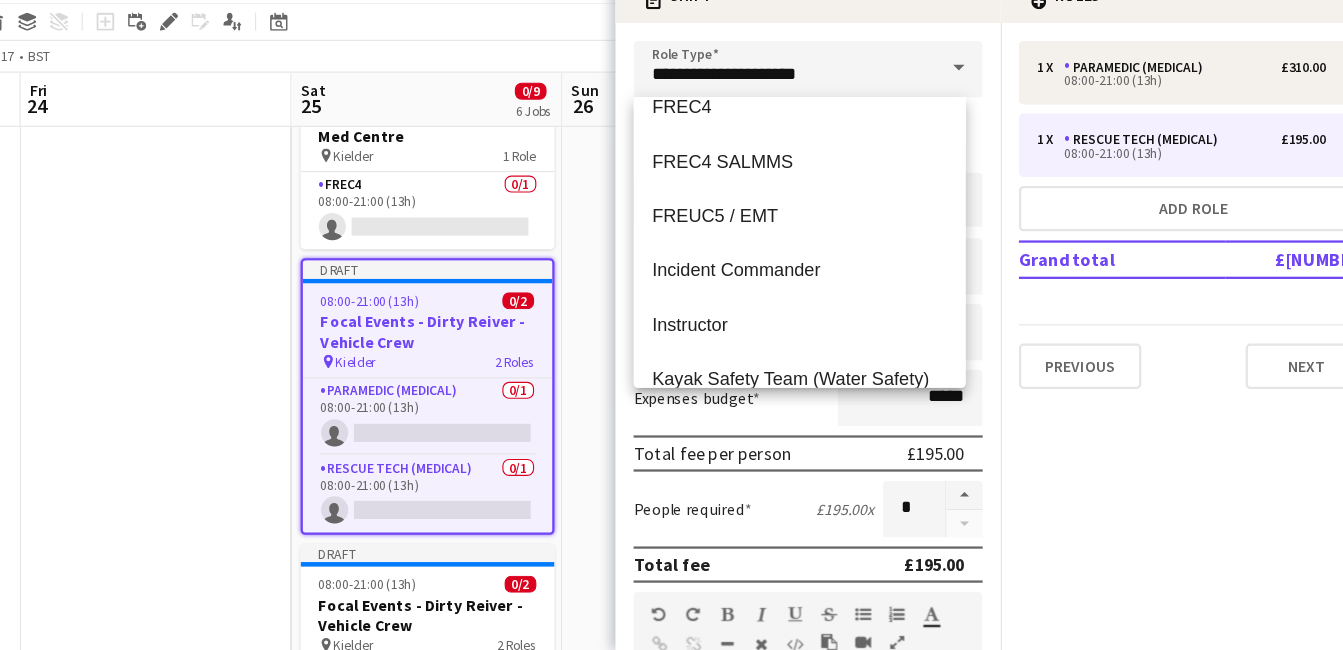 scroll, scrollTop: 321, scrollLeft: 0, axis: vertical 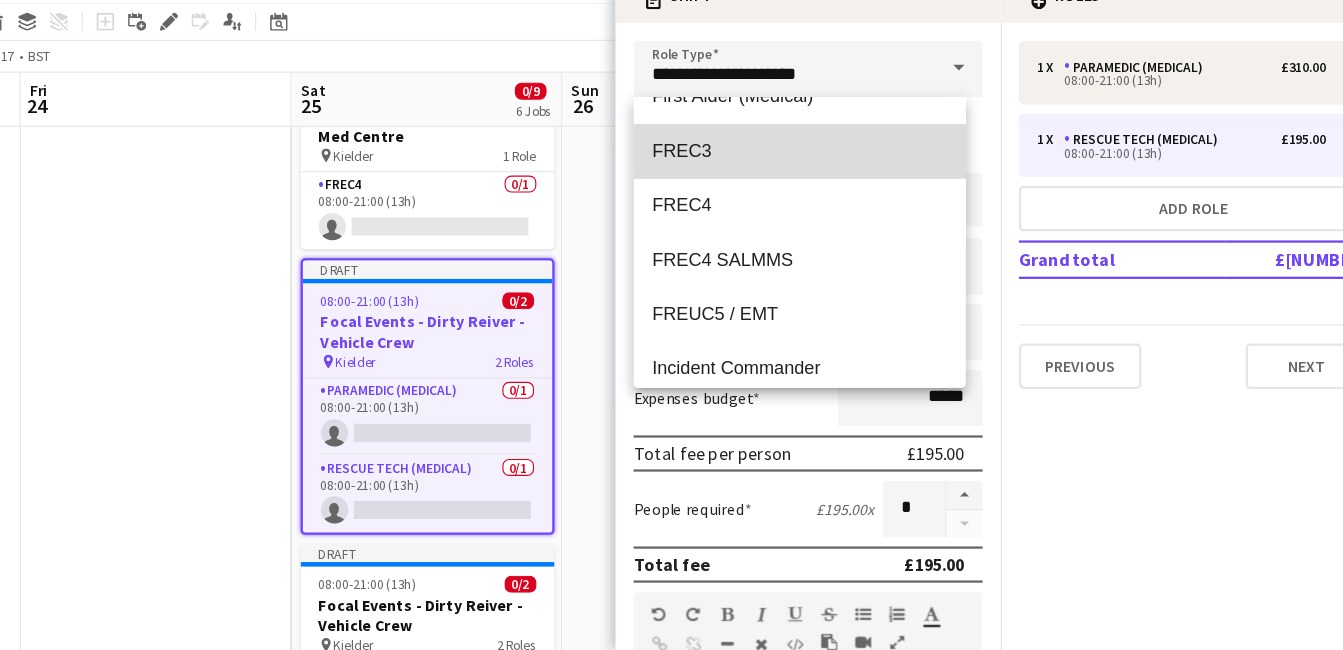 click on "FREC3" at bounding box center (825, 209) 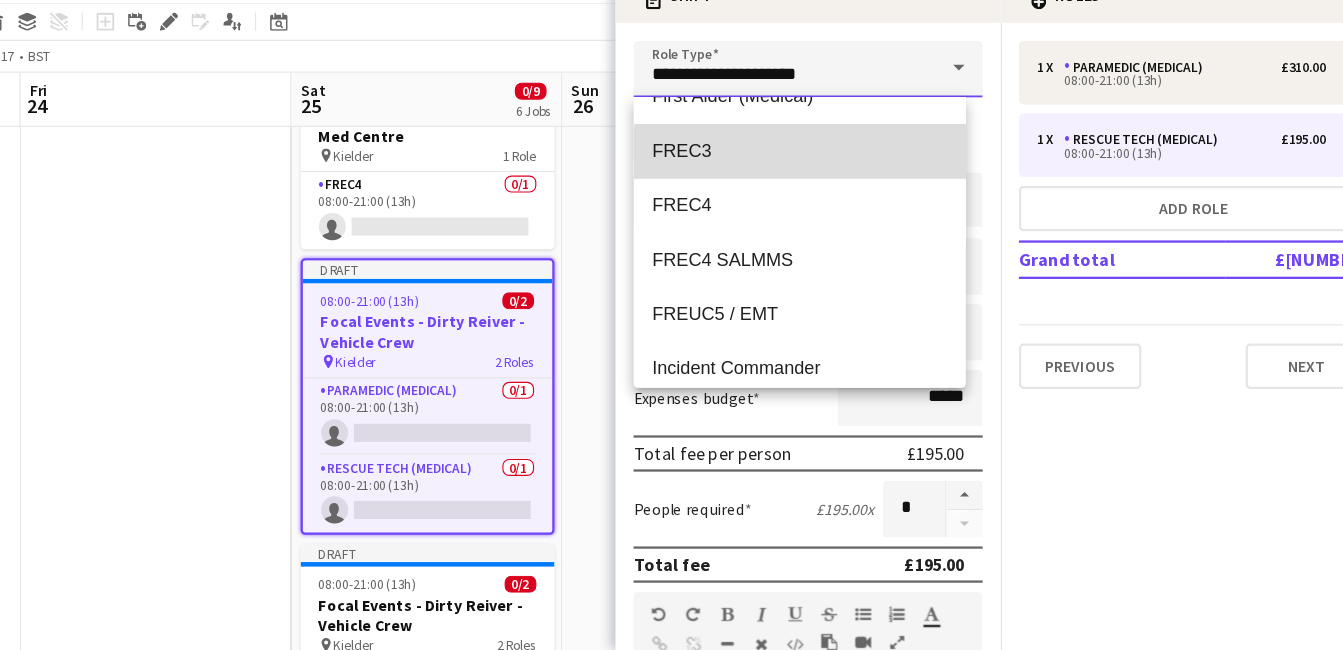 type on "*****" 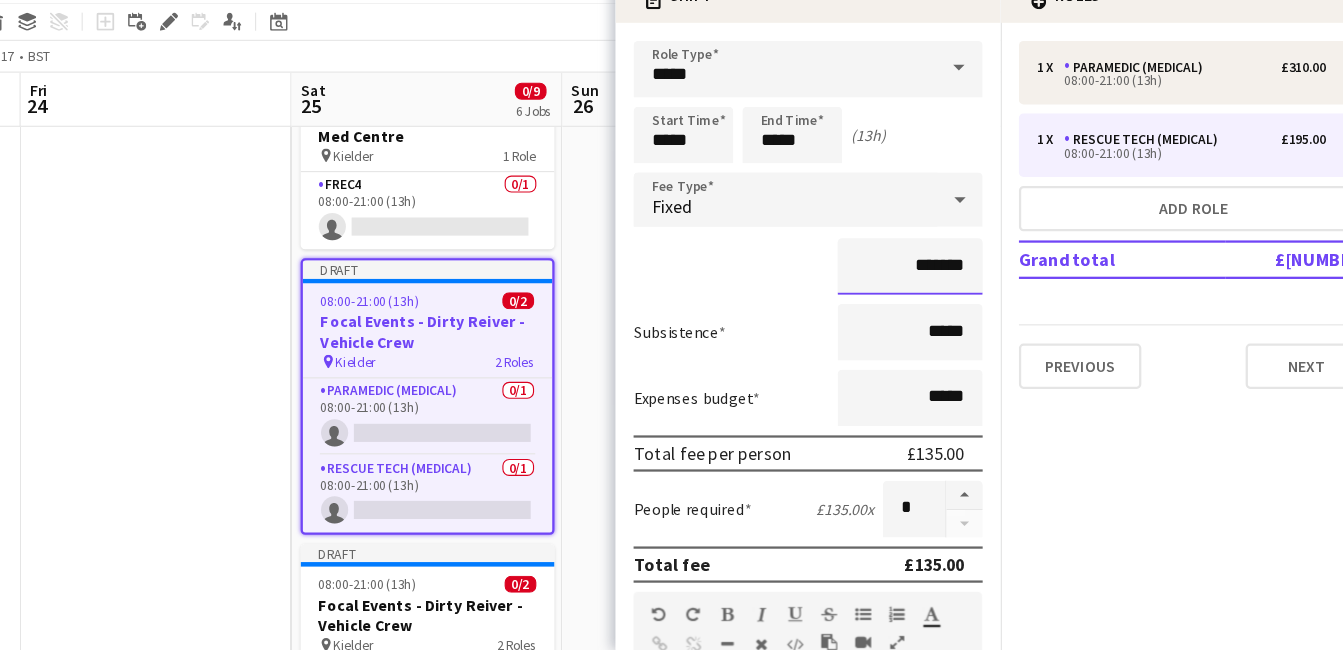 click on "*******" at bounding box center [923, 311] 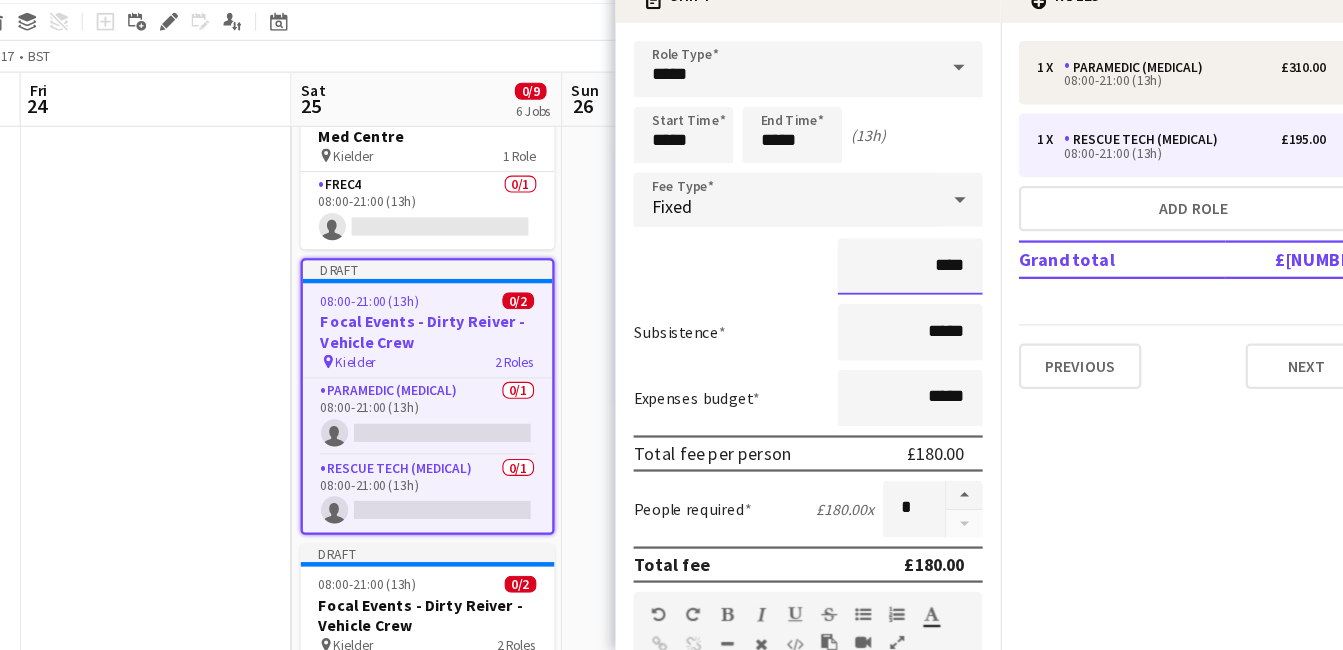 type on "****" 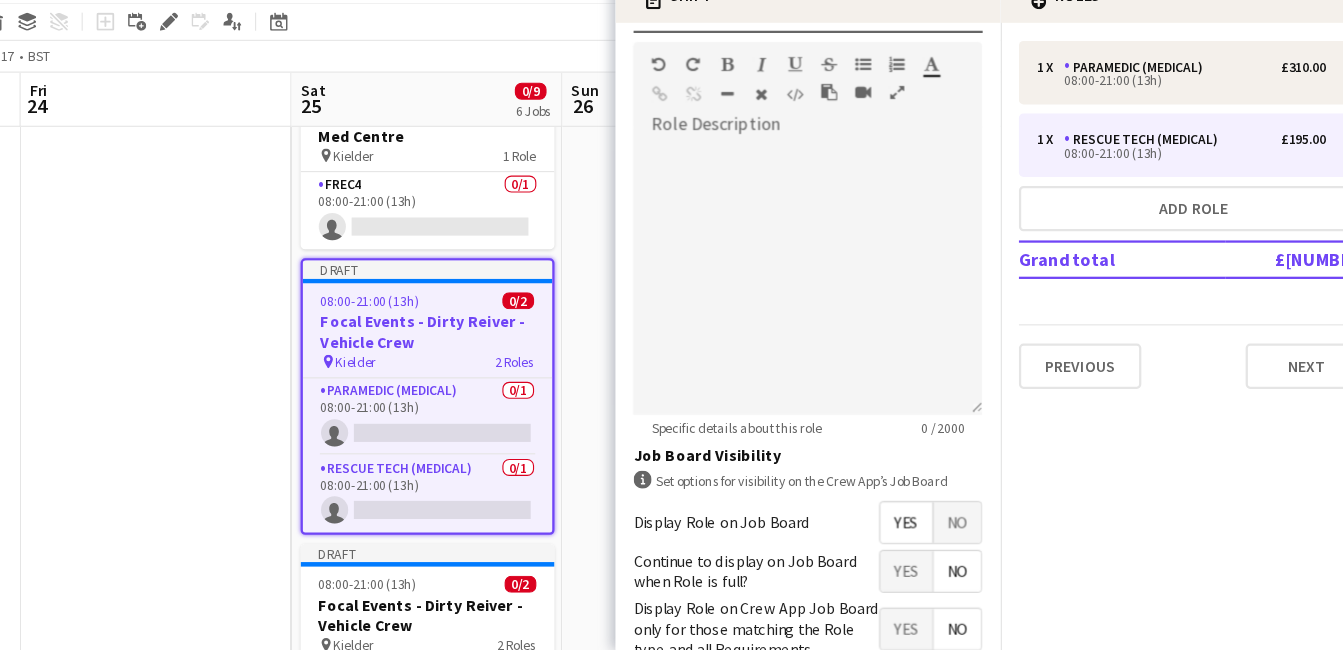 scroll, scrollTop: 607, scrollLeft: 0, axis: vertical 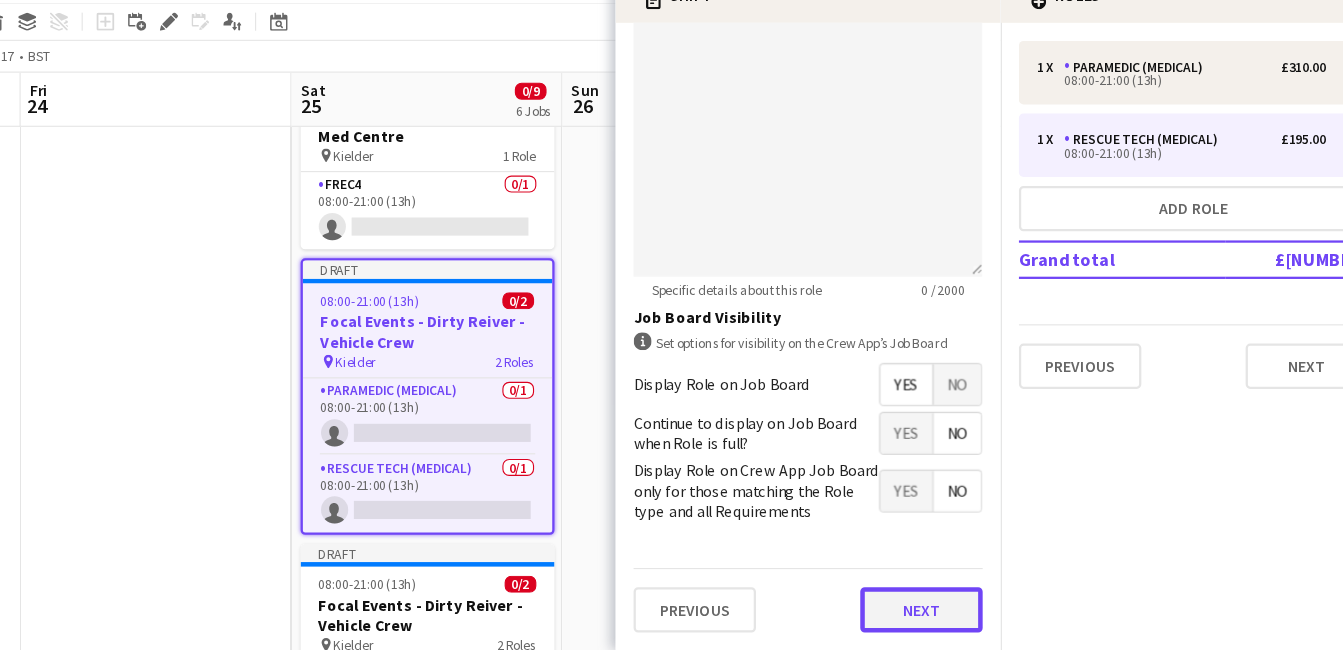 click on "Next" at bounding box center (933, 614) 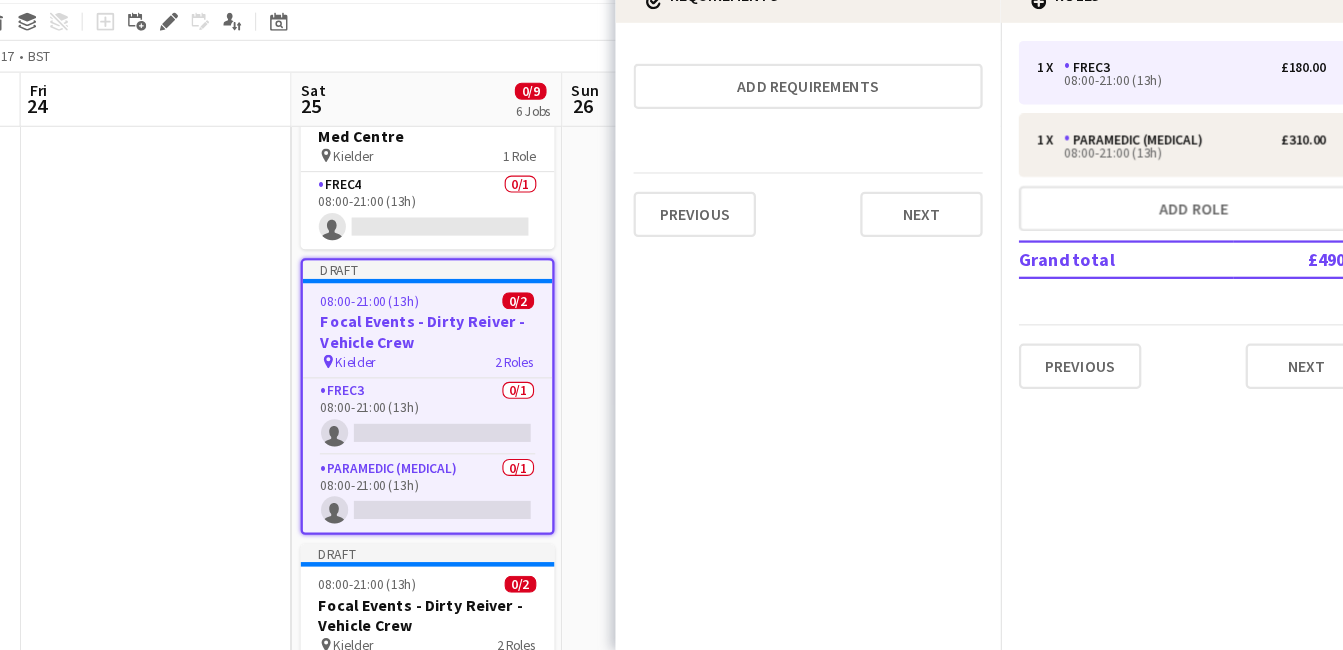 scroll, scrollTop: 0, scrollLeft: 0, axis: both 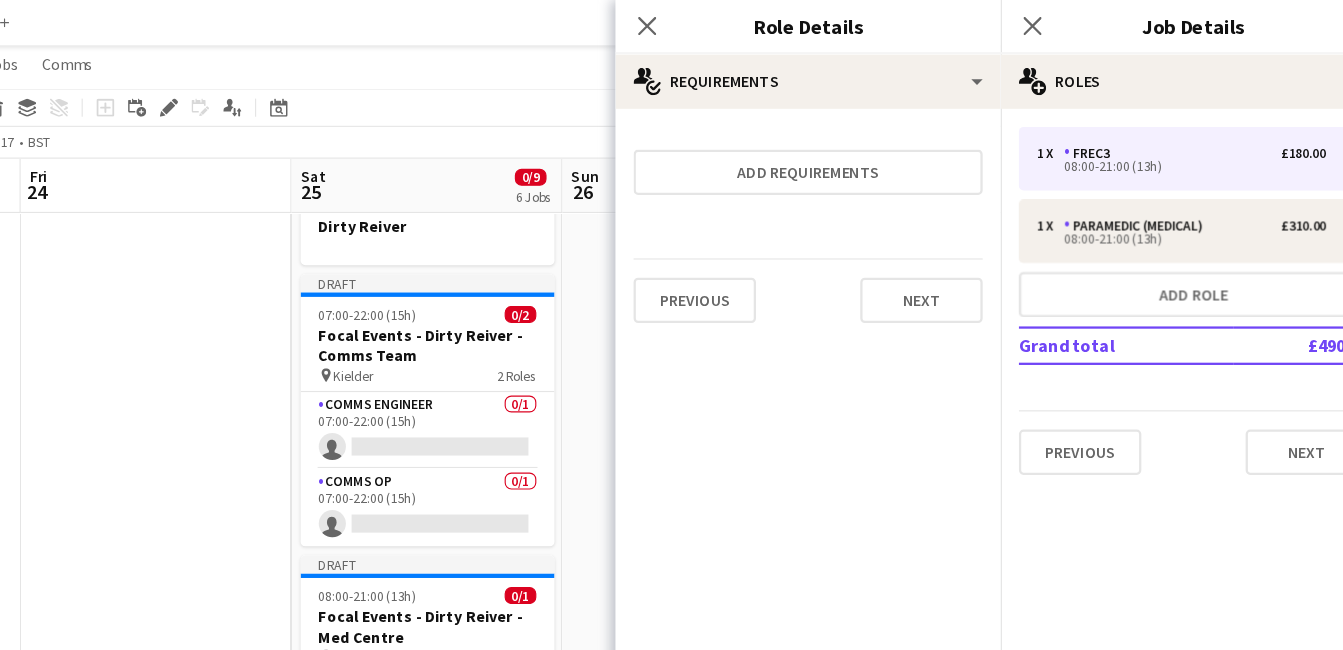 click on "Close pop-in" 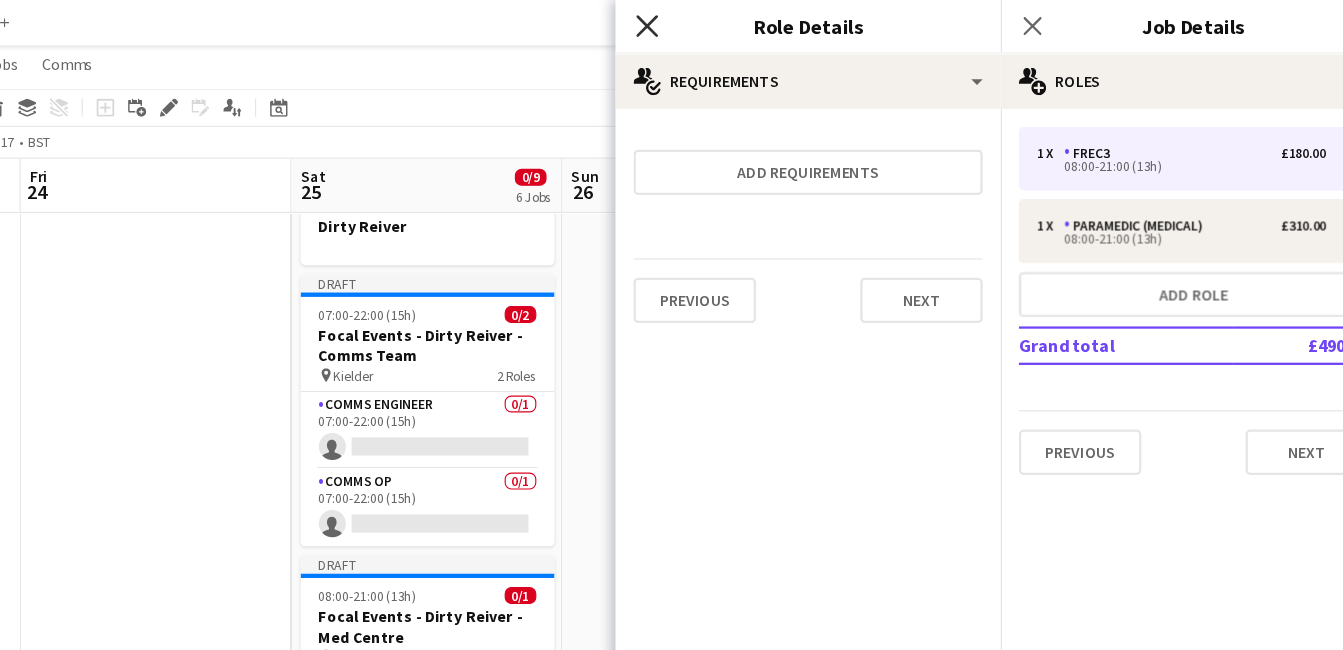 click 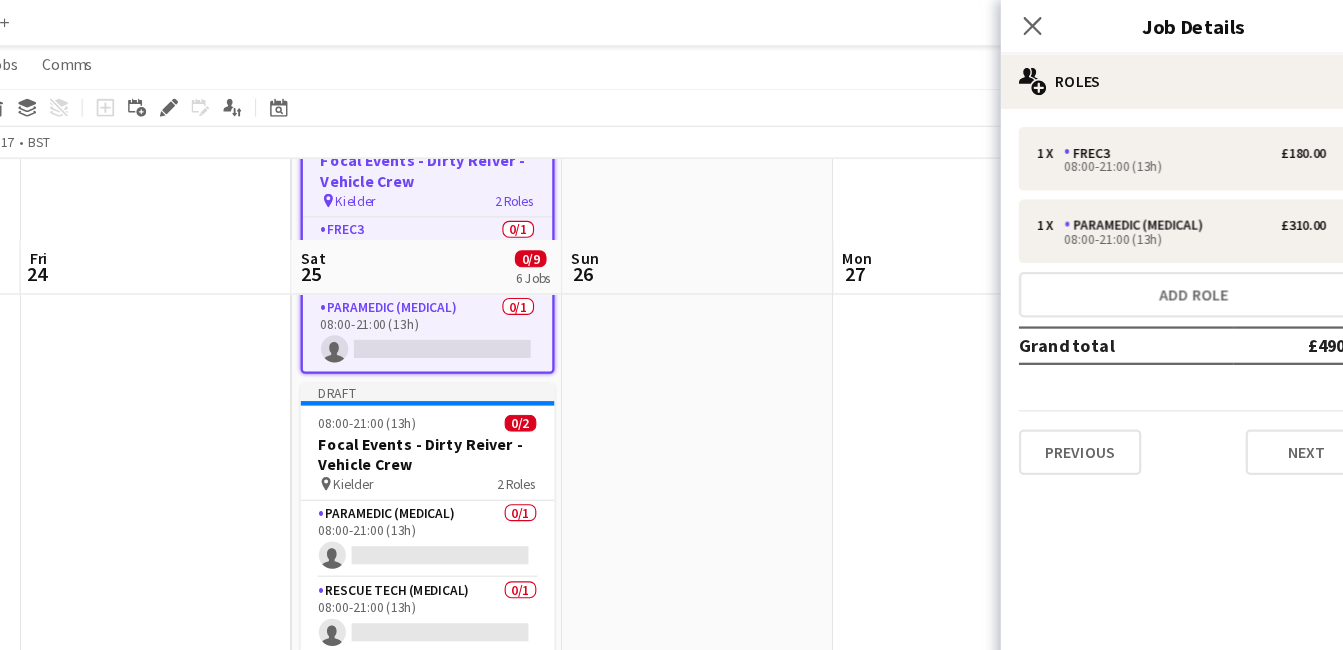 scroll, scrollTop: 199, scrollLeft: 0, axis: vertical 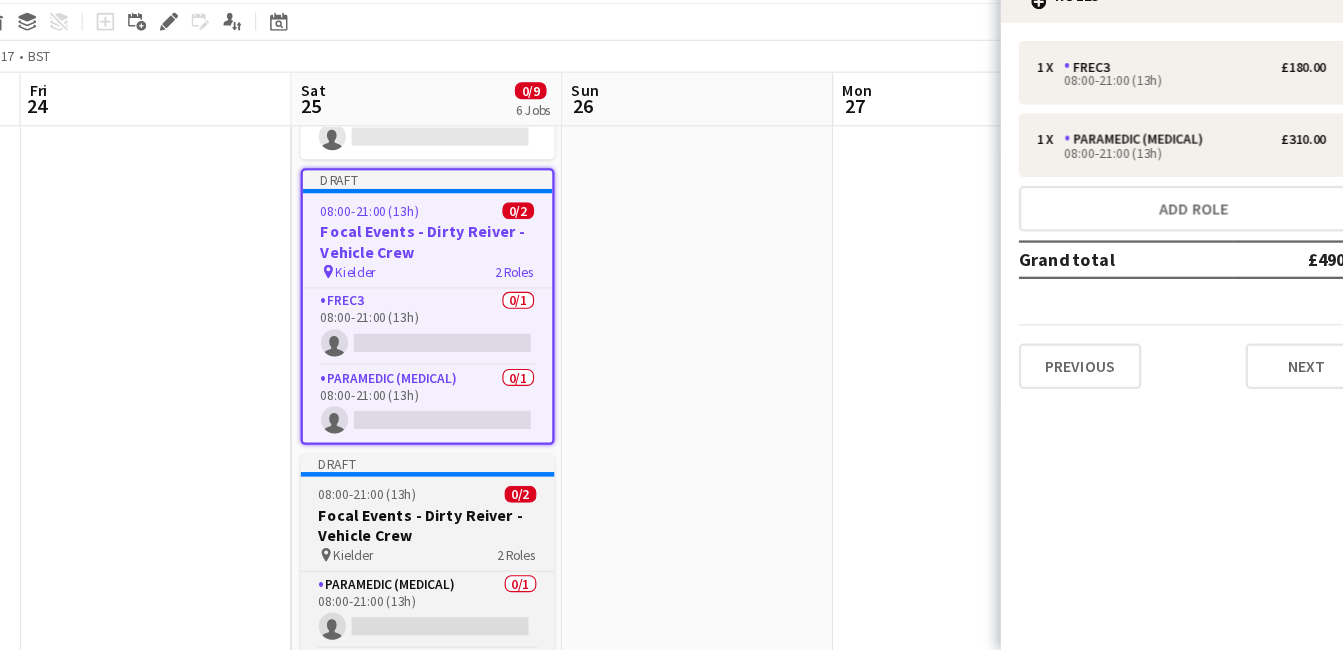 click on "pin
Kielder   [NUMBER] Roles" at bounding box center [497, 566] 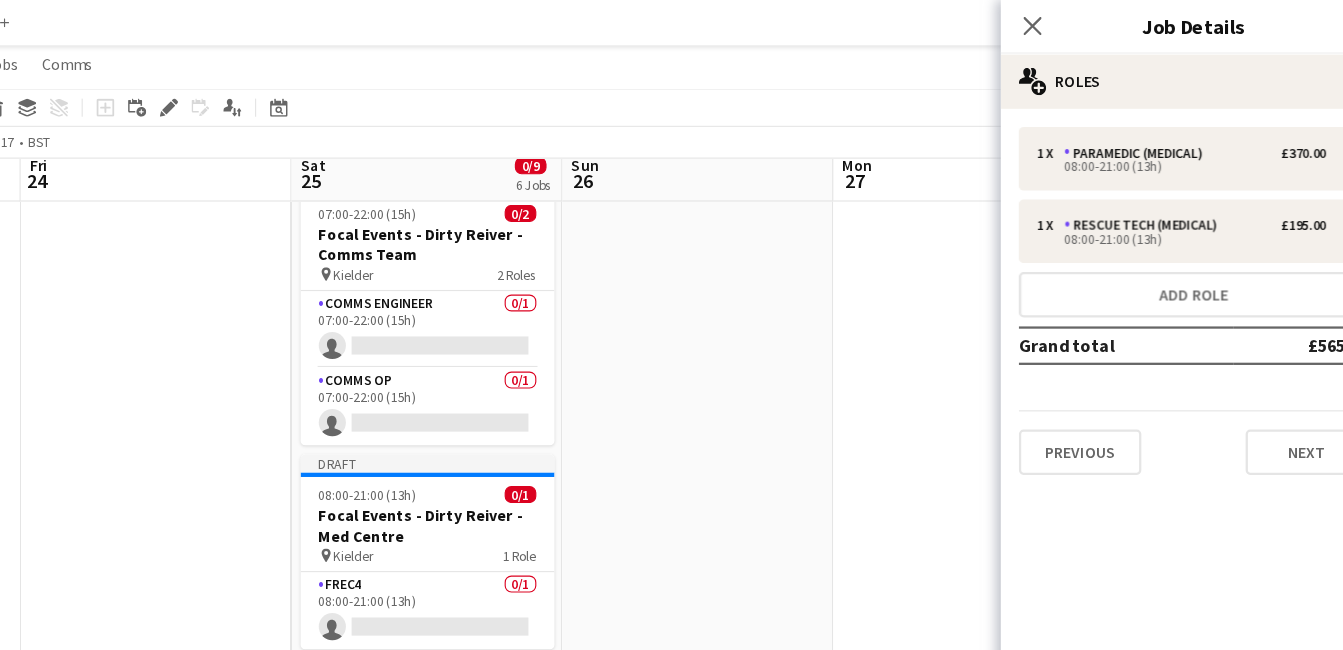 scroll, scrollTop: 149, scrollLeft: 0, axis: vertical 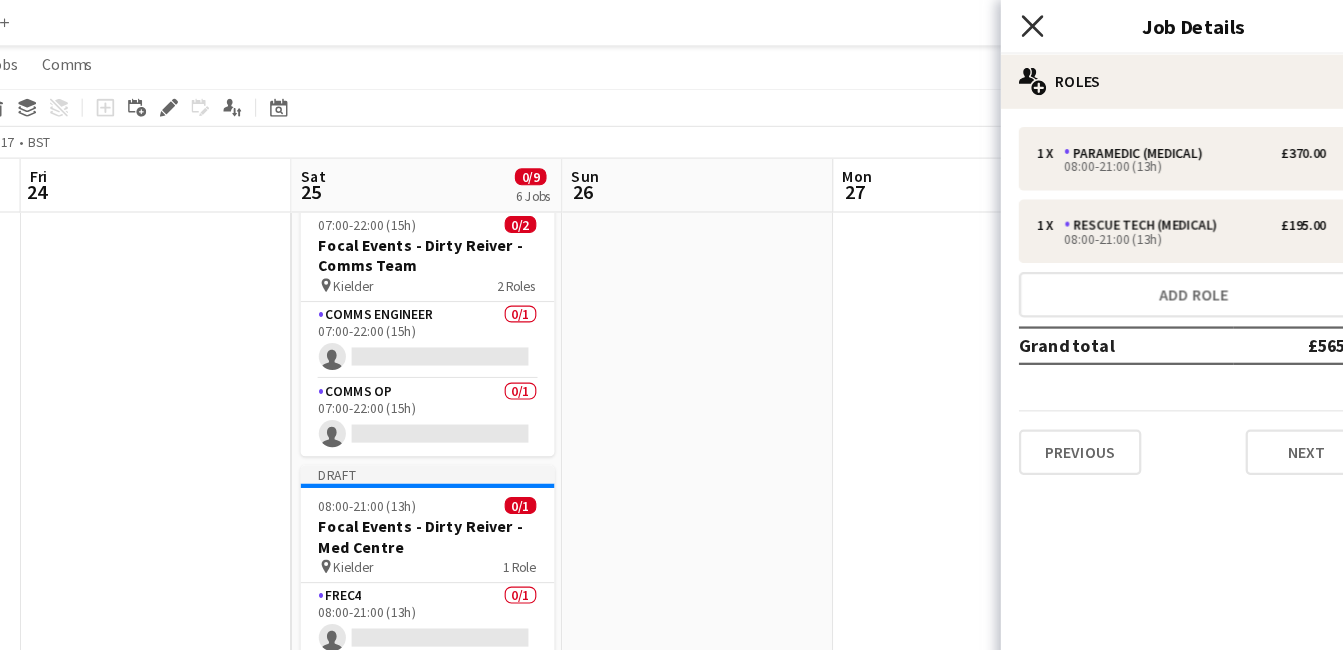 click on "Close pop-in" 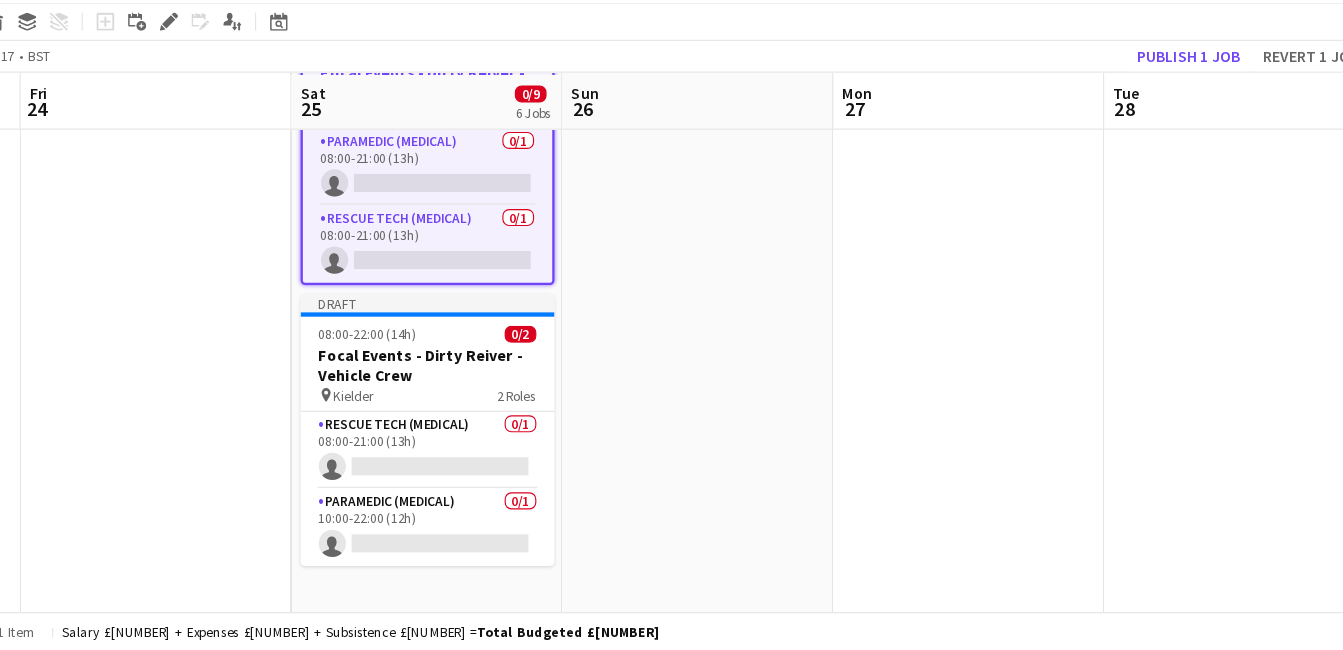 scroll, scrollTop: 908, scrollLeft: 0, axis: vertical 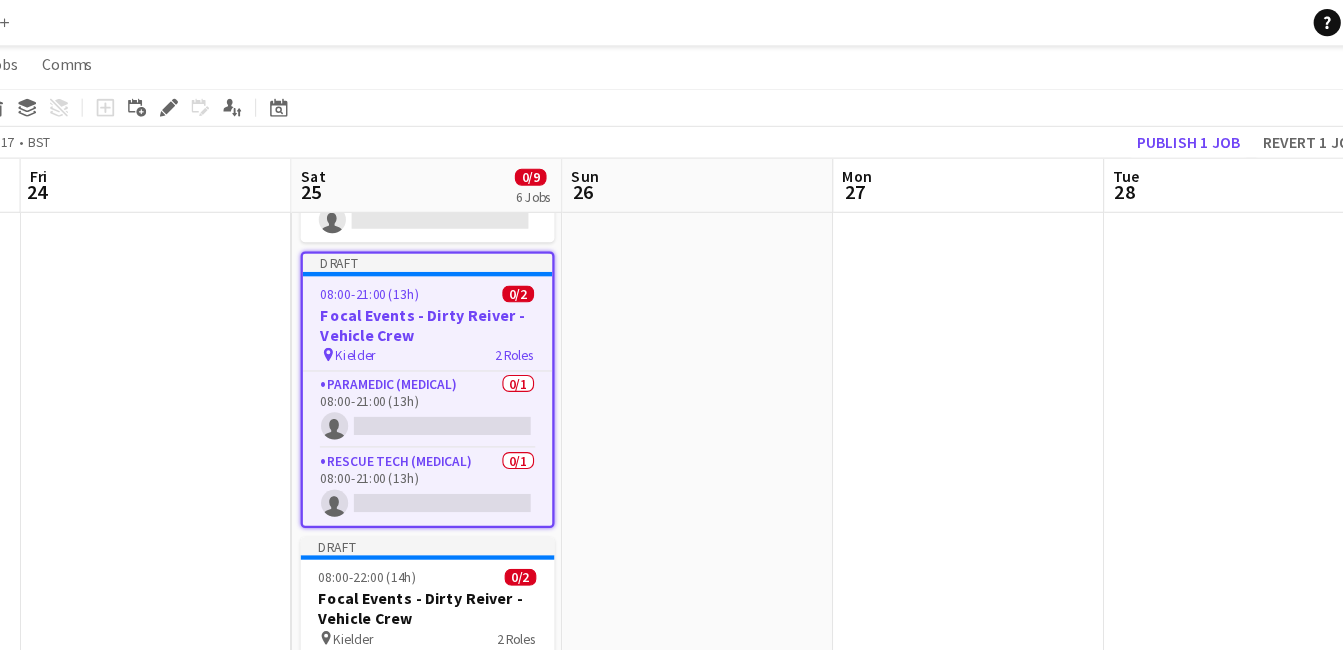 click on "pin
Kielder   [NUMBER] Roles" at bounding box center [497, 313] 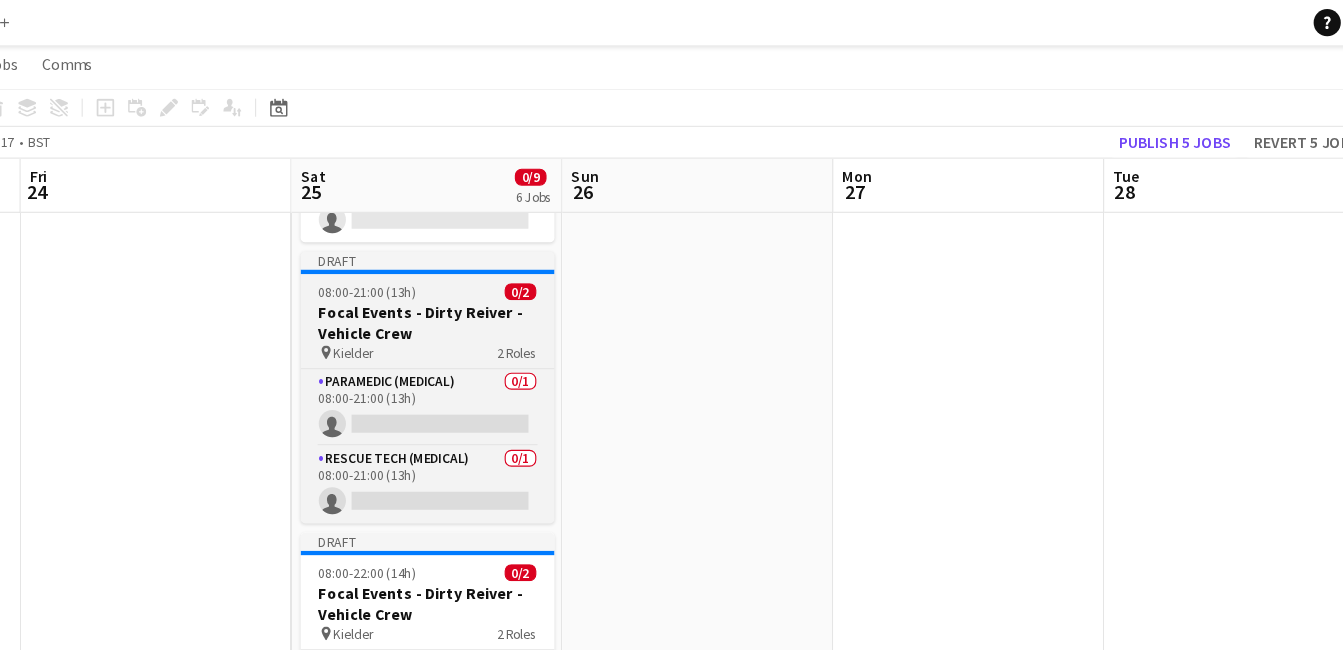 click on "pin
Kielder   [NUMBER] Roles" at bounding box center (497, 311) 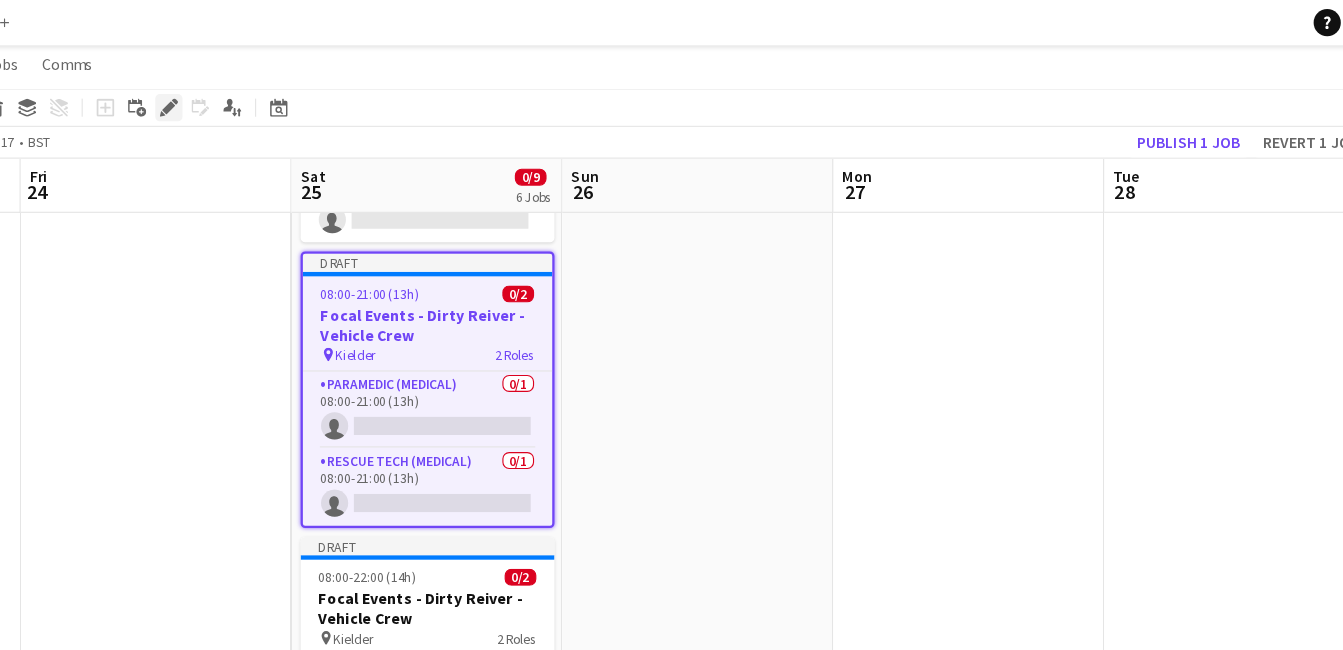 drag, startPoint x: 281, startPoint y: 100, endPoint x: 272, endPoint y: 95, distance: 10.29563 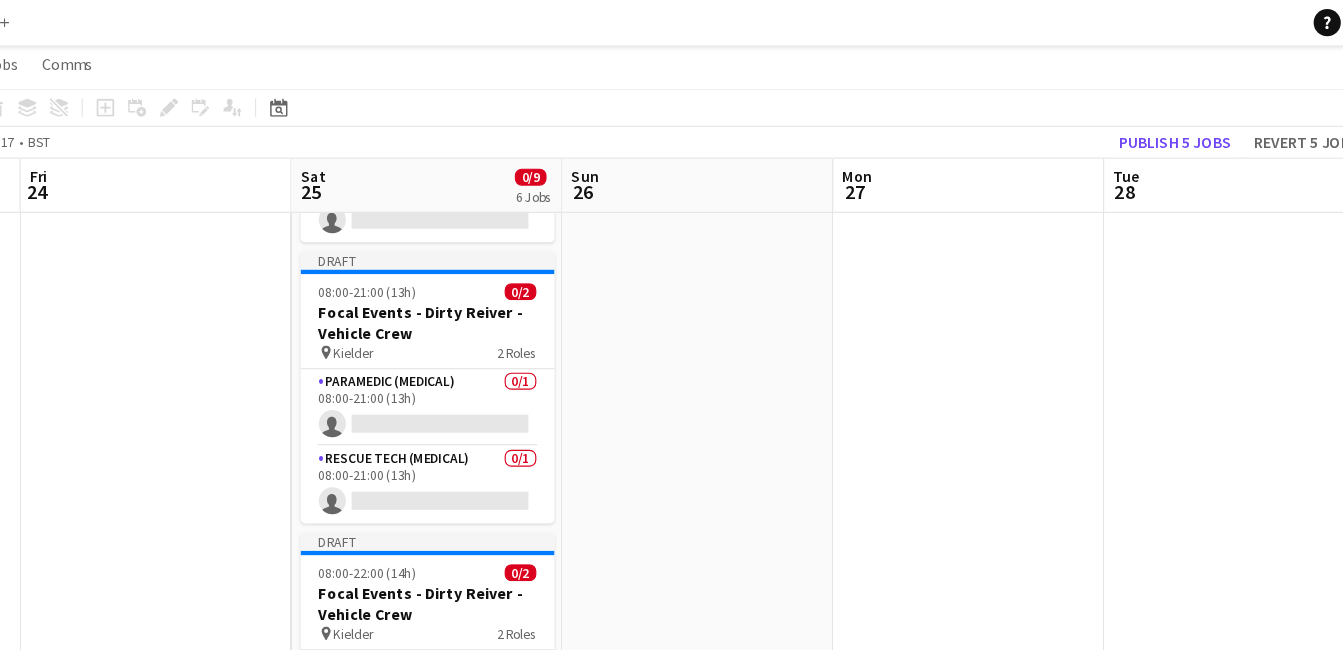 click on "Add job
Add linked Job
Edit
Edit linked Job
Applicants" 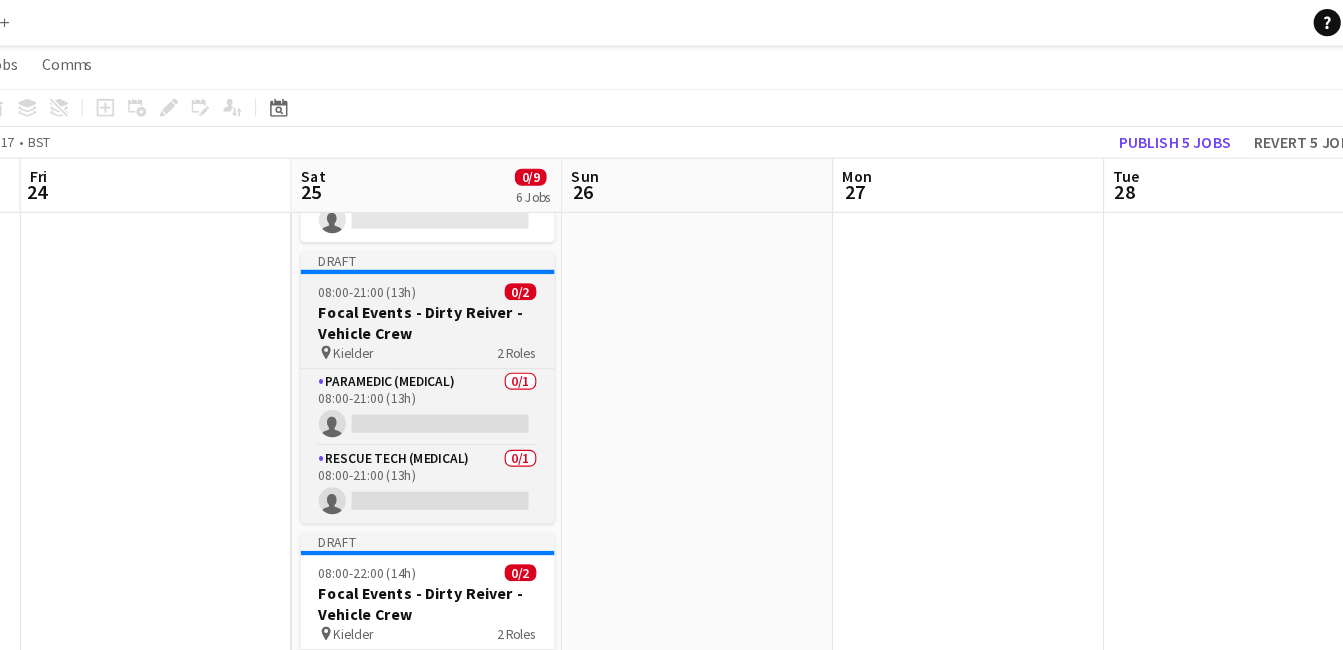 click on "Focal Events - Dirty Reiver - Vehicle Crew" at bounding box center (497, 285) 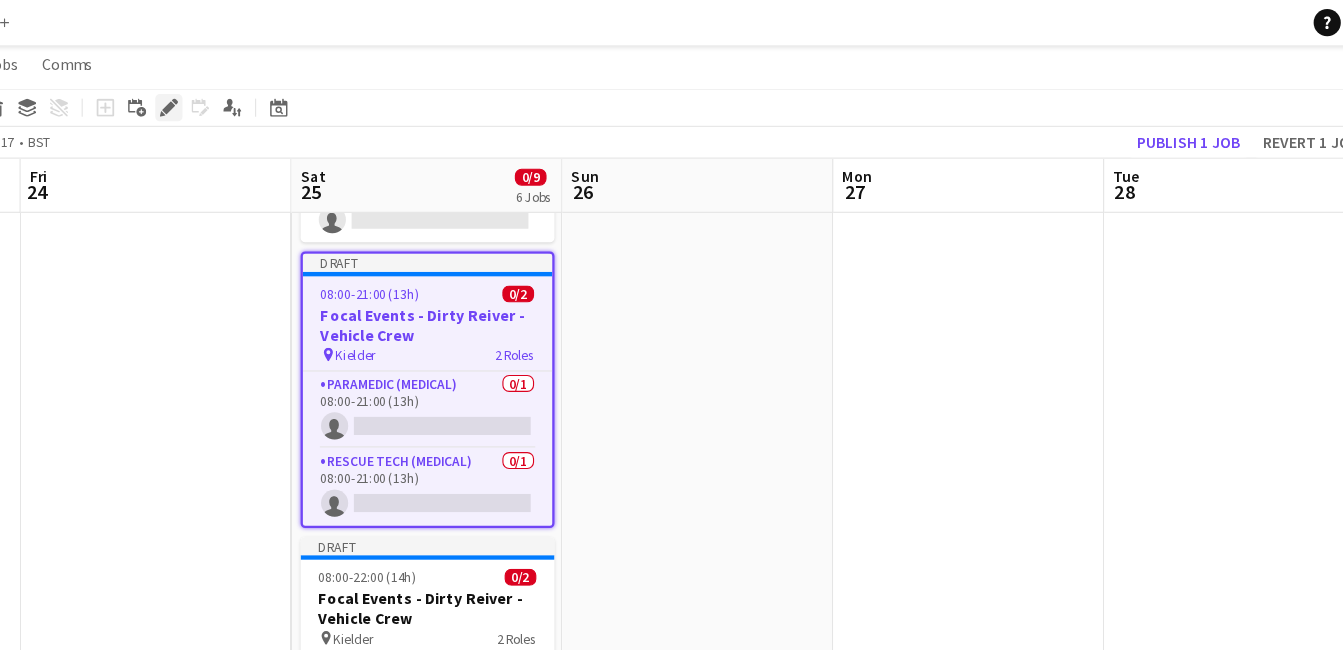 click 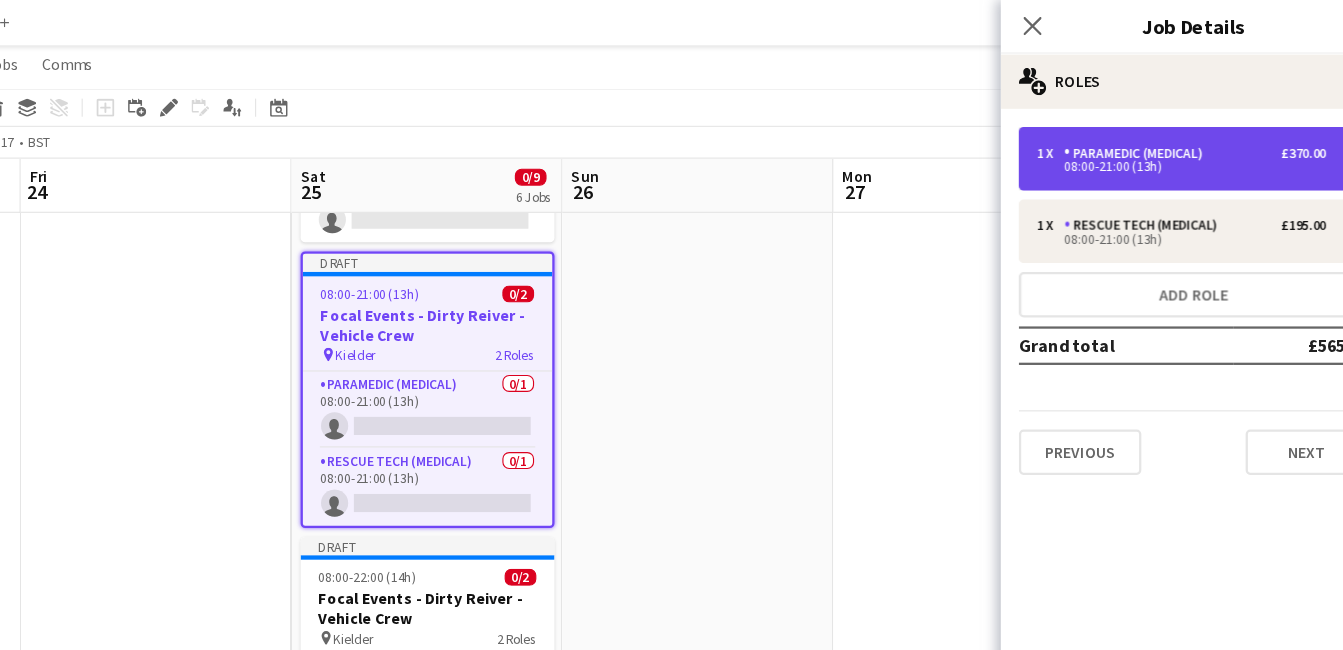 click on "1 x   Paramedic (Medical)   £[NUMBER]" at bounding box center (1162, 135) 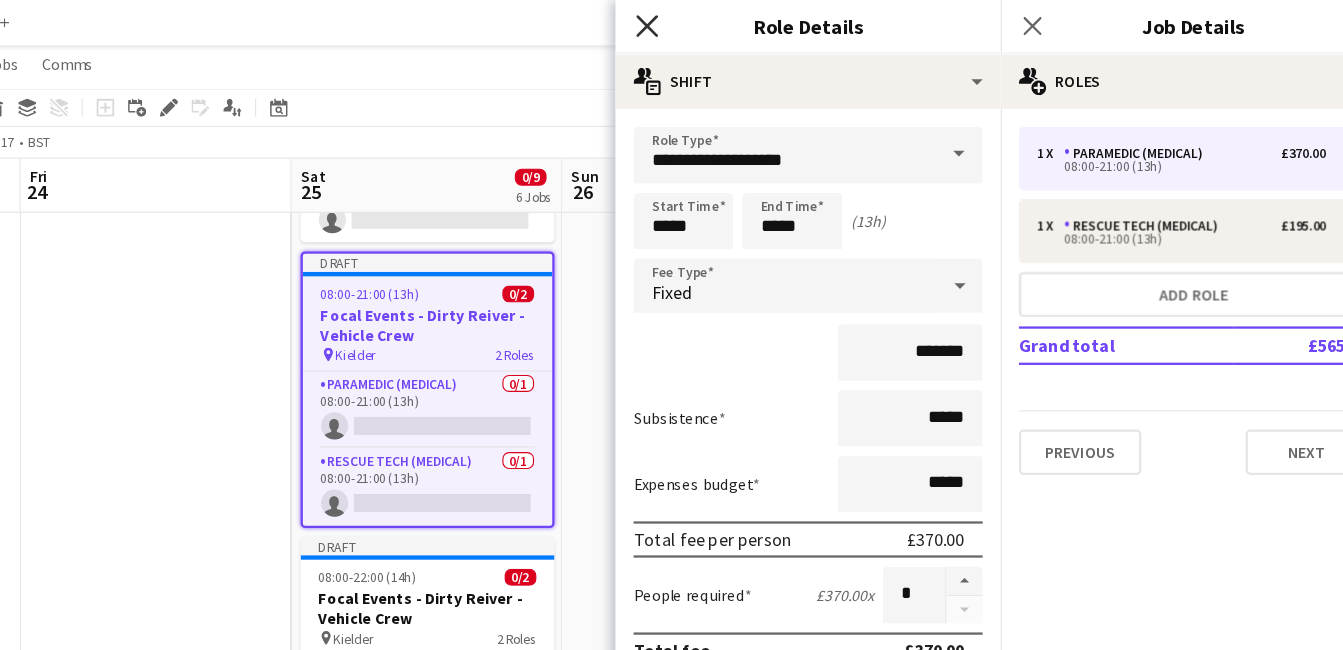 click 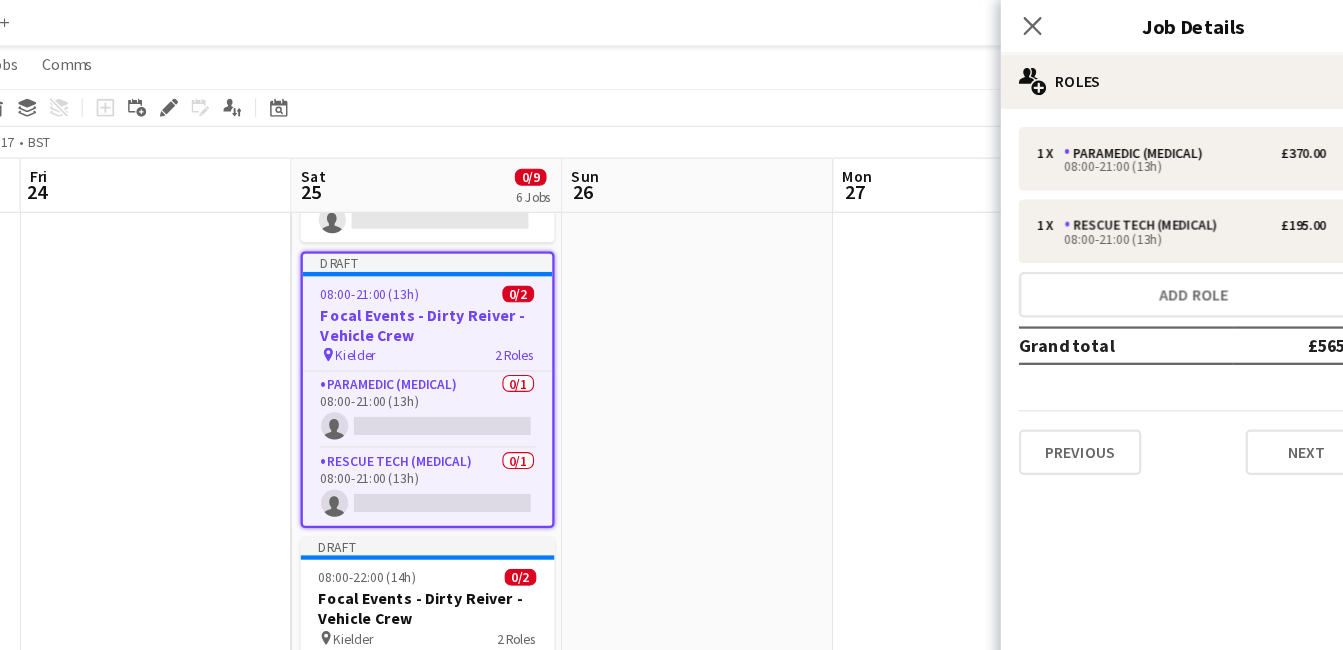 click at bounding box center [735, 108] 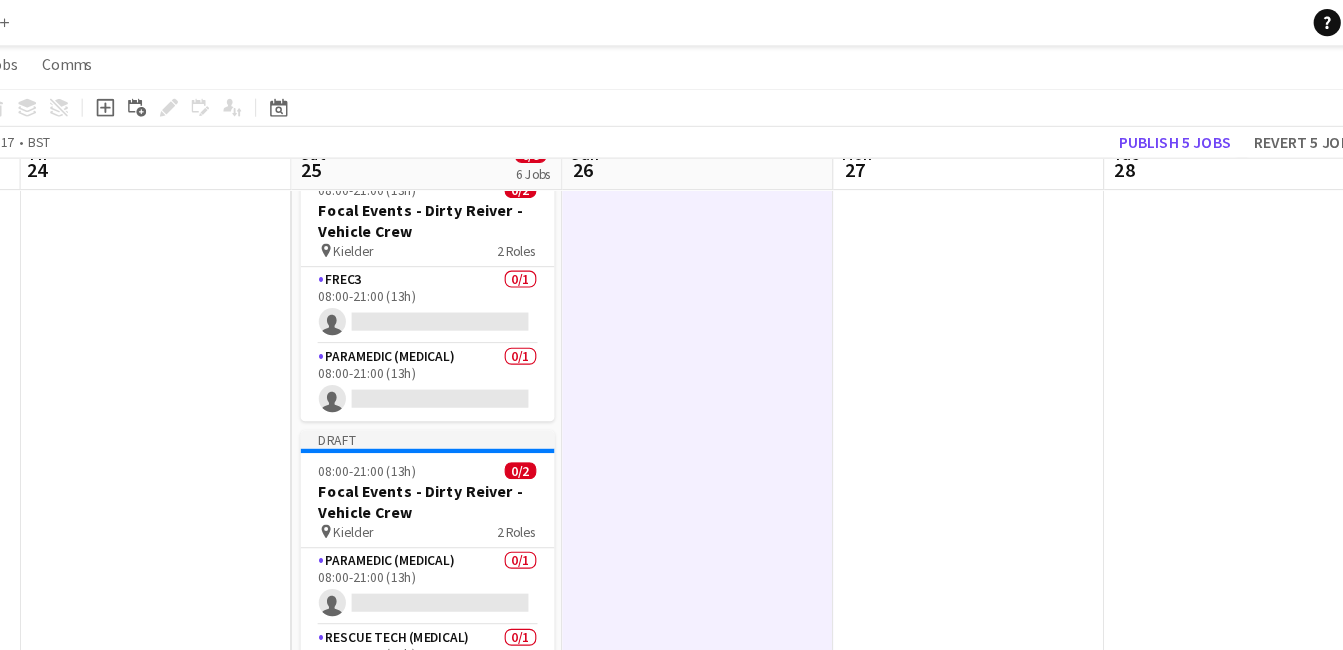 scroll, scrollTop: 588, scrollLeft: 0, axis: vertical 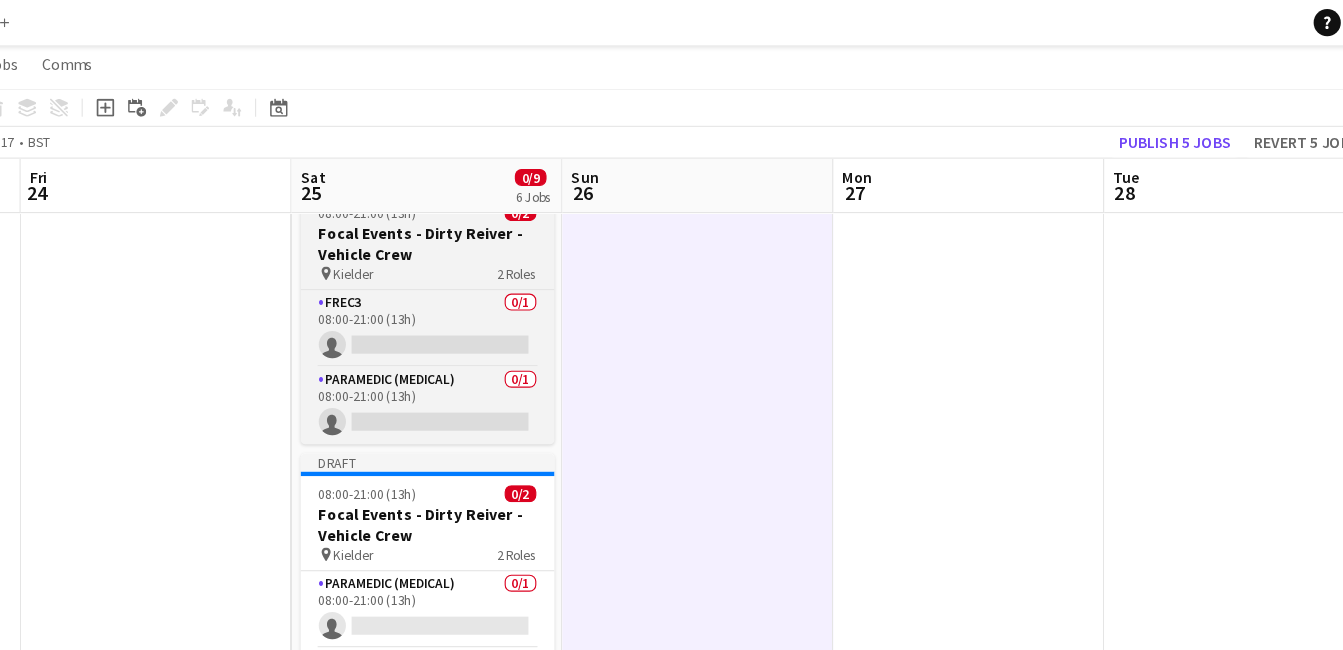 click on "pin
Kielder   [NUMBER] Roles" at bounding box center [497, 241] 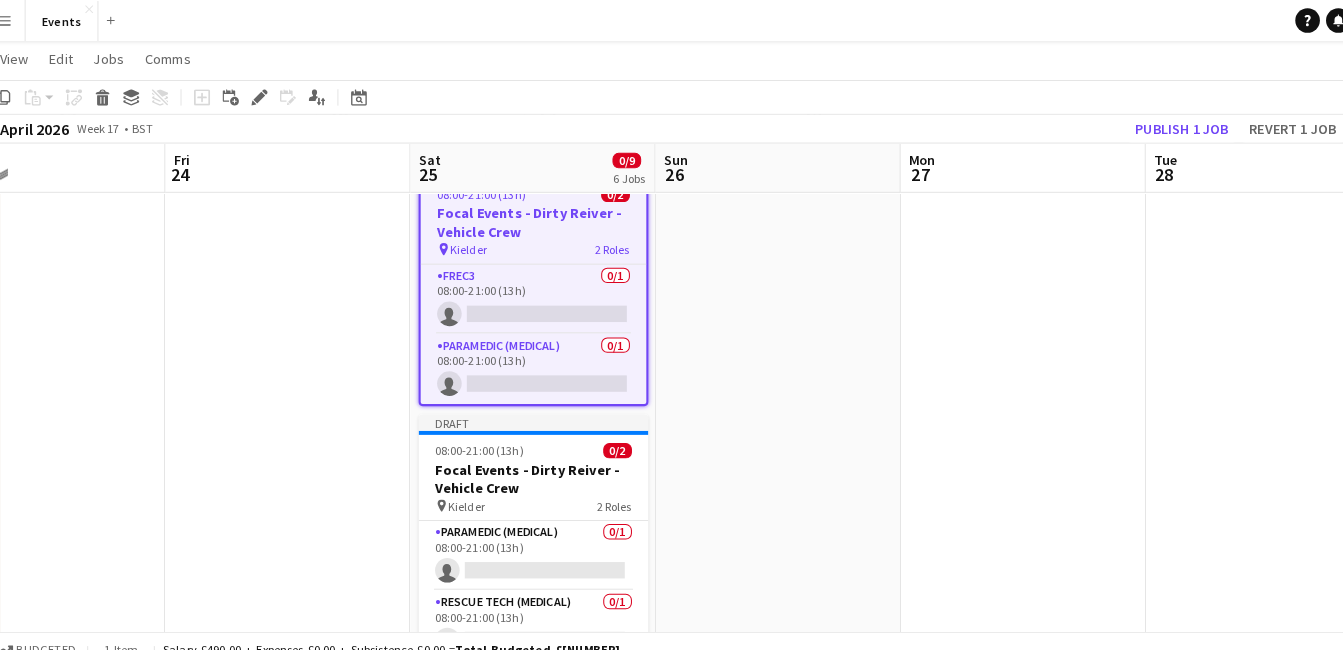 scroll, scrollTop: 0, scrollLeft: 504, axis: horizontal 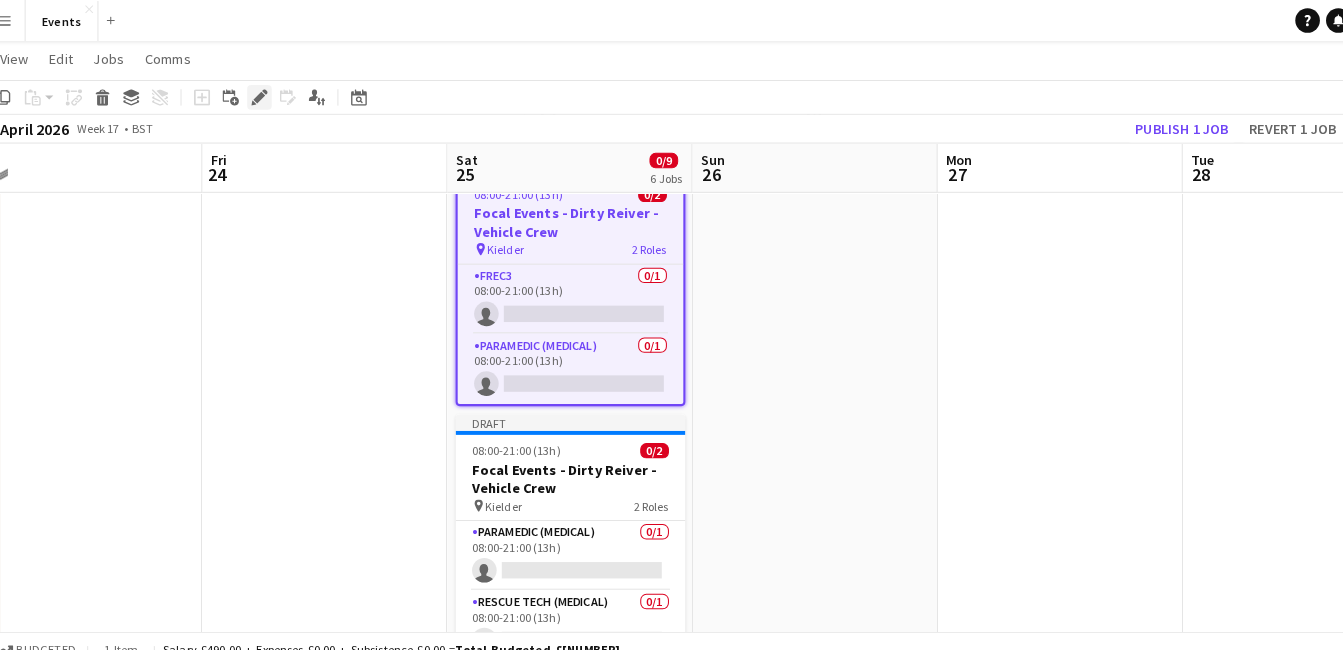 click on "Edit" at bounding box center (269, 95) 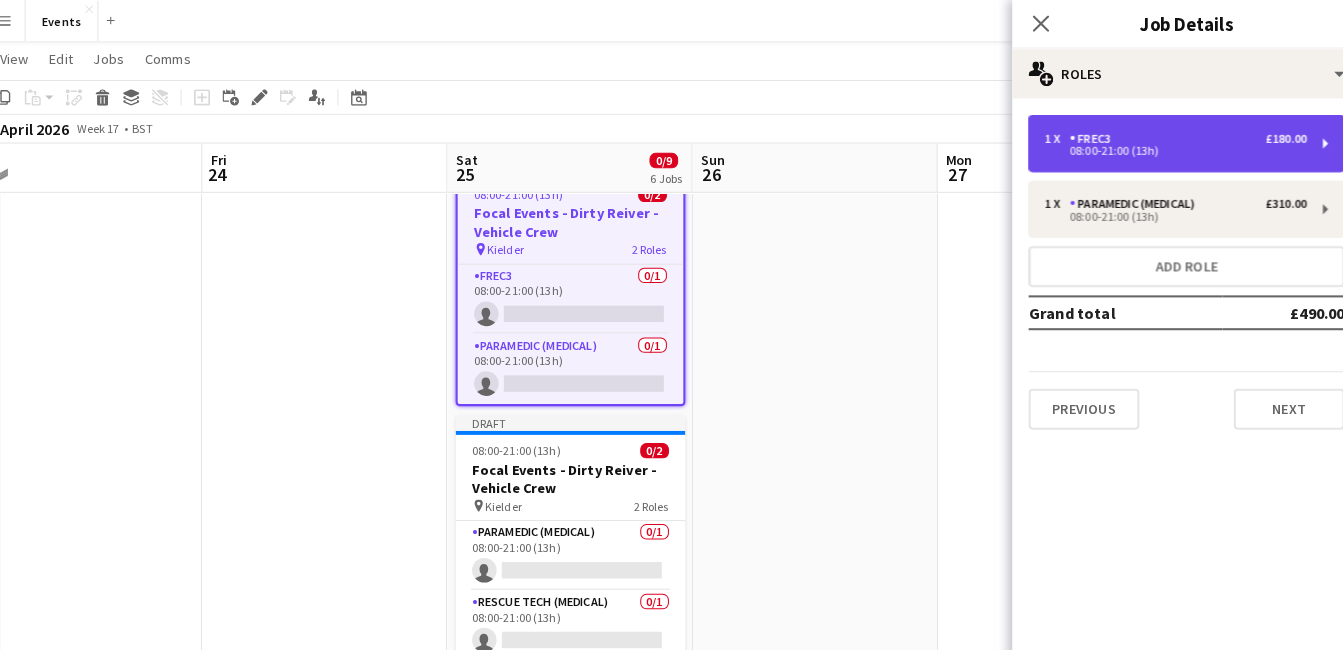 click on "£180.00" at bounding box center (1270, 135) 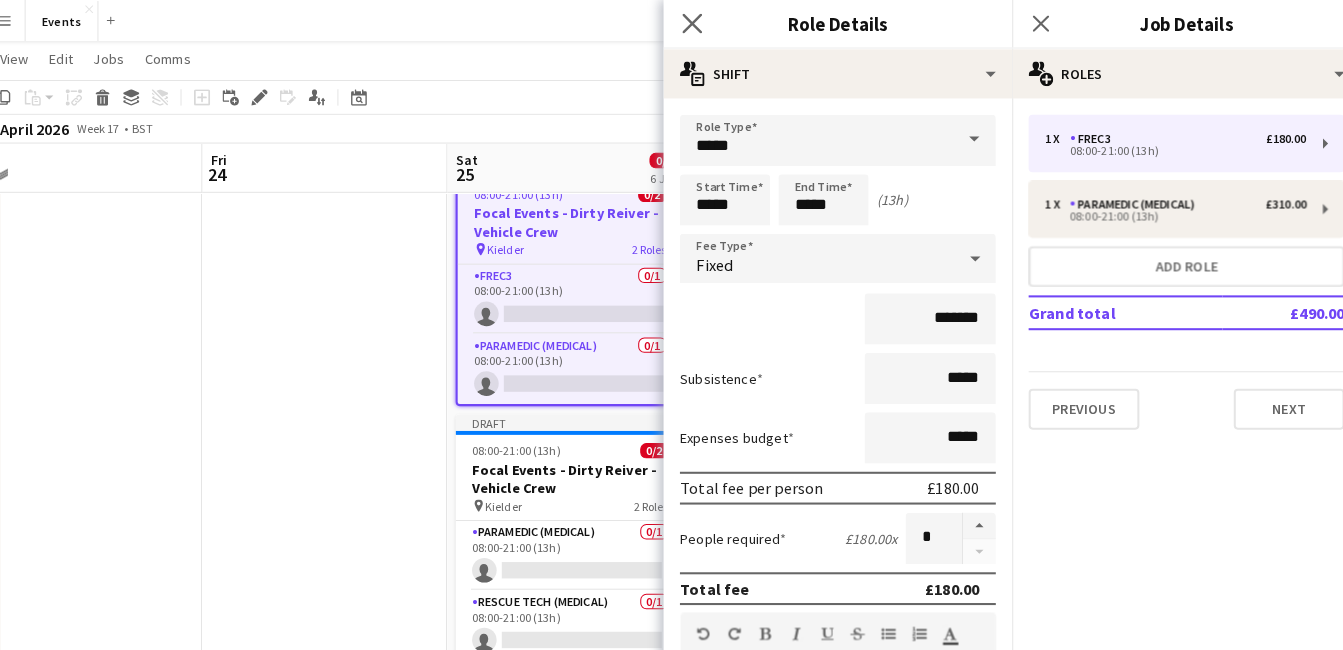 click on "Close pop-in" 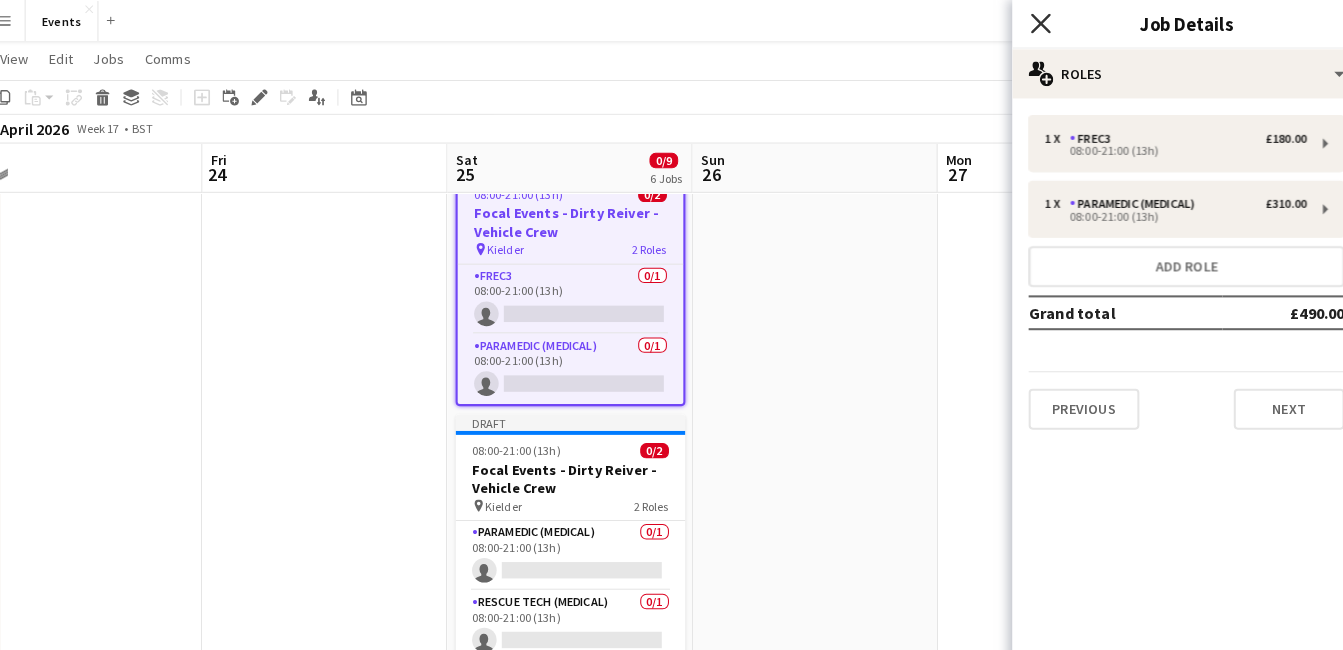 click on "Close pop-in" 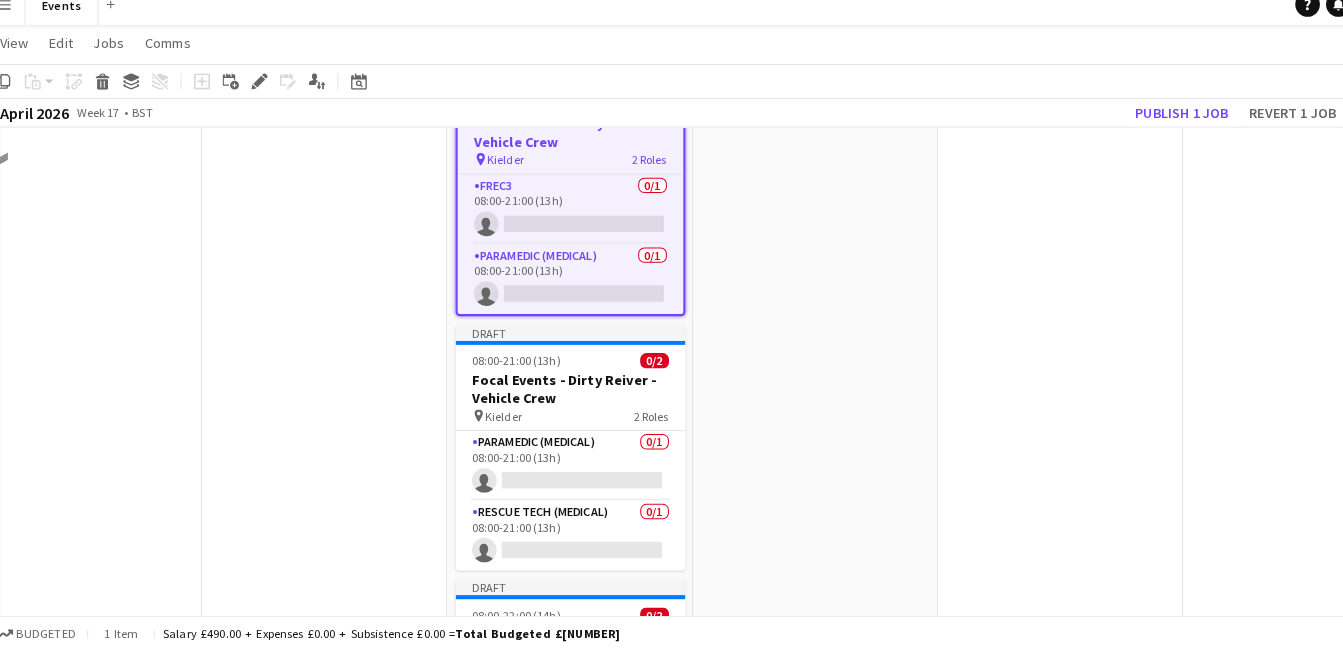 scroll, scrollTop: 726, scrollLeft: 0, axis: vertical 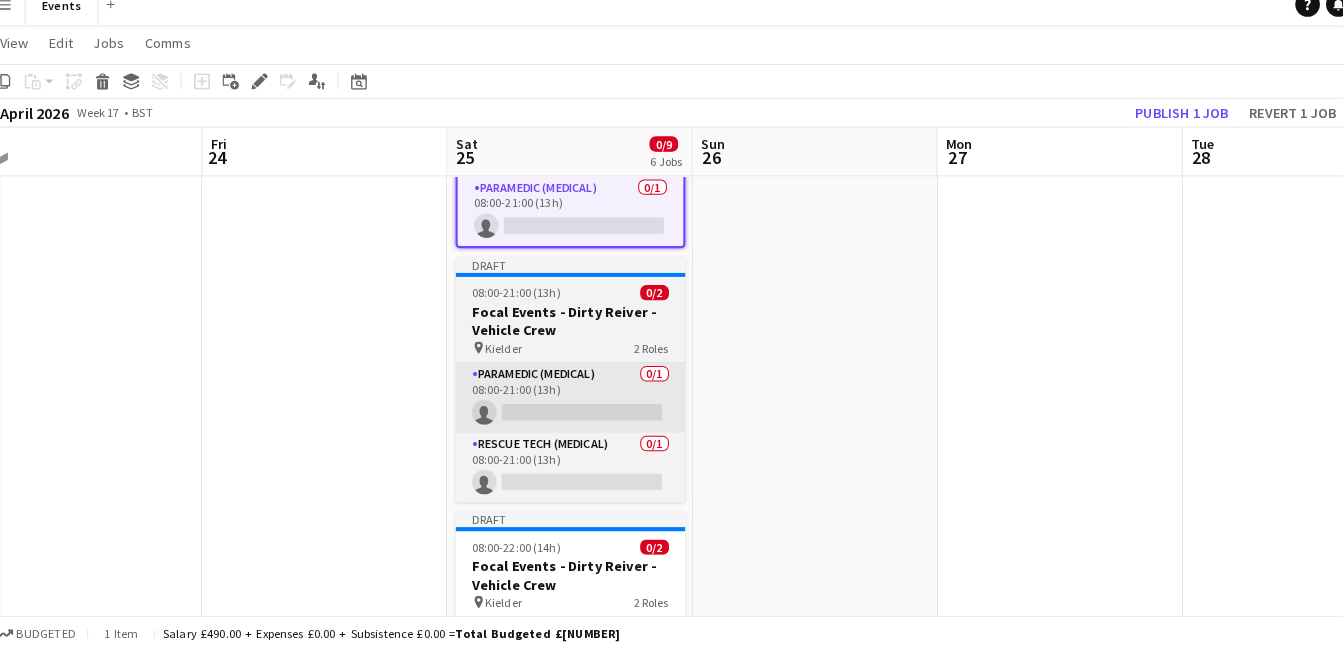 click on "Paramedic (Medical)   [NUMBER]/[NUMBER]   [TIME]-[TIME] ([NUMBER]h)
single-neutral-actions" at bounding box center [572, 404] 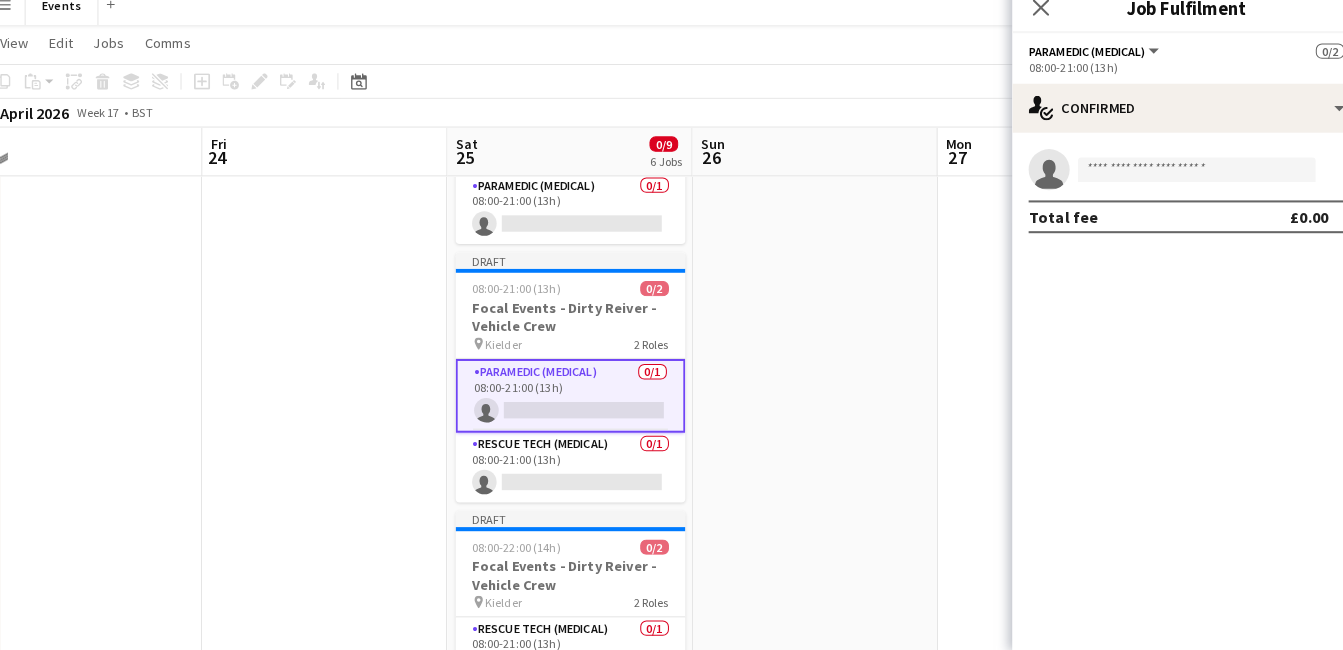 click on "Focal Events - Dirty Reiver - Vehicle Crew" at bounding box center (572, 325) 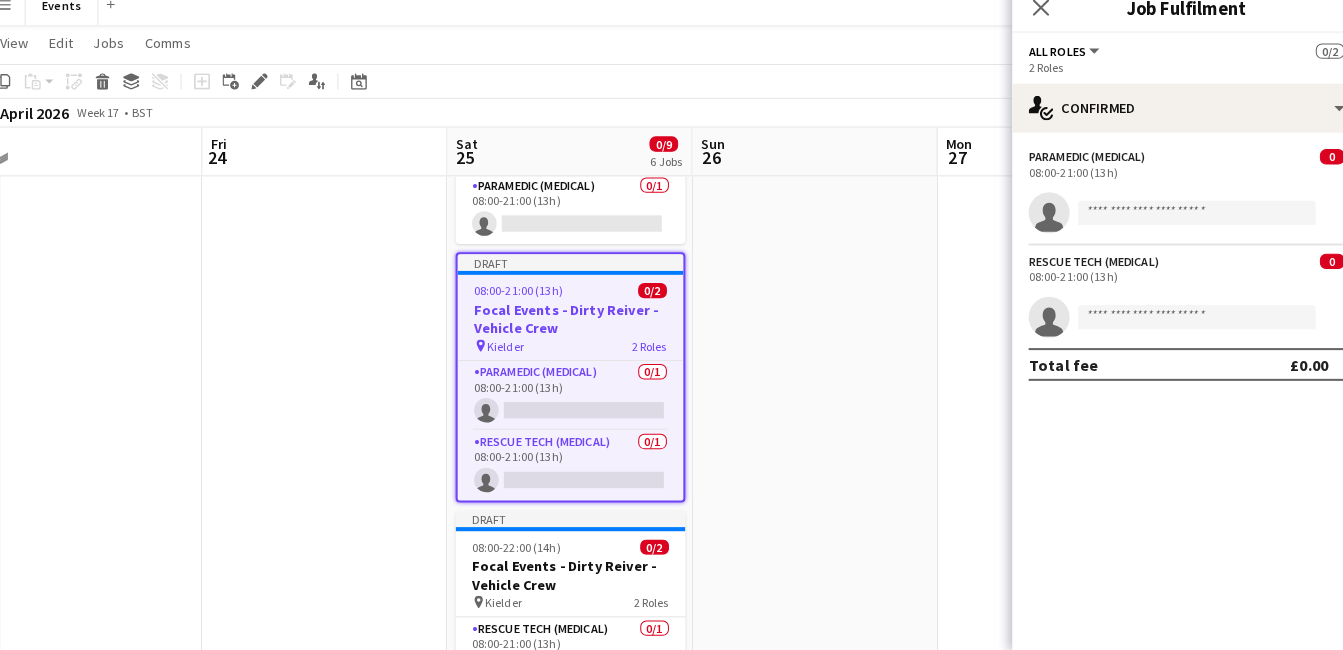 click on "Menu
Boards
Boards   Boards   All jobs   Status
Workforce
Workforce   My Workforce   Recruiting
Comms
Comms
Pay
Pay   Approvals   Payments   Reports
Platform Settings
Platform Settings   App settings   Your settings   Profiles
Training Academy
Training Academy
Knowledge Base
Knowledge Base
Product Updates
Product Updates   Log Out   Privacy   Events
Close
Add
Help
Notifications
Events
user
View  Day view expanded Day view collapsed Month view Date picker Jump to today Expand Linked Jobs  Edit  Copy" 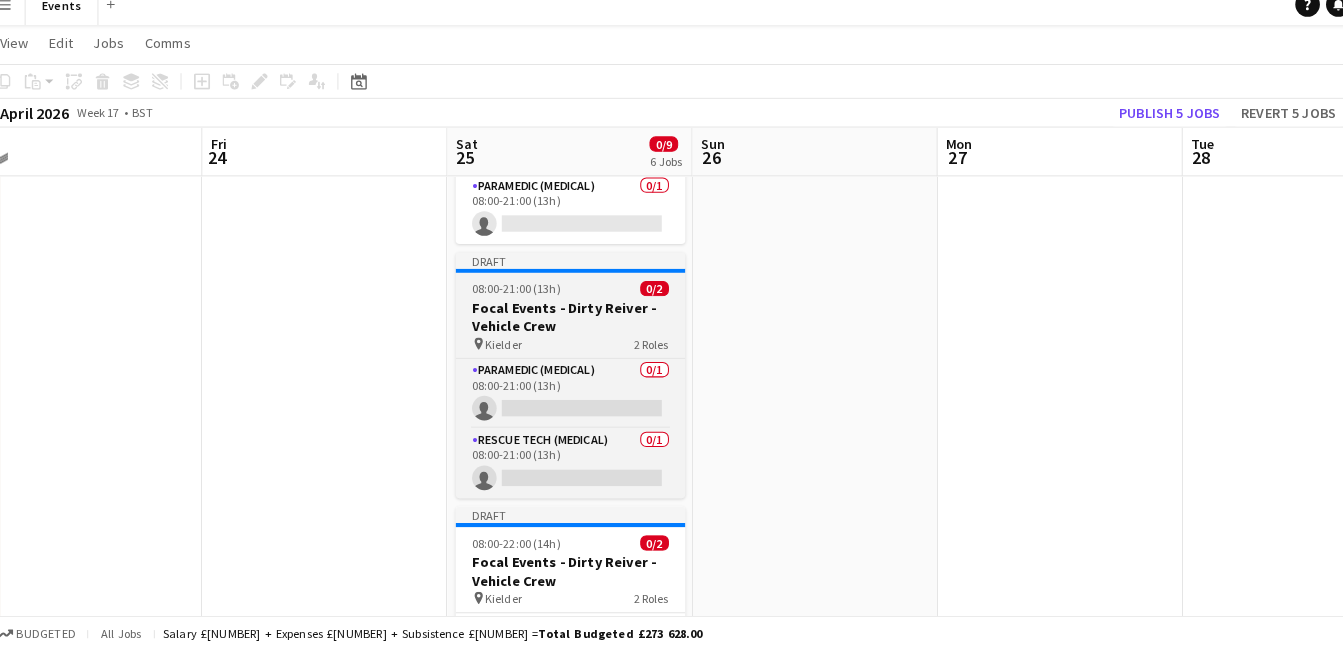 click on "Focal Events - Dirty Reiver - Vehicle Crew" at bounding box center (572, 325) 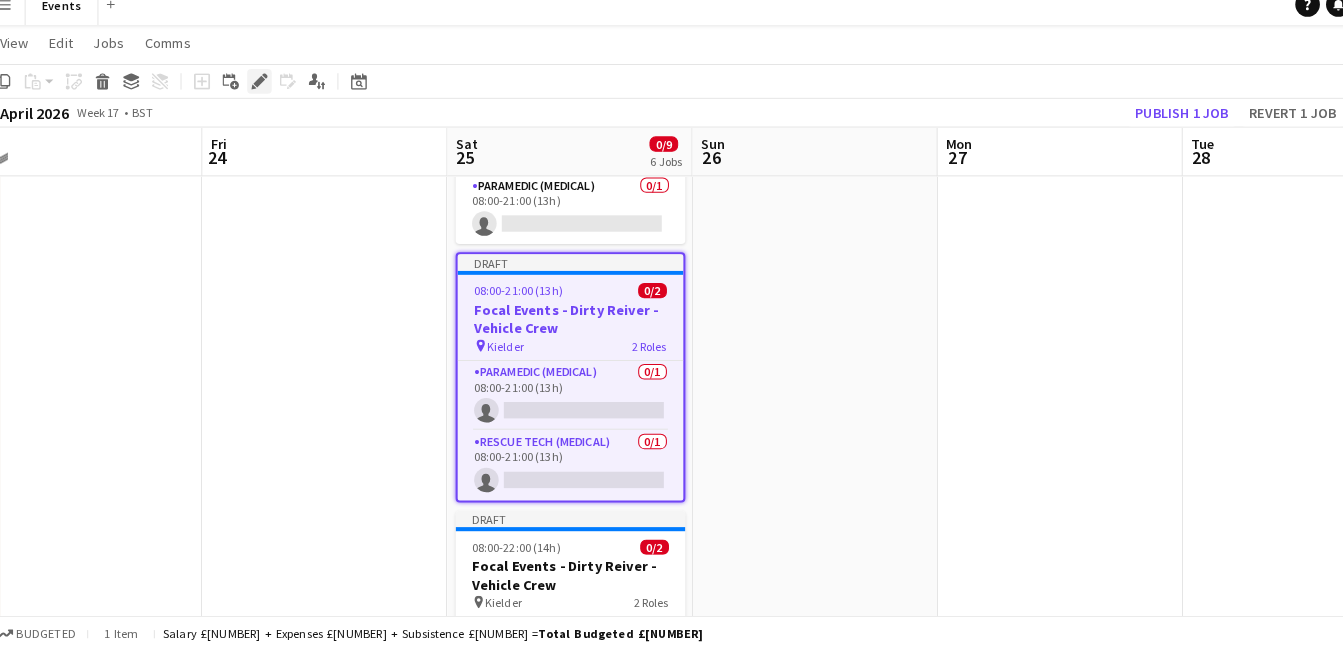 click on "Edit" at bounding box center (269, 95) 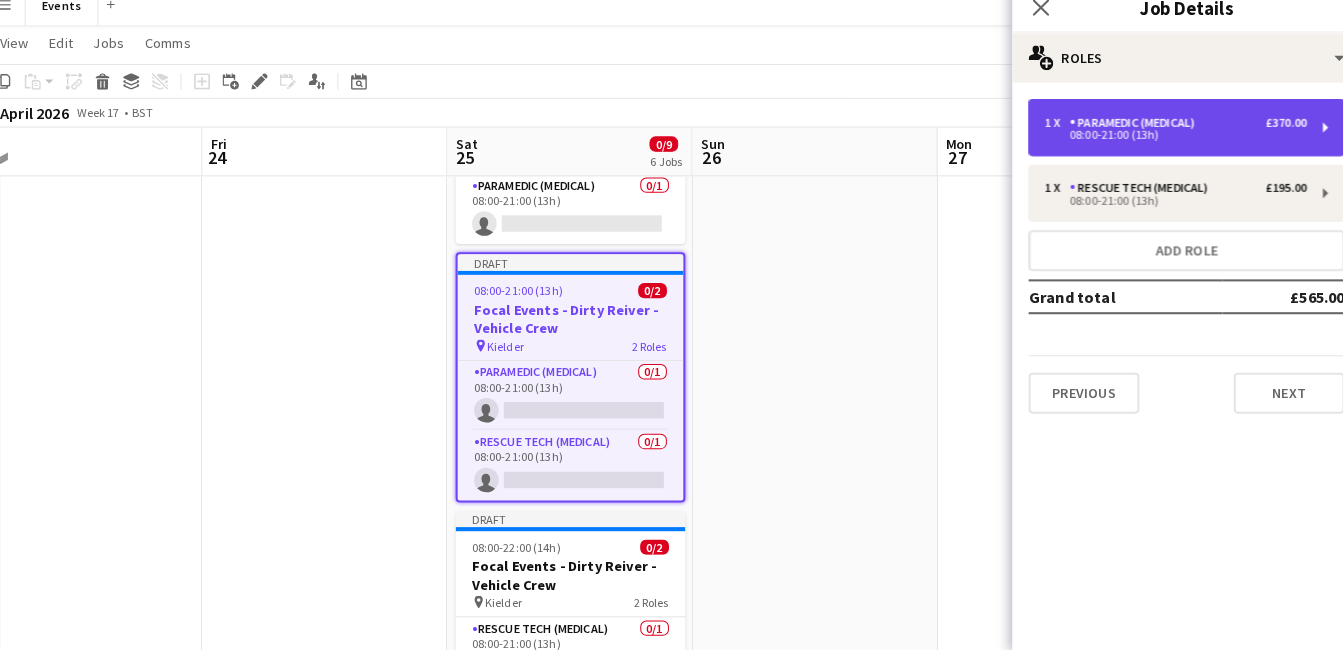 click on "1 x   Paramedic (Medical)   £[NUMBER]   [TIME]-[TIME] ([NUMBER]h)" at bounding box center (1173, 140) 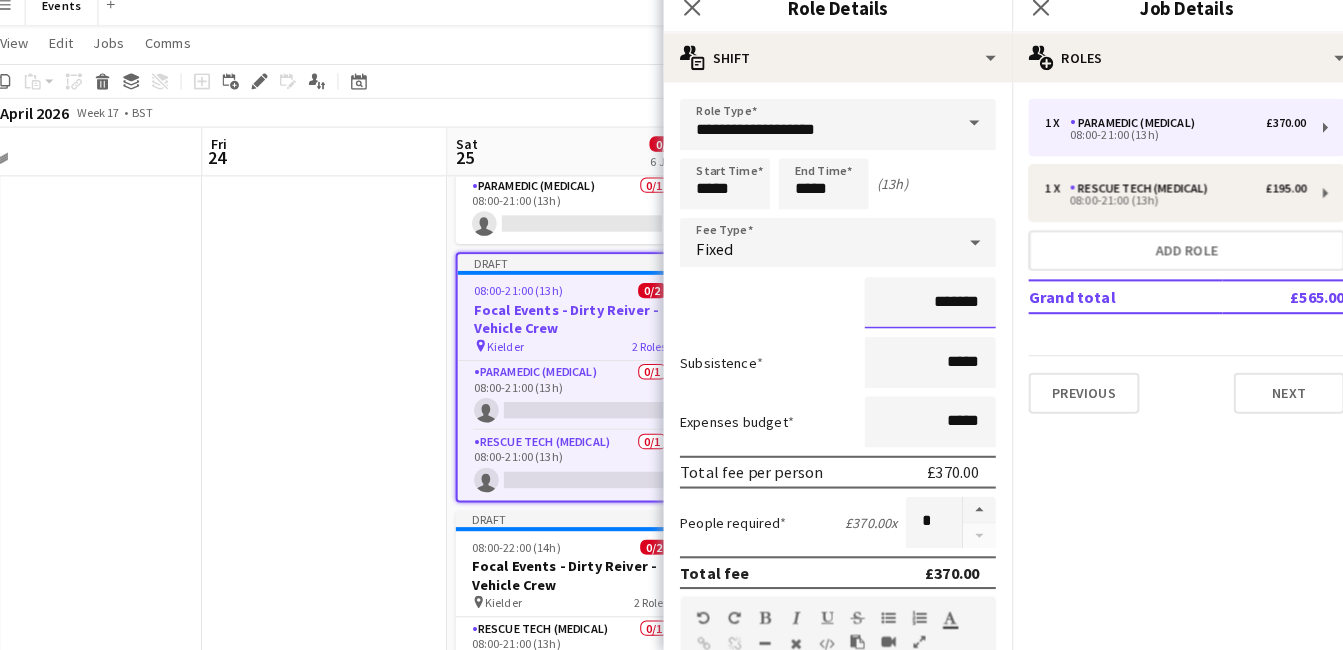 click on "*******" at bounding box center (923, 311) 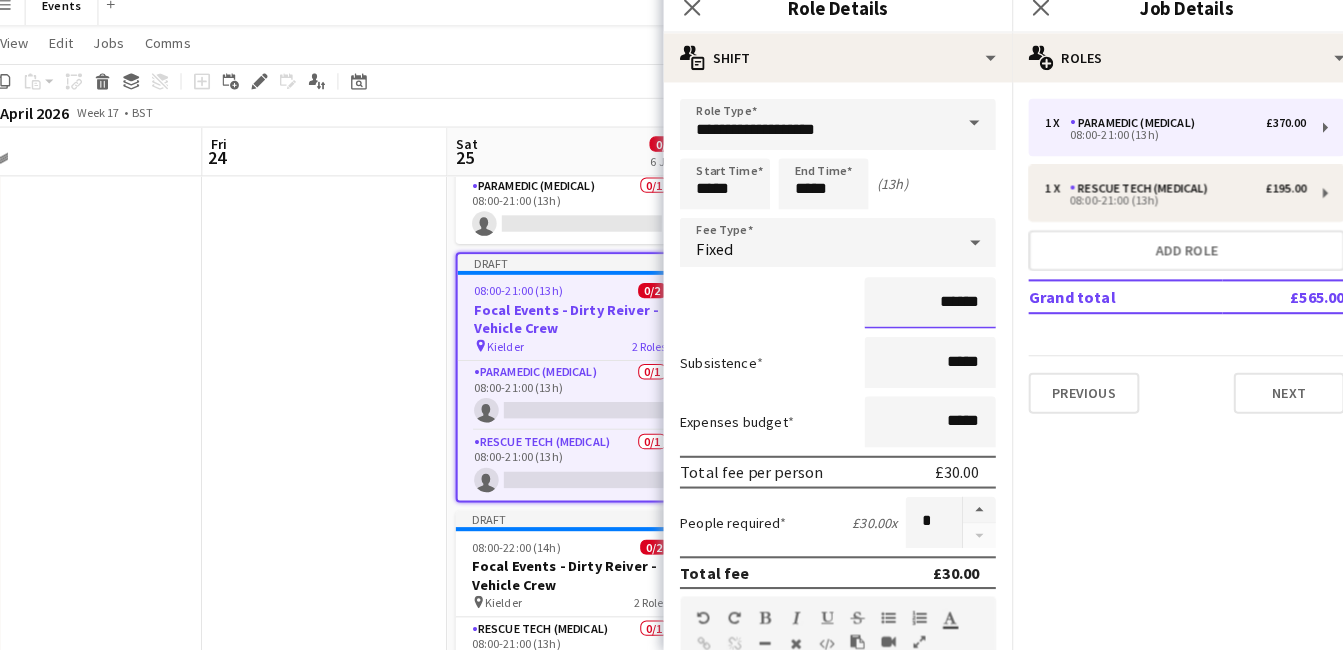 type on "*******" 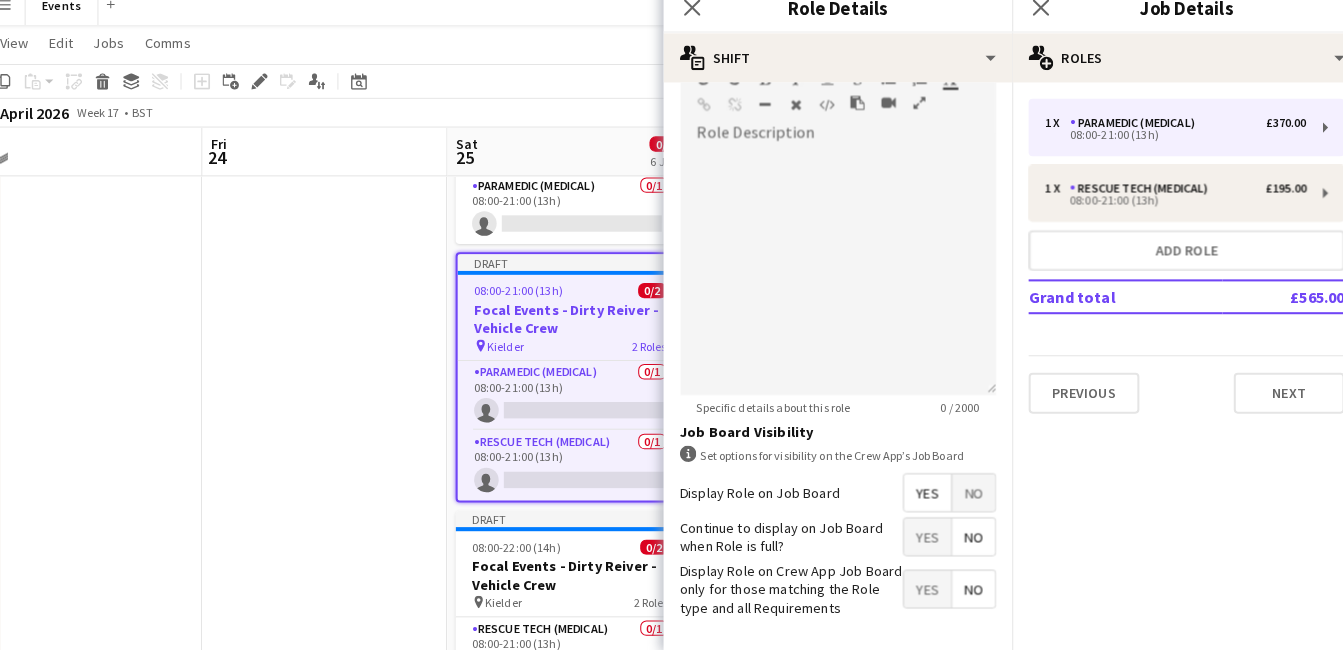 scroll, scrollTop: 607, scrollLeft: 0, axis: vertical 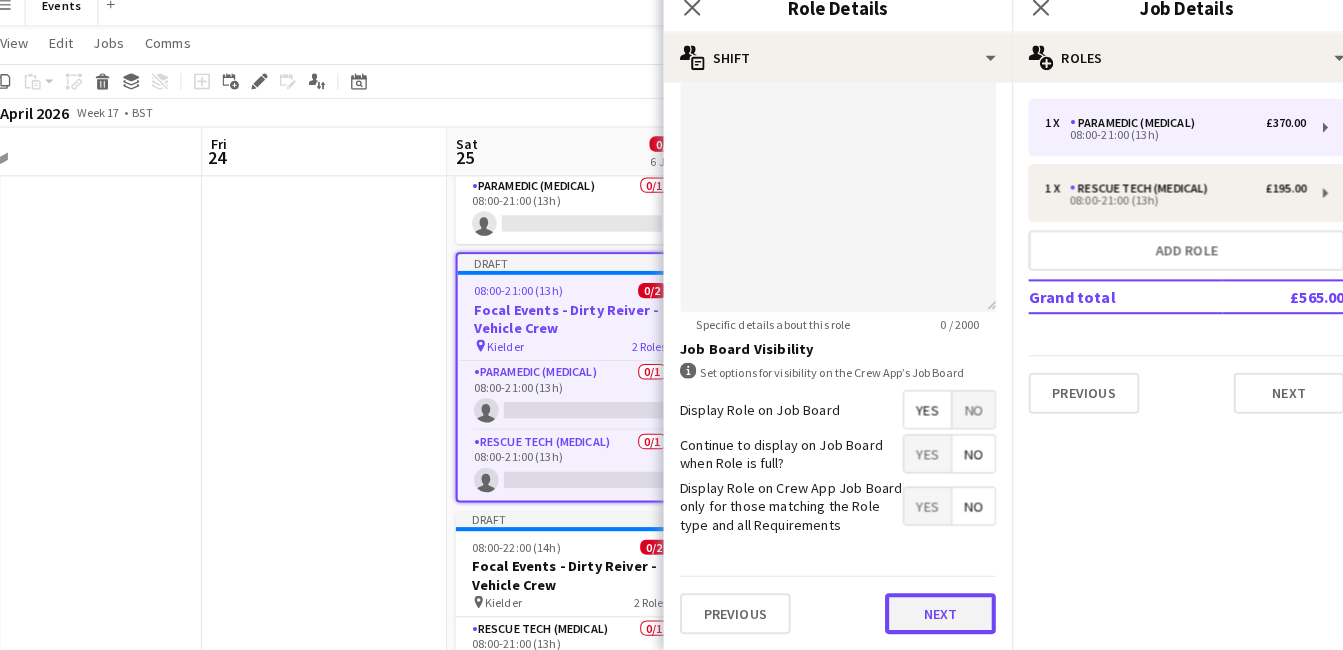 click on "Next" at bounding box center [933, 614] 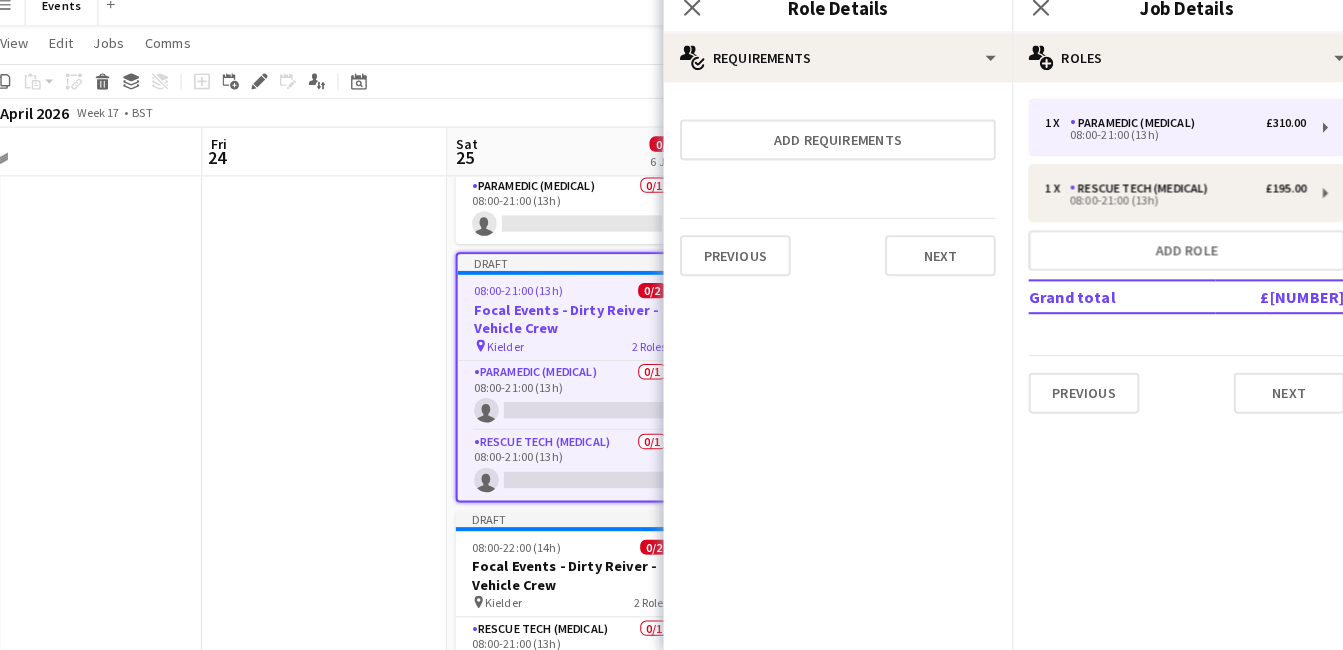 scroll, scrollTop: 0, scrollLeft: 0, axis: both 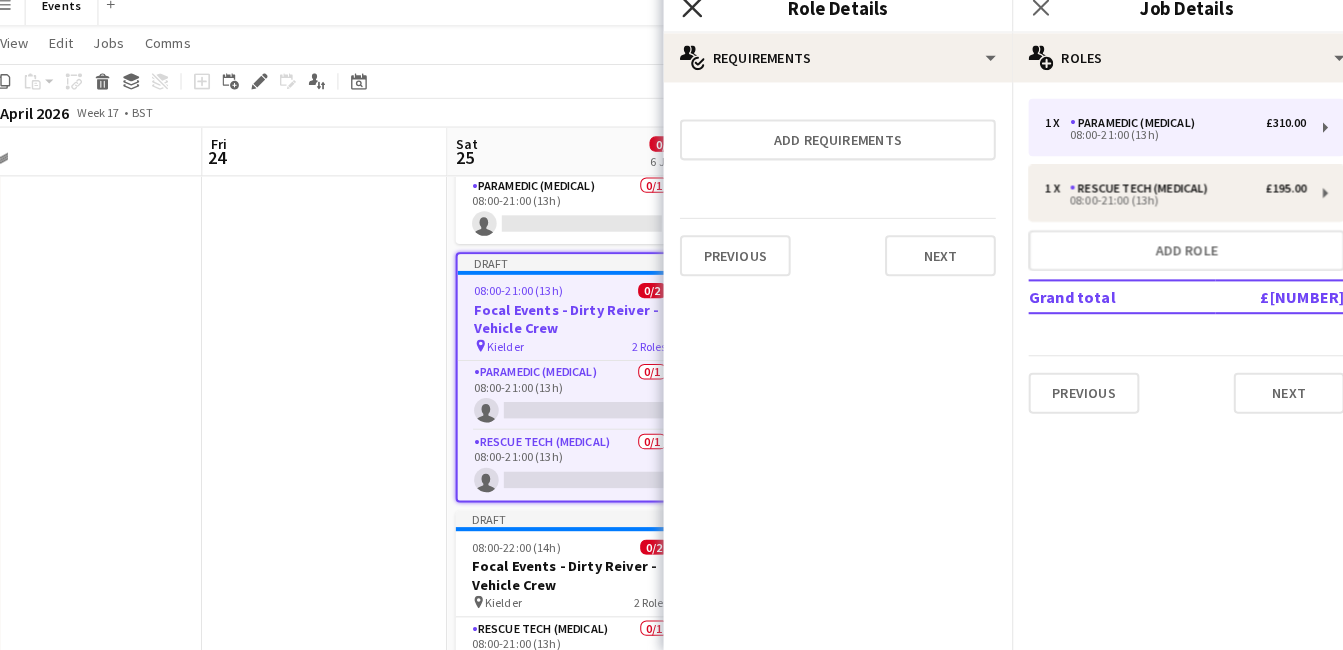 click on "Close pop-in" 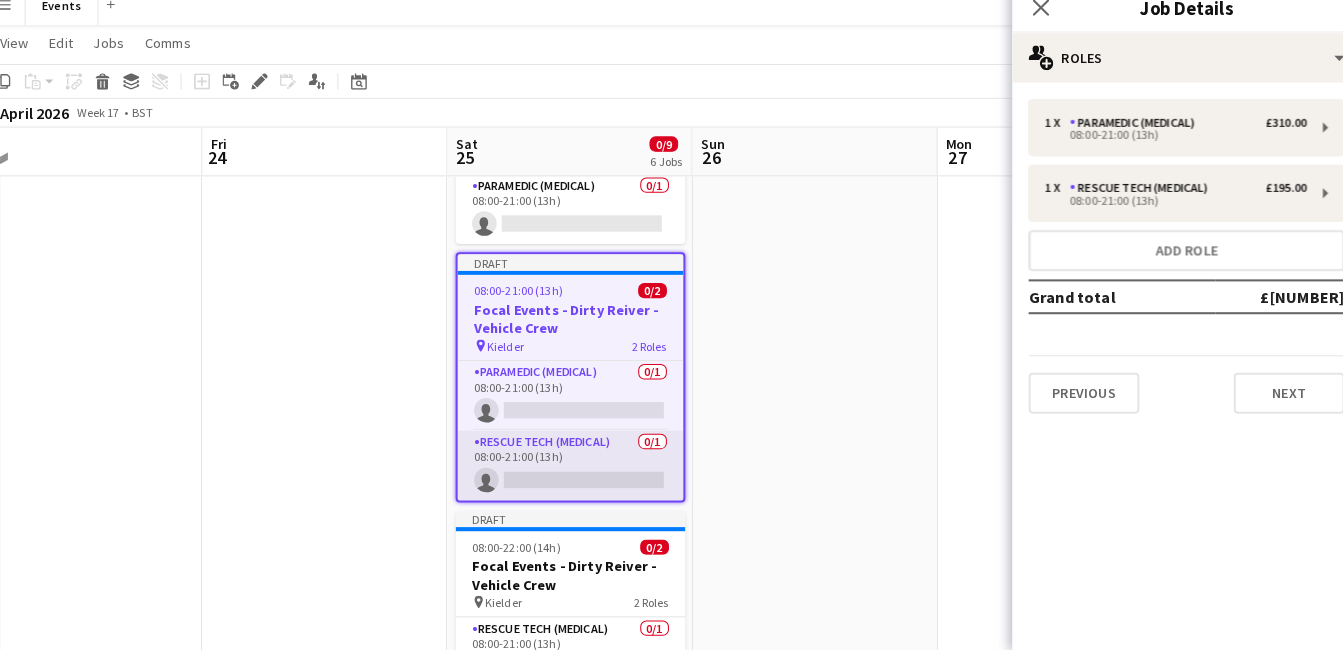 click on "Rescue Tech (Medical)   [NUMBER]/[NUMBER]   [TIME]-[TIME] ([NUMBER]h)
single-neutral-actions" at bounding box center (572, 470) 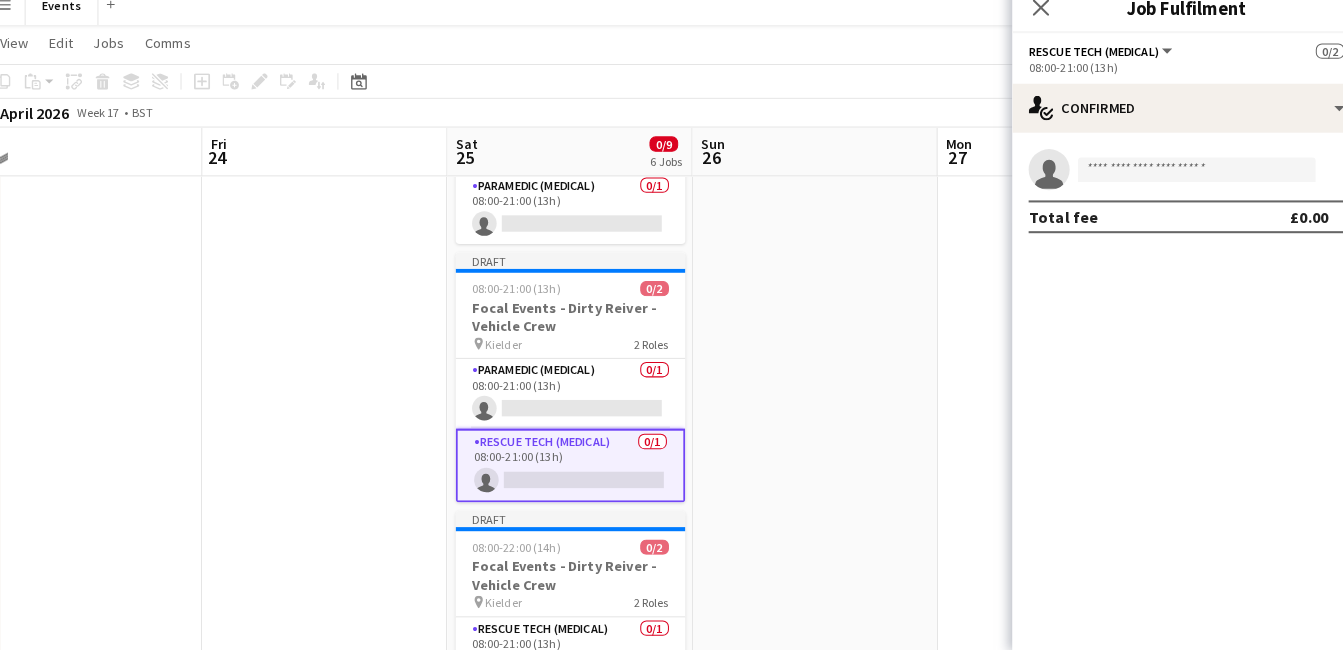 click on "Rescue Tech (Medical)   [NUMBER]/[NUMBER]   [TIME]-[TIME] ([NUMBER]h)
single-neutral-actions" at bounding box center [572, 470] 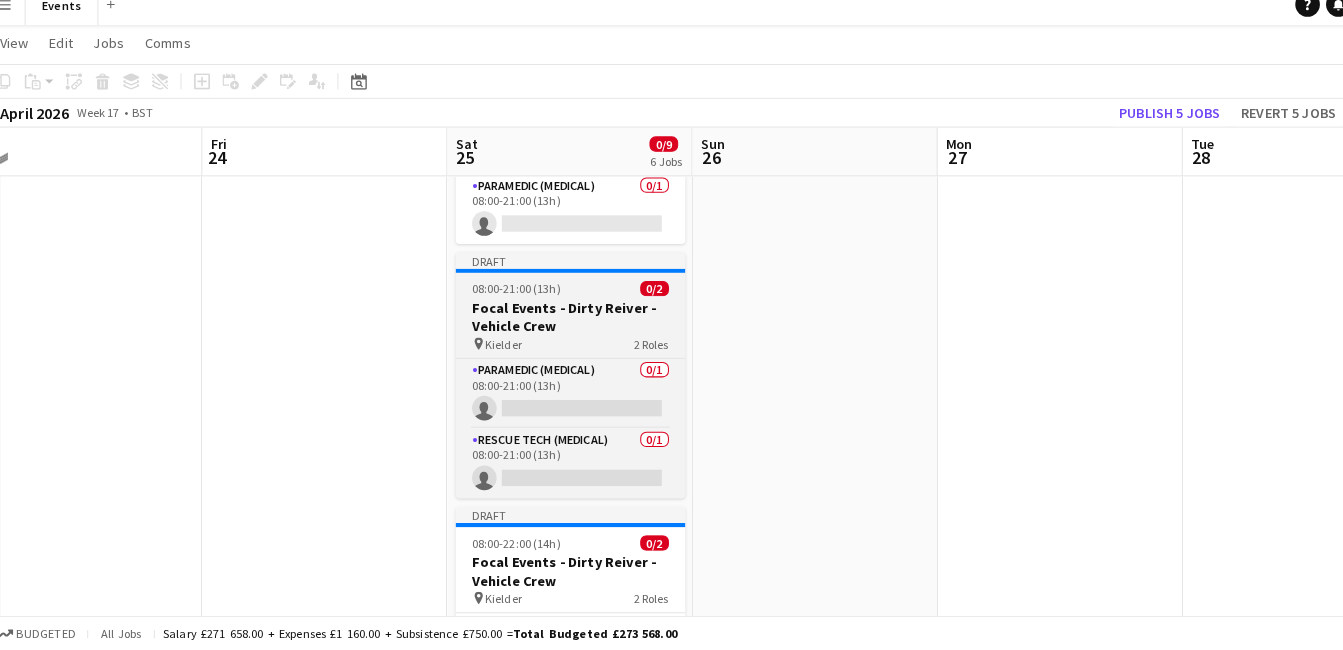 click on "Focal Events - Dirty Reiver - Vehicle Crew" at bounding box center [572, 325] 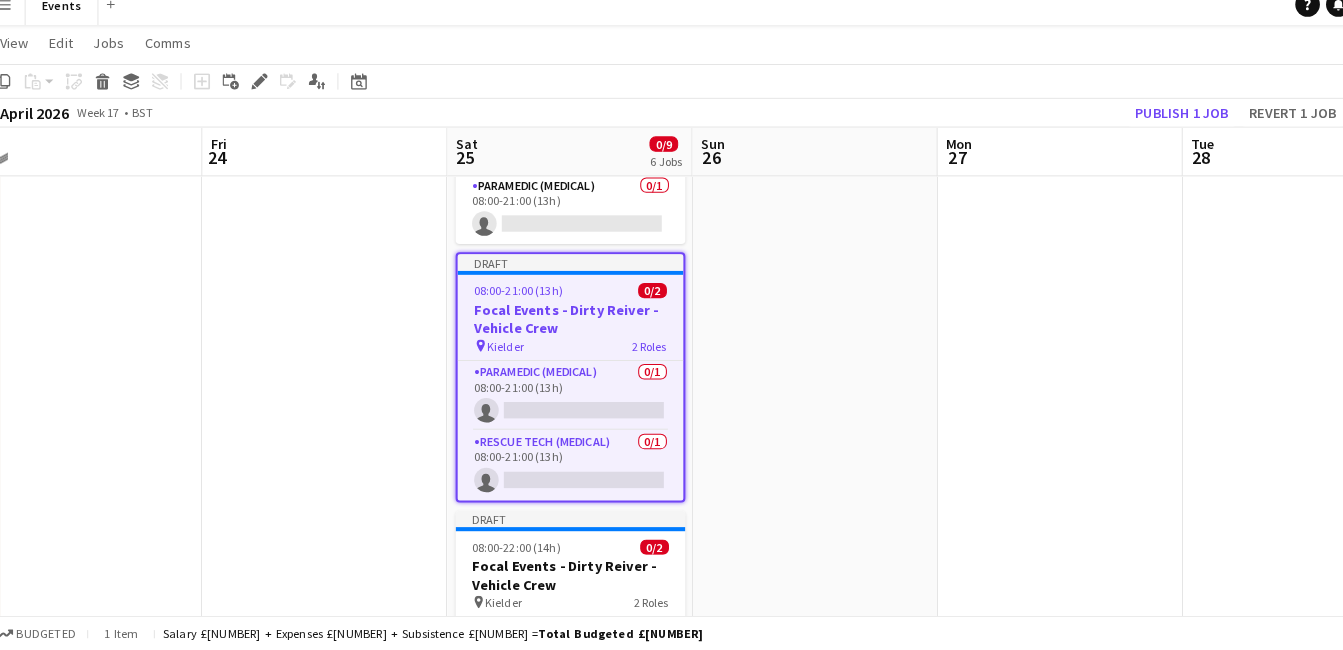 click on "Menu
Boards
Boards   Boards   All jobs   Status
Workforce
Workforce   My Workforce   Recruiting
Comms
Comms
Pay
Pay   Approvals   Payments   Reports
Platform Settings
Platform Settings   App settings   Your settings   Profiles
Training Academy
Training Academy
Knowledge Base
Knowledge Base
Product Updates
Product Updates   Log Out   Privacy   Events
Close
Add
Help
Notifications
Events
user
View  Day view expanded Day view collapsed Month view Date picker Jump to today Expand Linked Jobs  Edit  Copy" 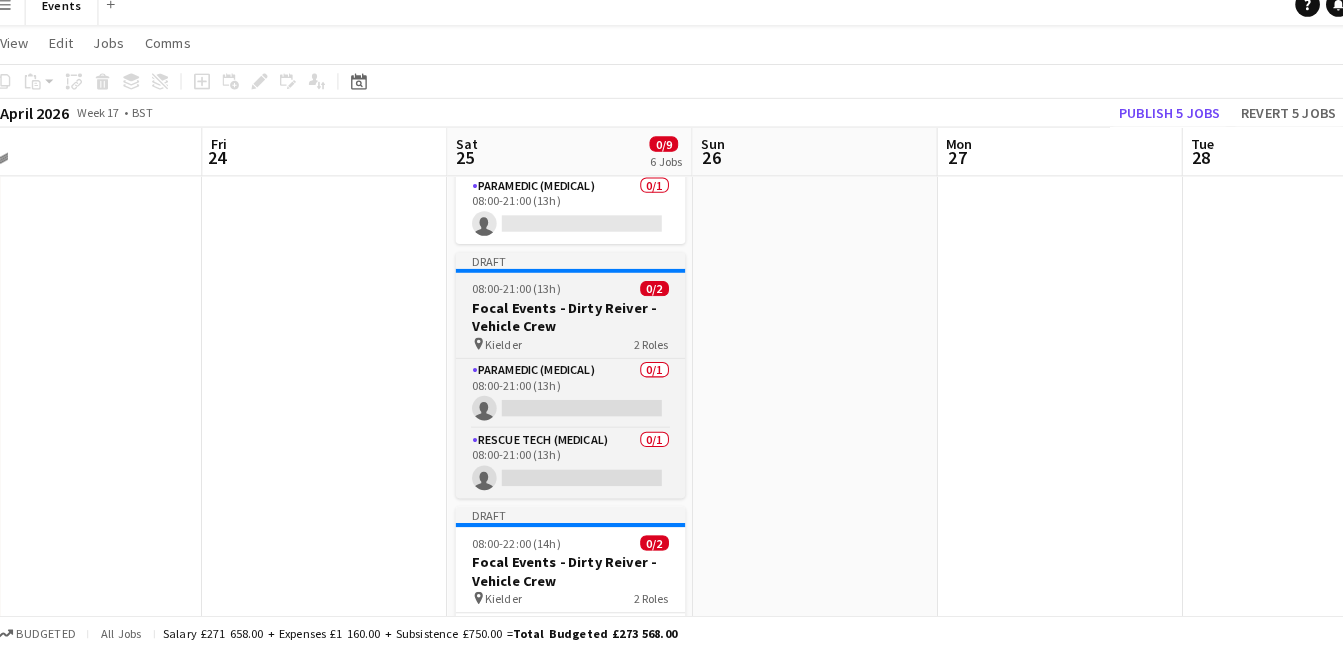 click on "Focal Events - Dirty Reiver - Vehicle Crew" at bounding box center (572, 325) 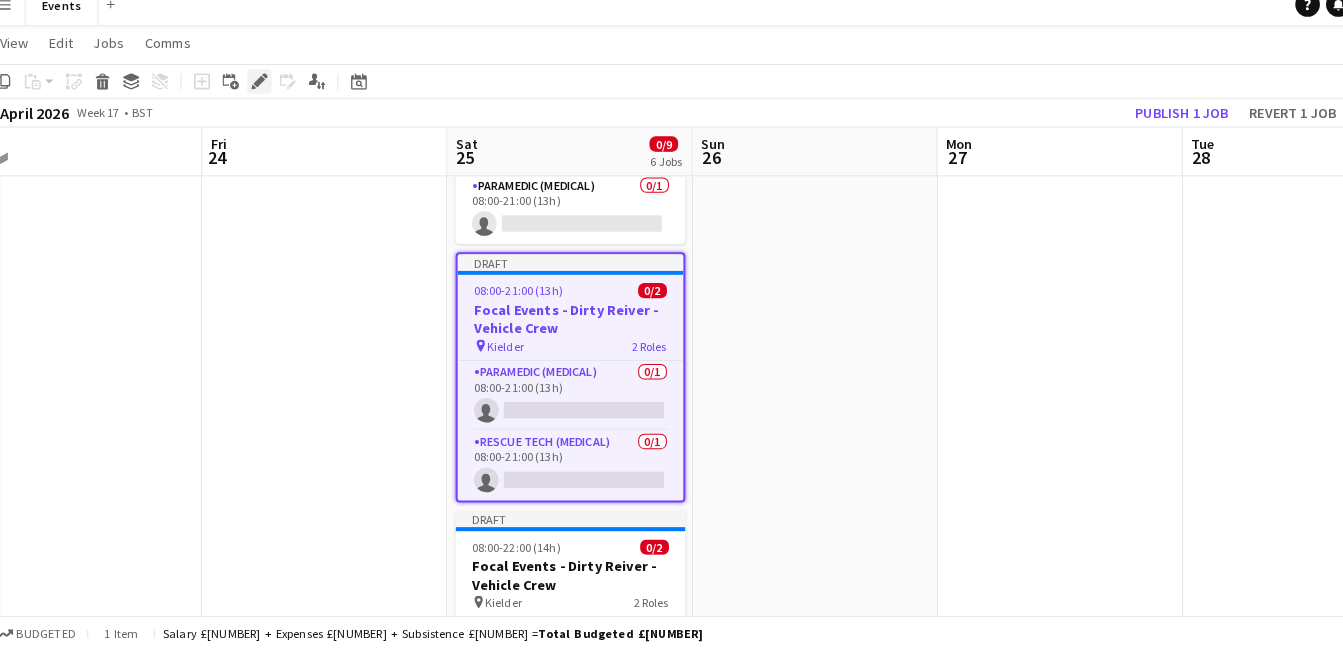 click on "Edit" 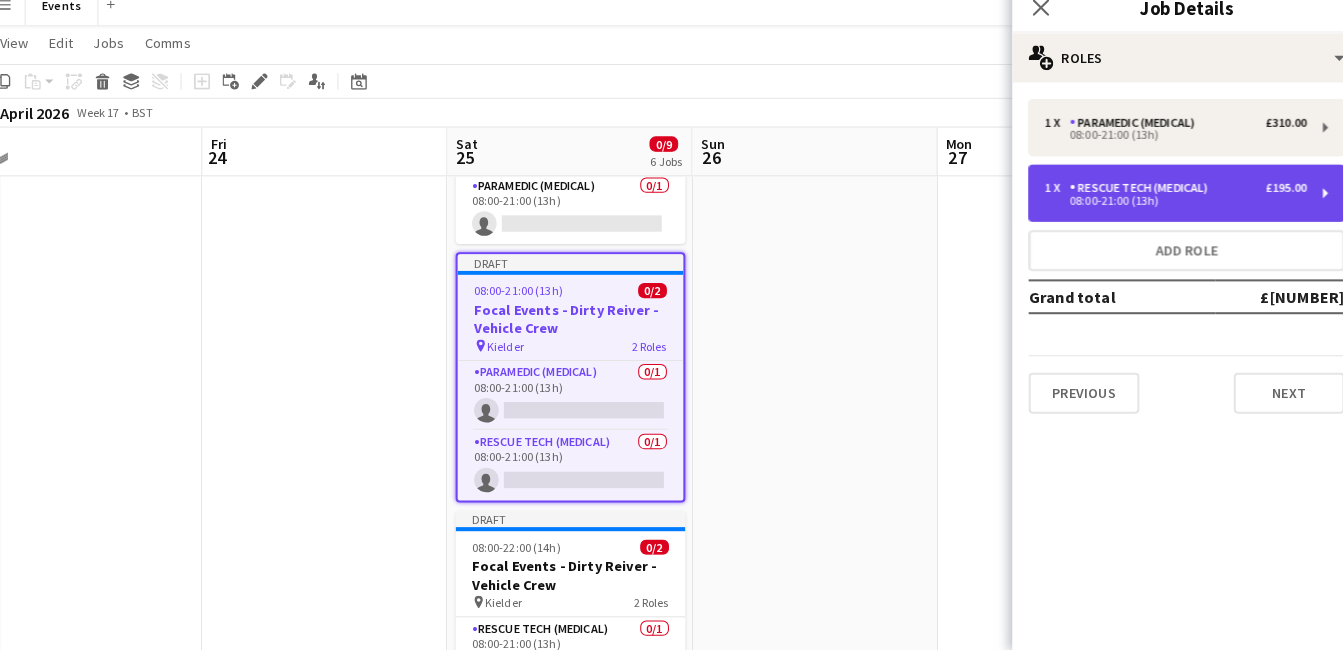click on "08:00-21:00 (13h)" at bounding box center [1162, 211] 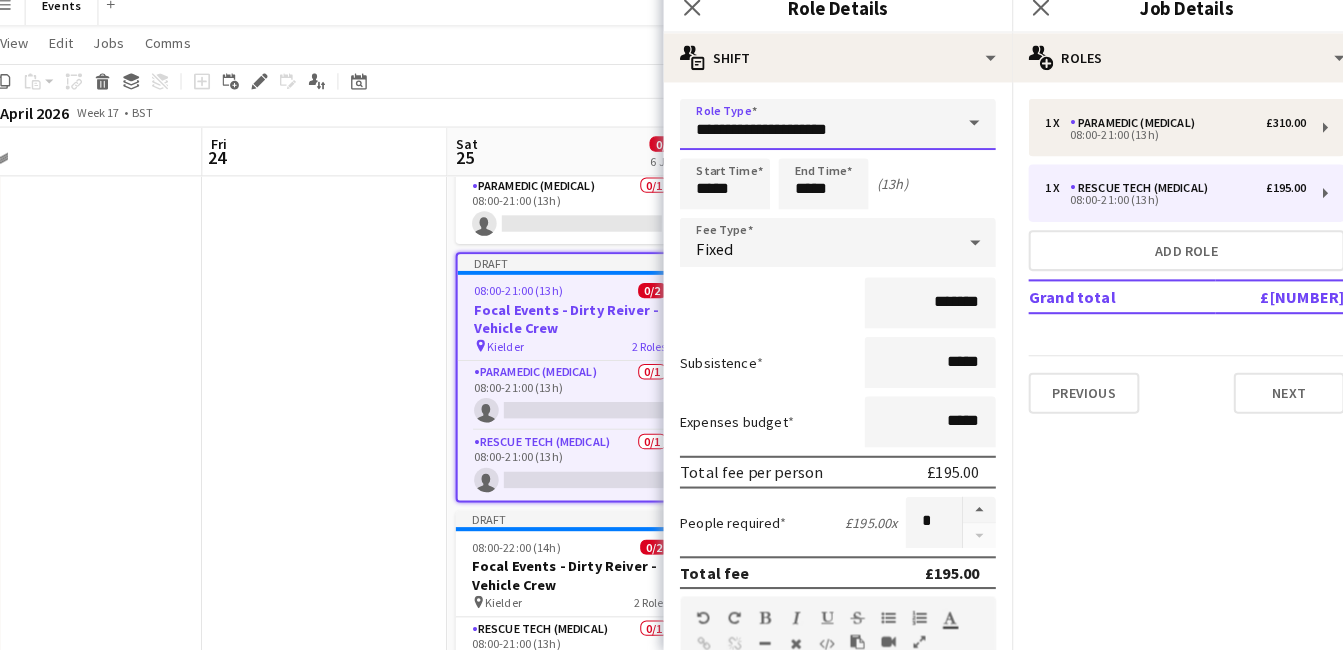 click on "**********" at bounding box center [833, 137] 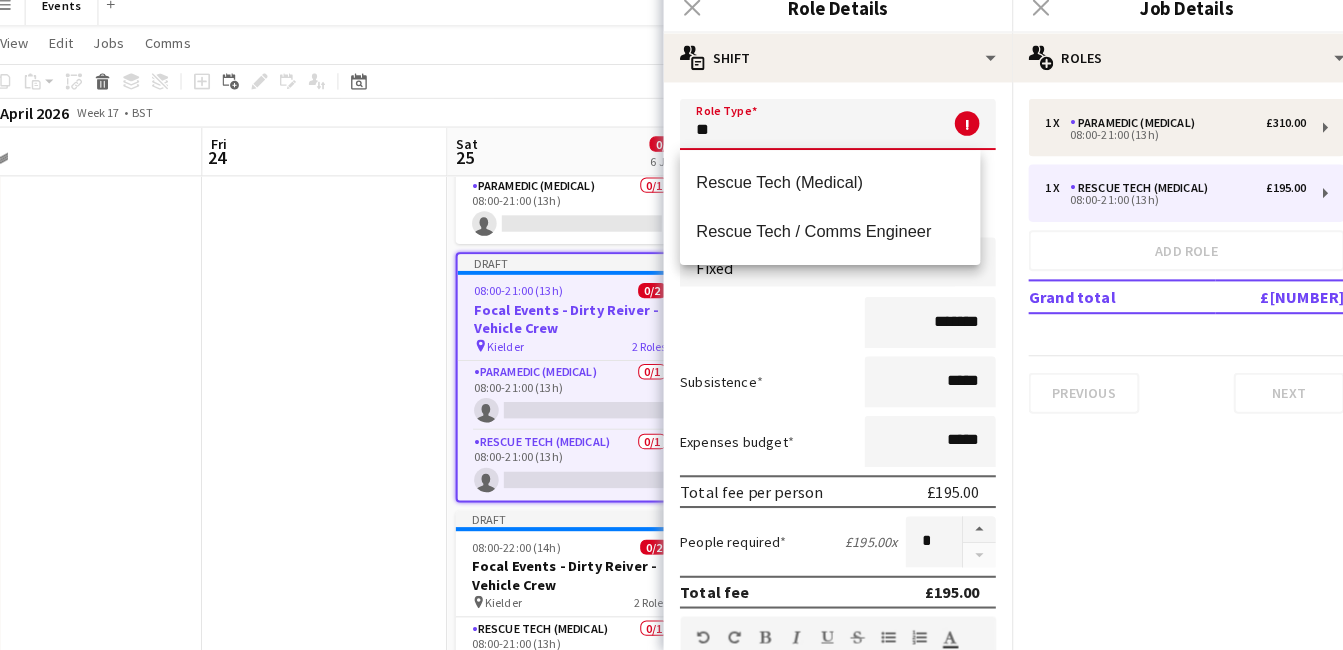 type on "*" 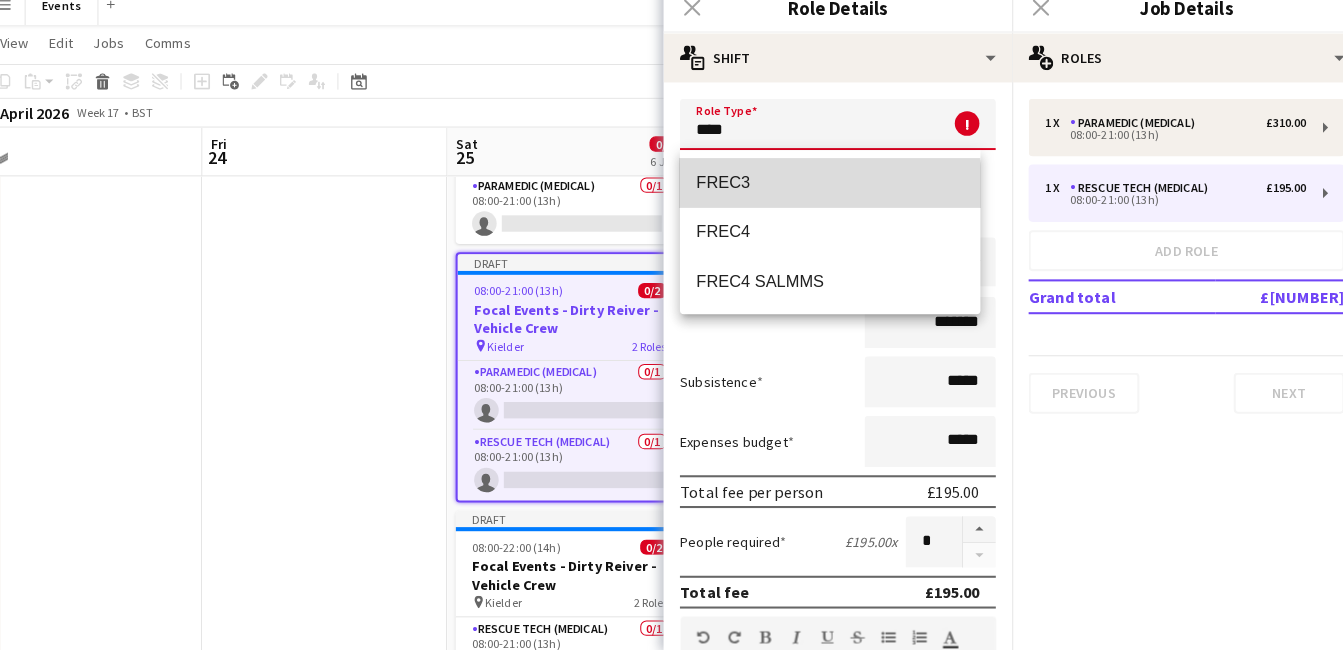 click on "FREC3" at bounding box center (825, 194) 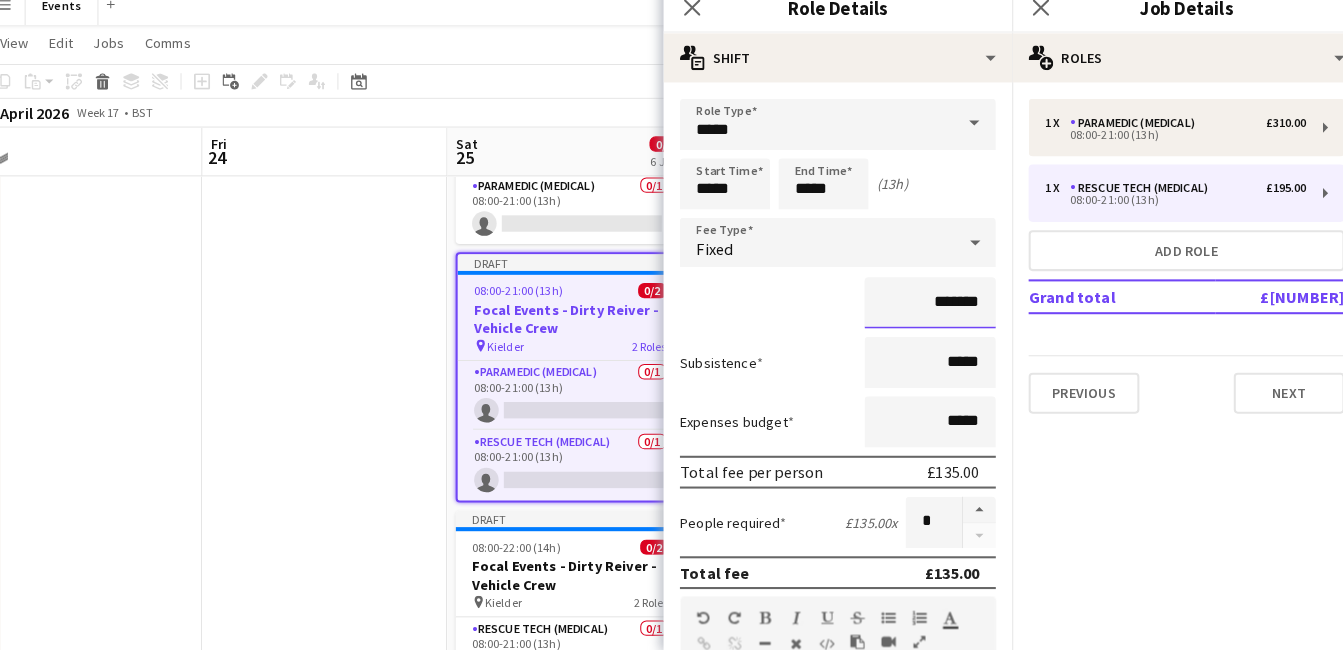 drag, startPoint x: 935, startPoint y: 306, endPoint x: 917, endPoint y: 306, distance: 18 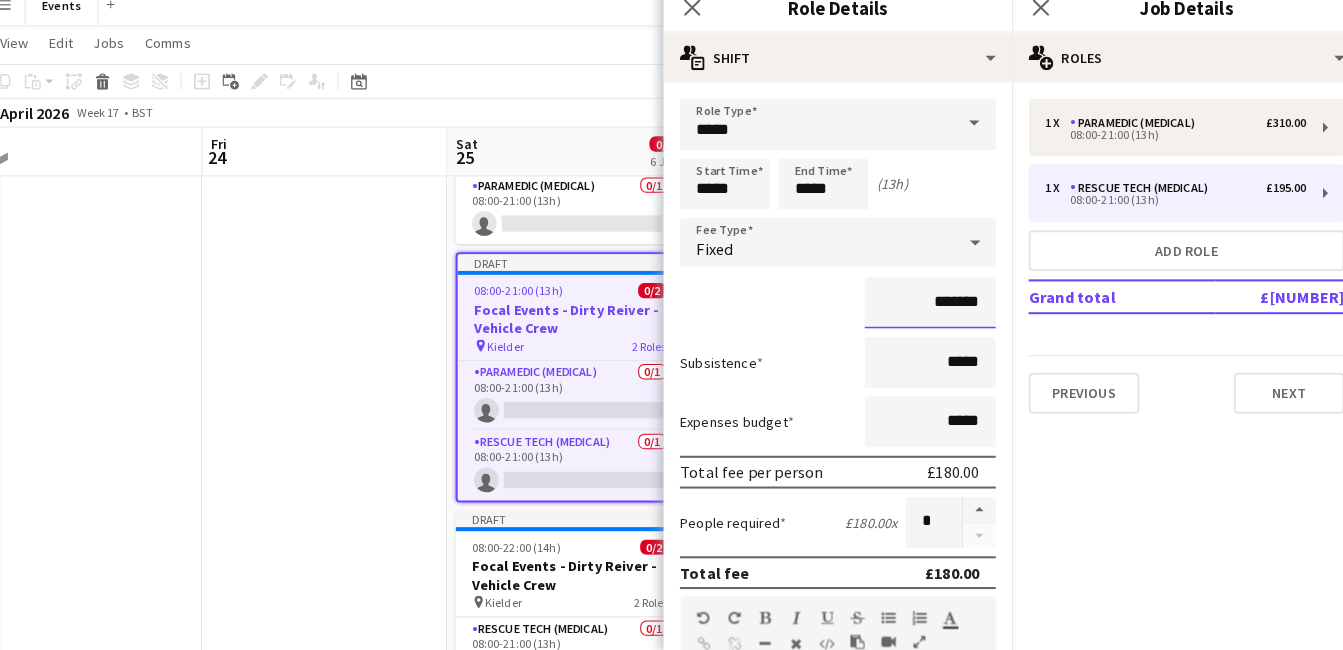 drag, startPoint x: 917, startPoint y: 306, endPoint x: 791, endPoint y: 114, distance: 229.65192 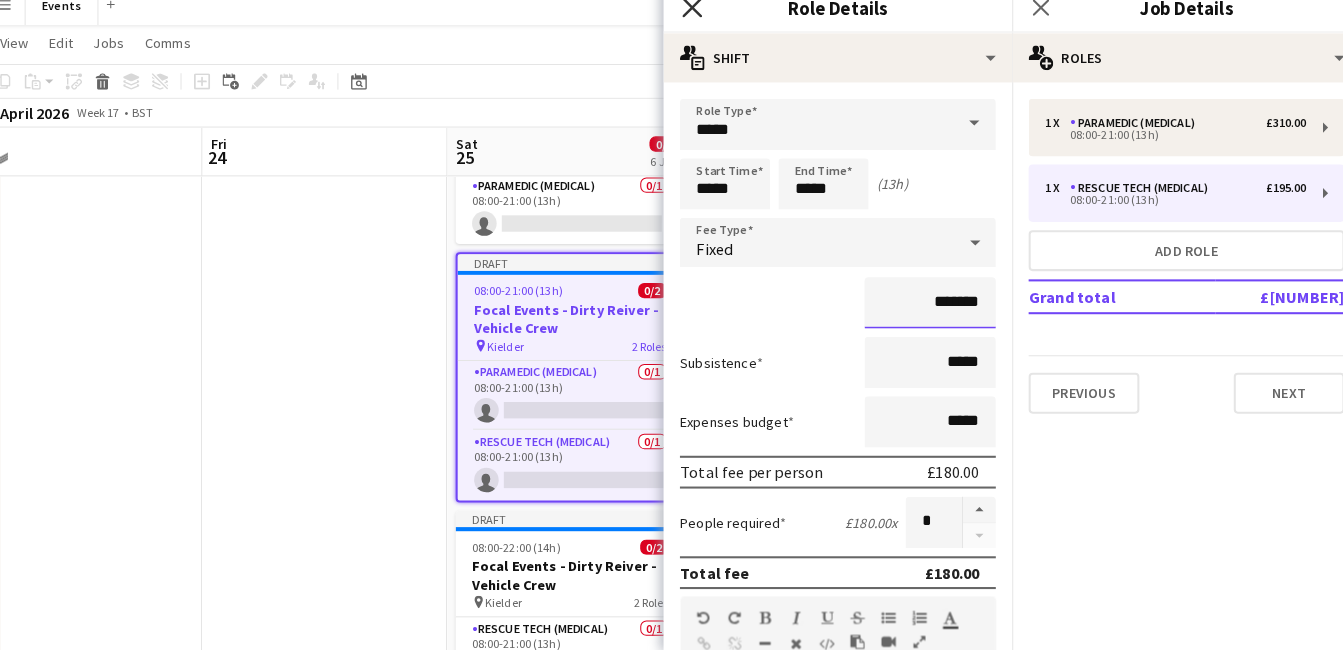 type on "*******" 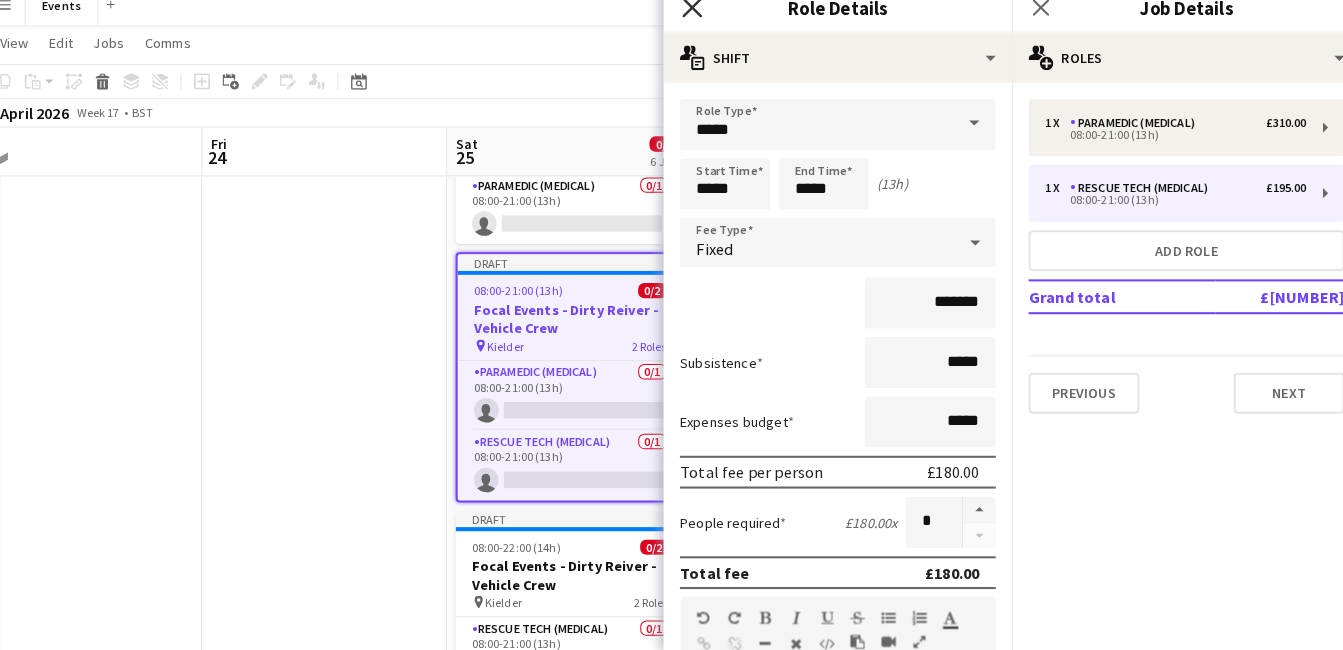 click 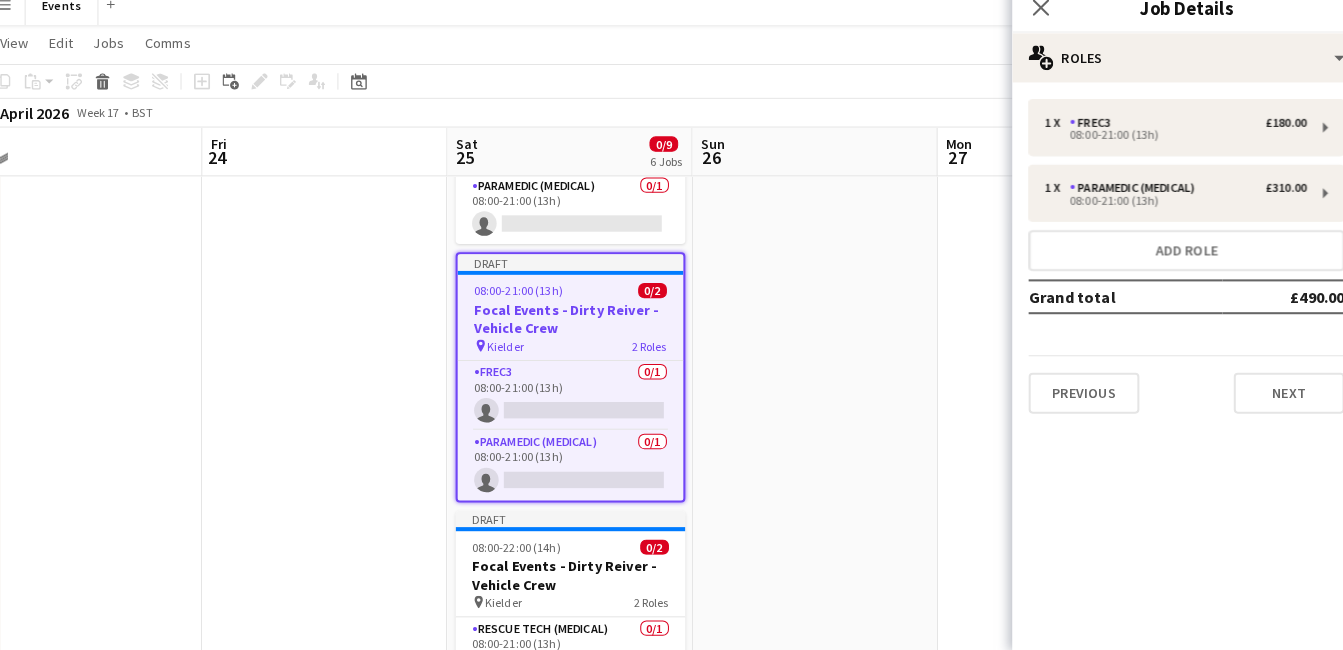 click at bounding box center [810, 148] 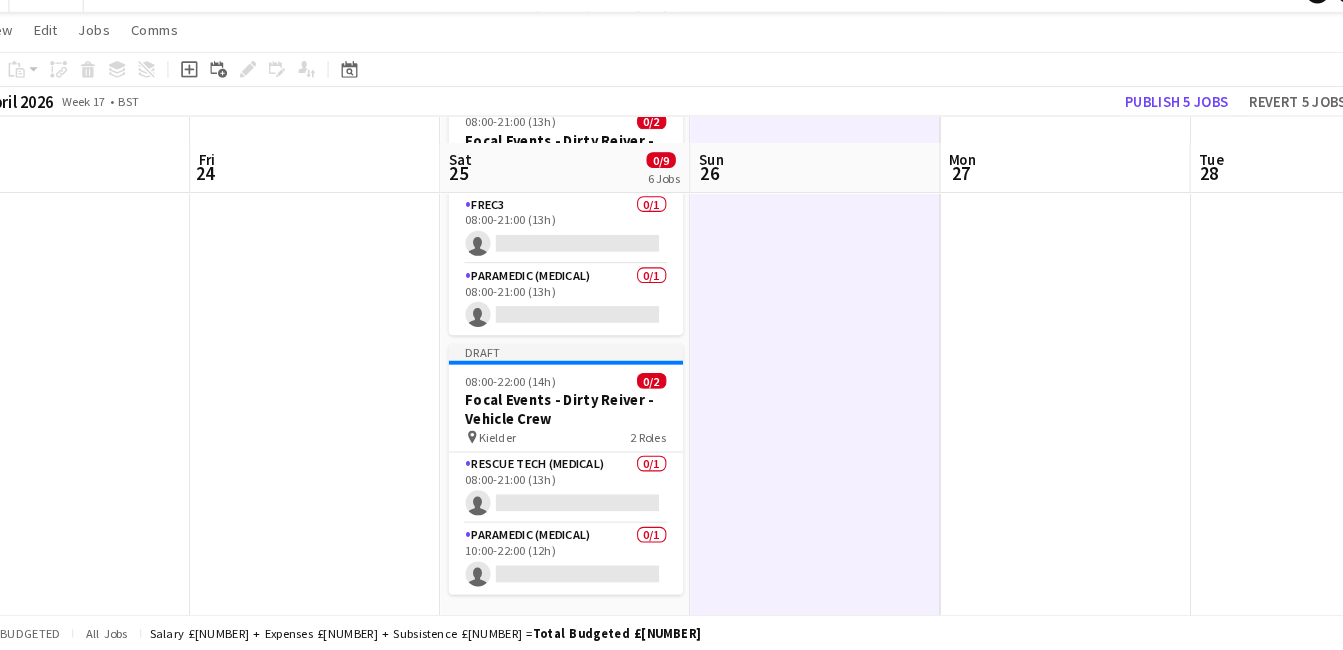 scroll, scrollTop: 908, scrollLeft: 0, axis: vertical 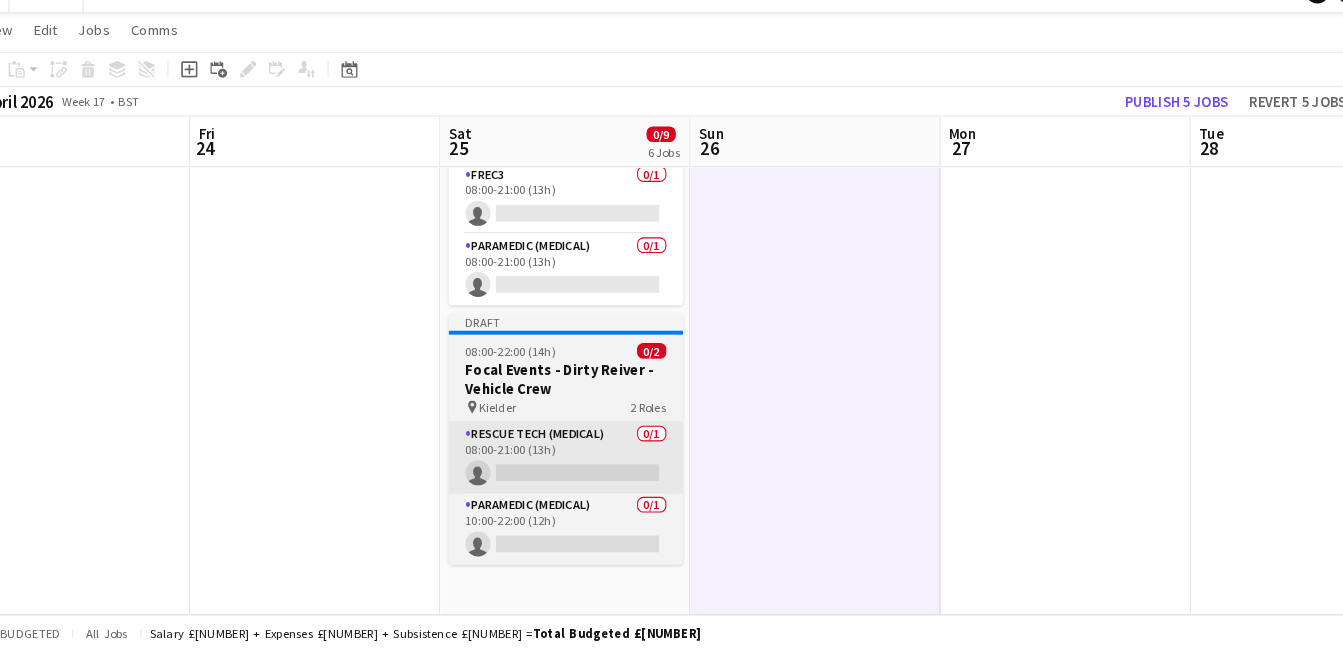 click on "Rescue Tech (Medical)   [NUMBER]/[NUMBER]   [TIME]-[TIME] ([NUMBER]h)
single-neutral-actions" at bounding box center (572, 466) 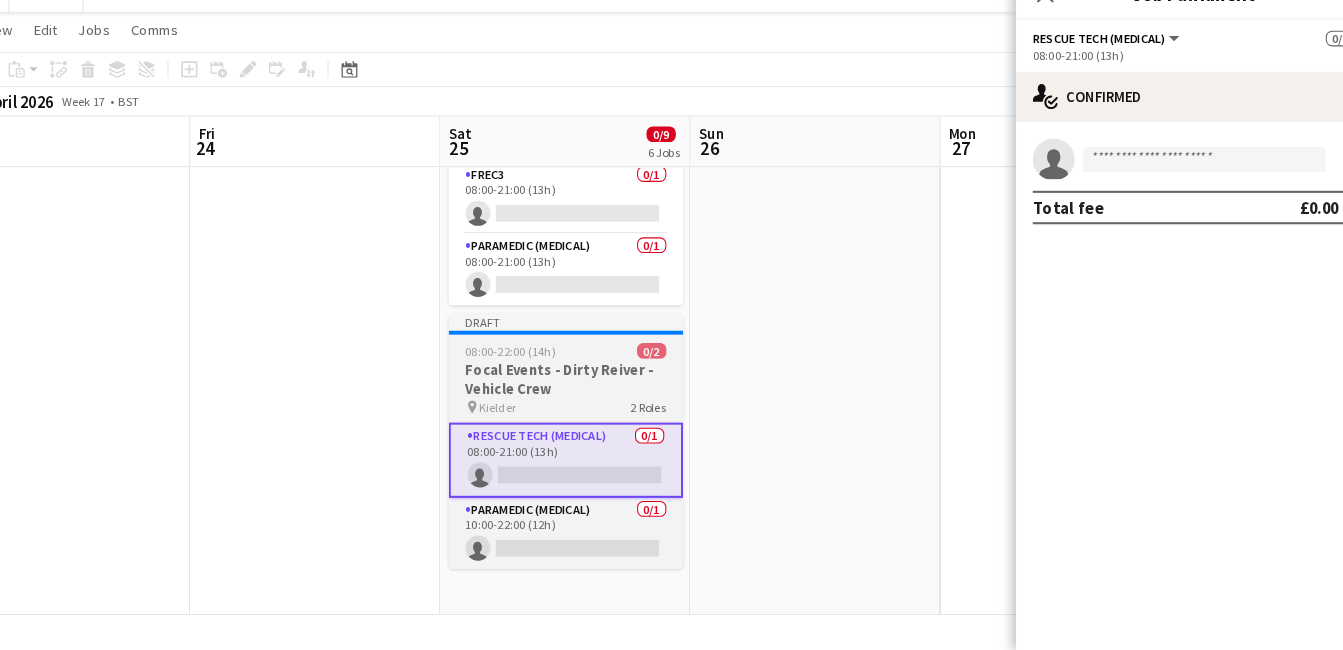 click on "pin
Kielder   [NUMBER] Roles" at bounding box center (572, 417) 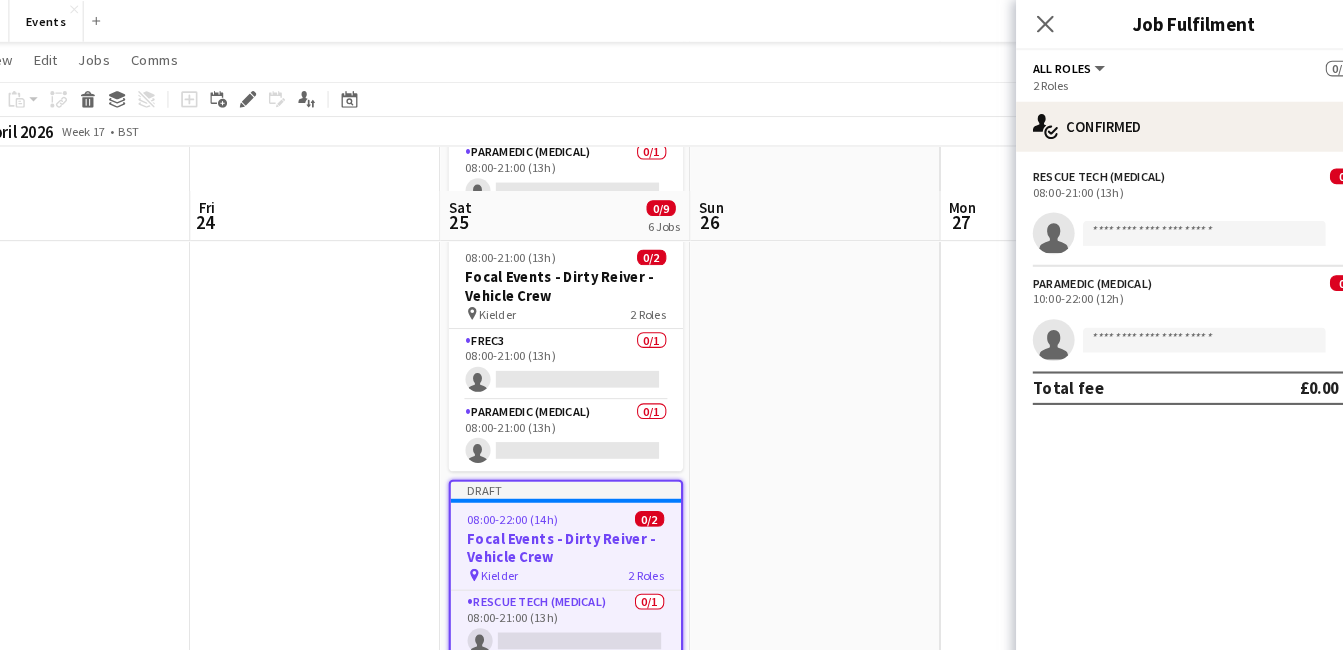 scroll, scrollTop: 727, scrollLeft: 0, axis: vertical 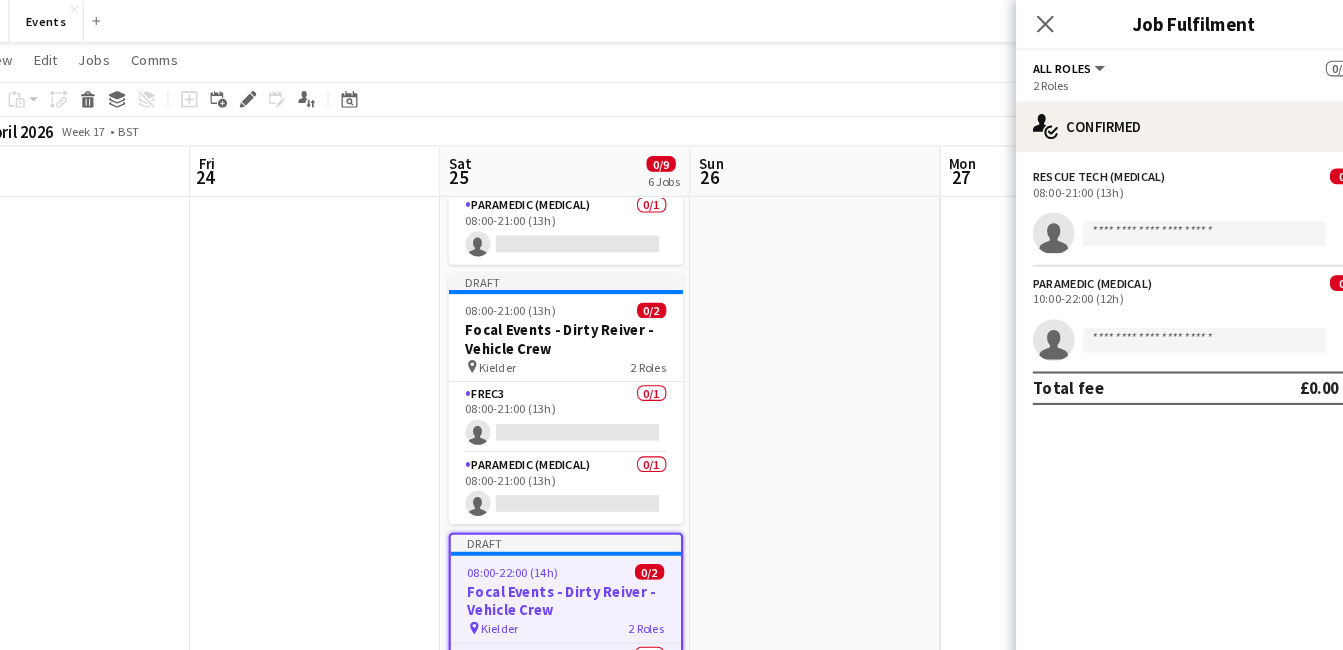 click on "Focal Events - Dirty Reiver - Vehicle Crew" at bounding box center (572, 574) 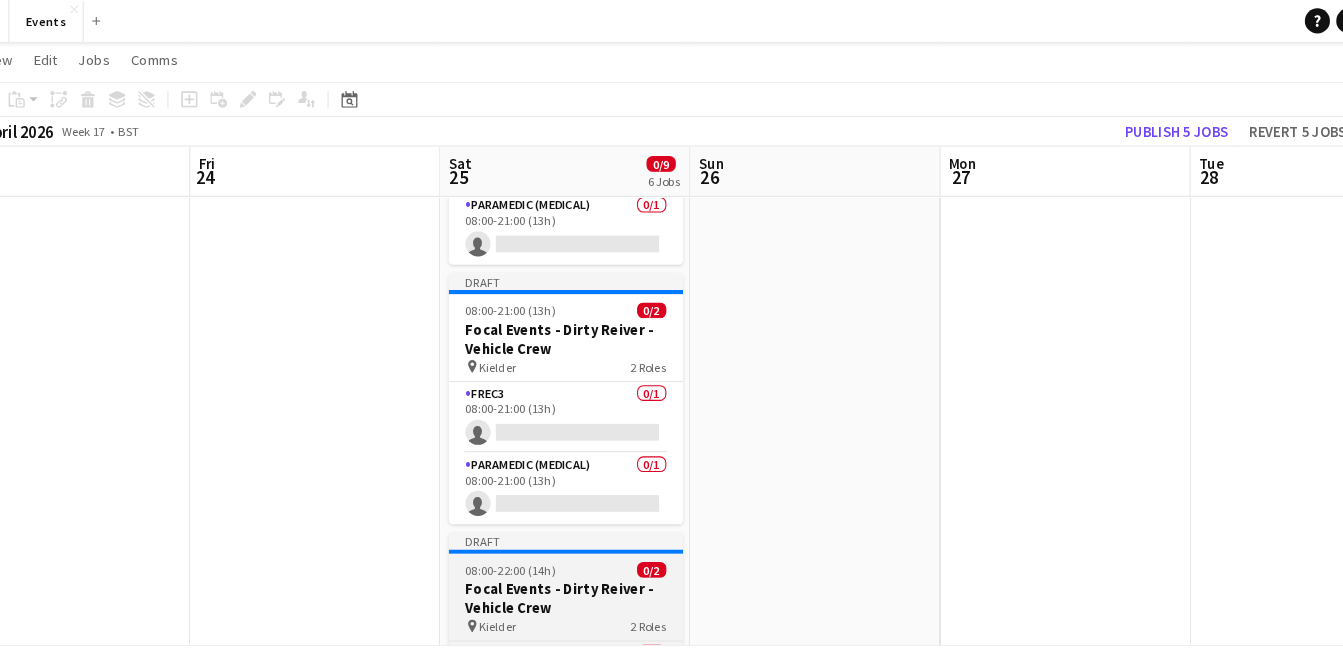 click on "Focal Events - Dirty Reiver - Vehicle Crew" at bounding box center [572, 572] 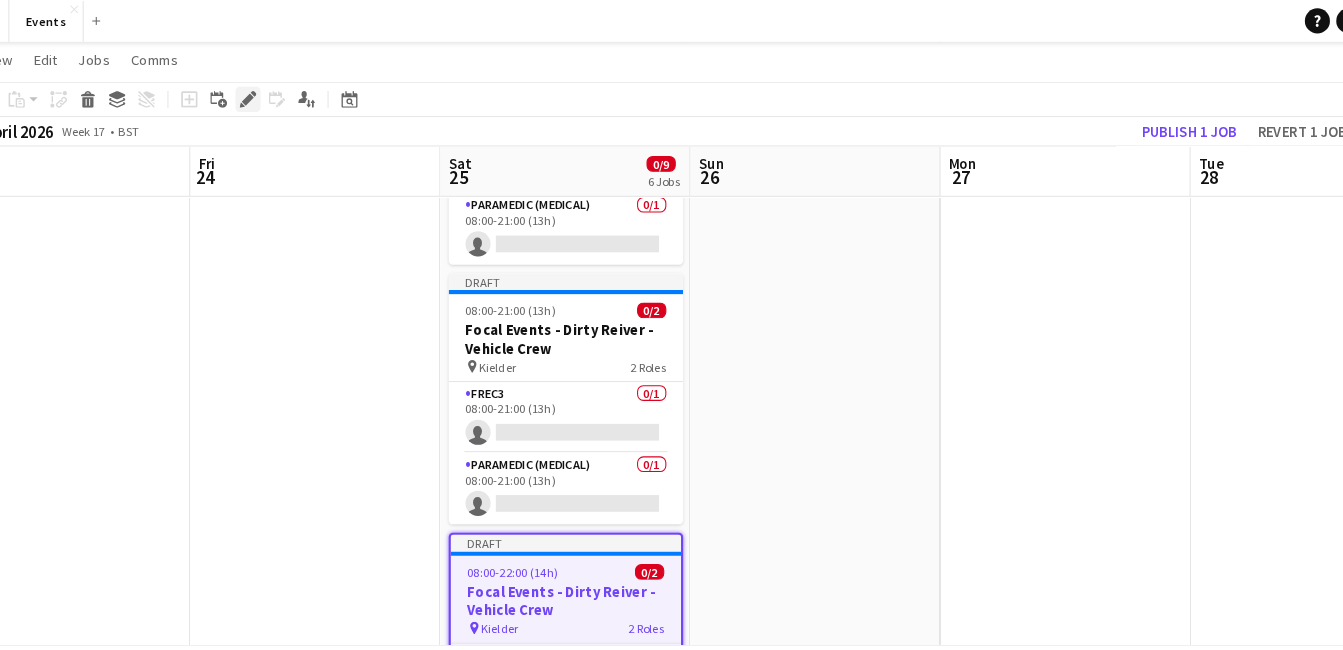 click on "Edit" 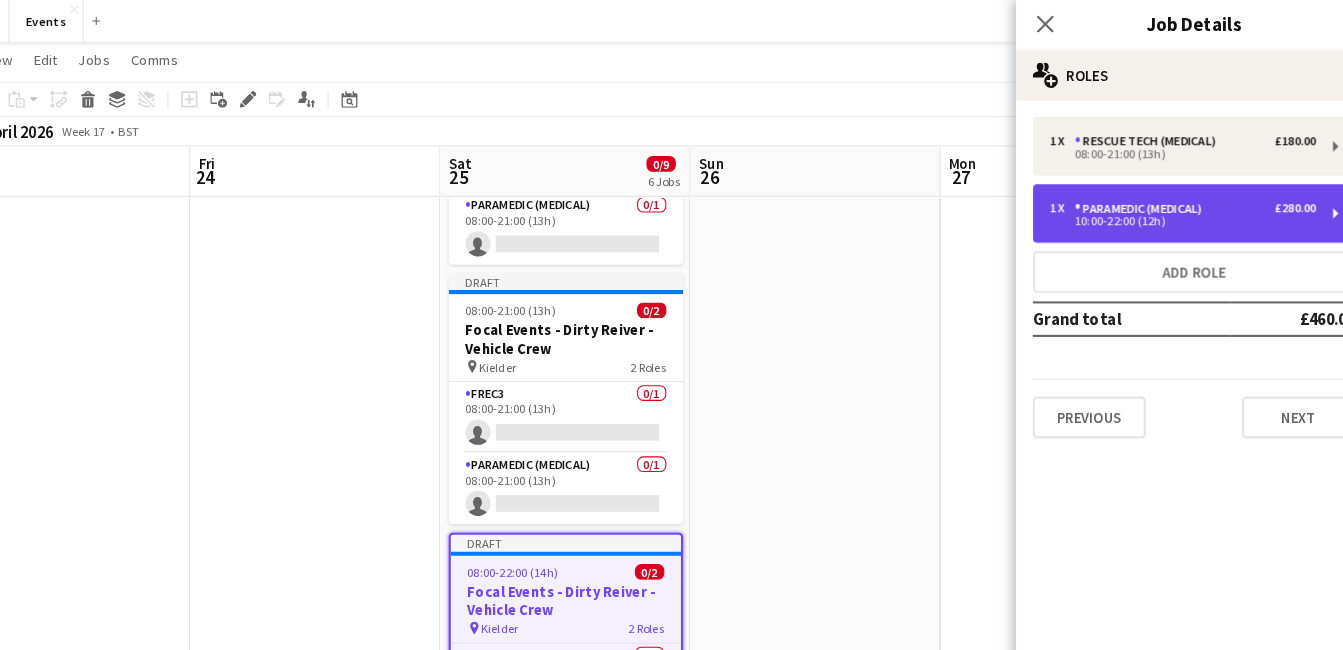 click on "1 x   Paramedic (Medical)   £[NUMBER]   [TIME]-[TIME] ([NUMBER]h)" at bounding box center [1173, 204] 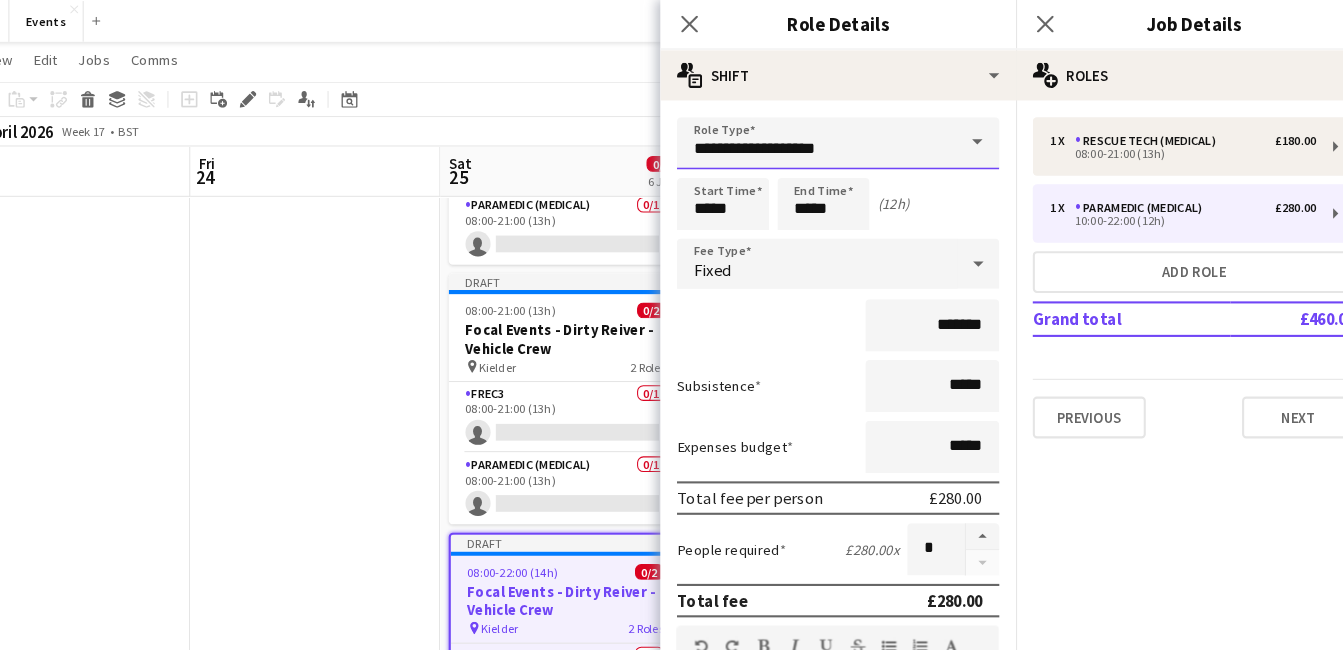 click on "**********" at bounding box center [833, 137] 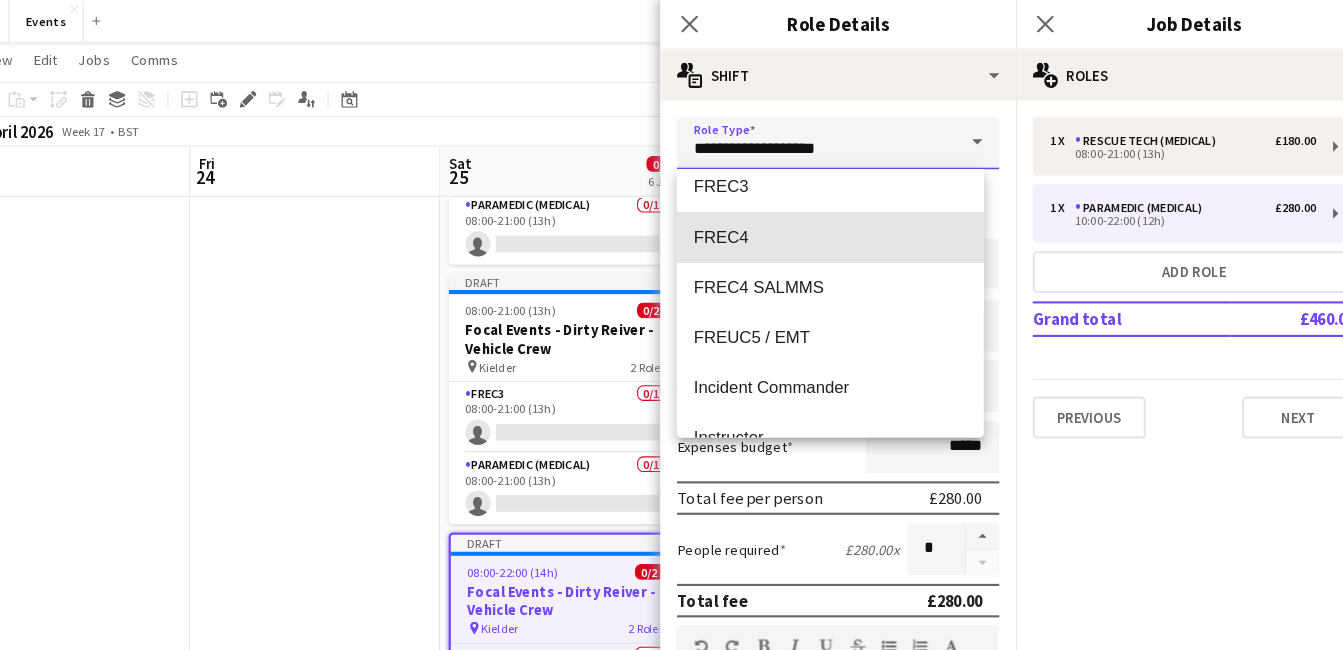 scroll, scrollTop: 357, scrollLeft: 0, axis: vertical 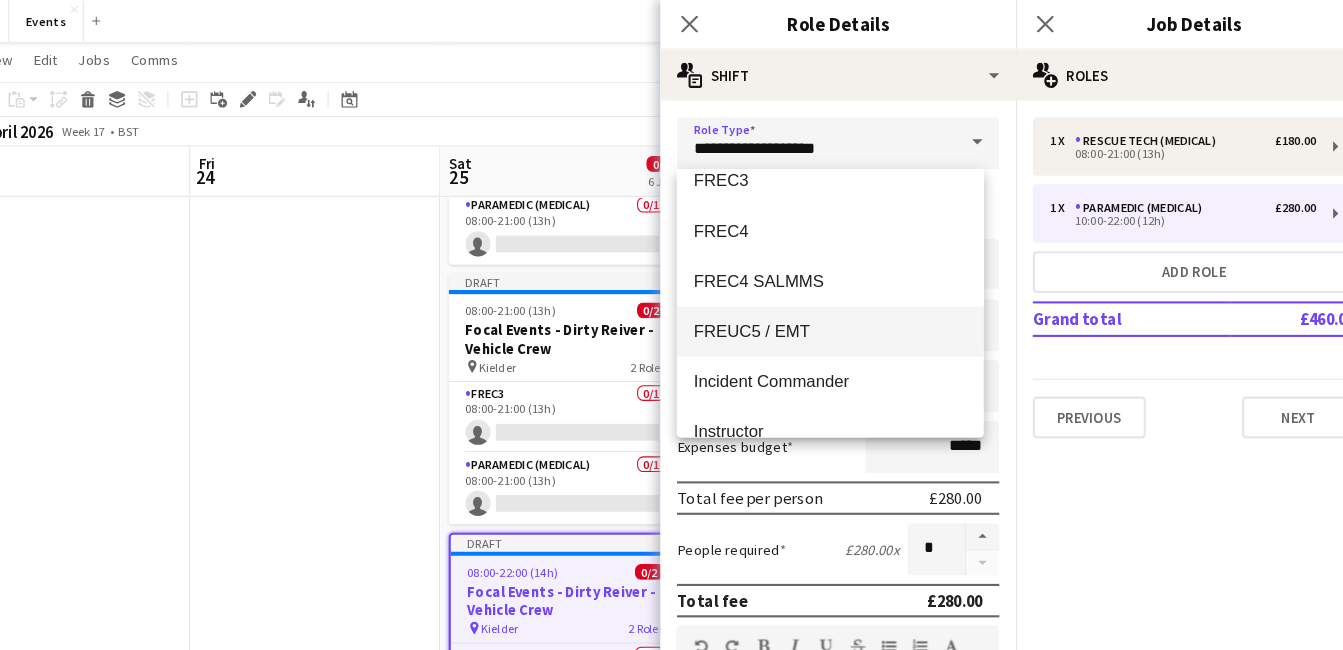 click on "FREUC5 / EMT" at bounding box center [825, 316] 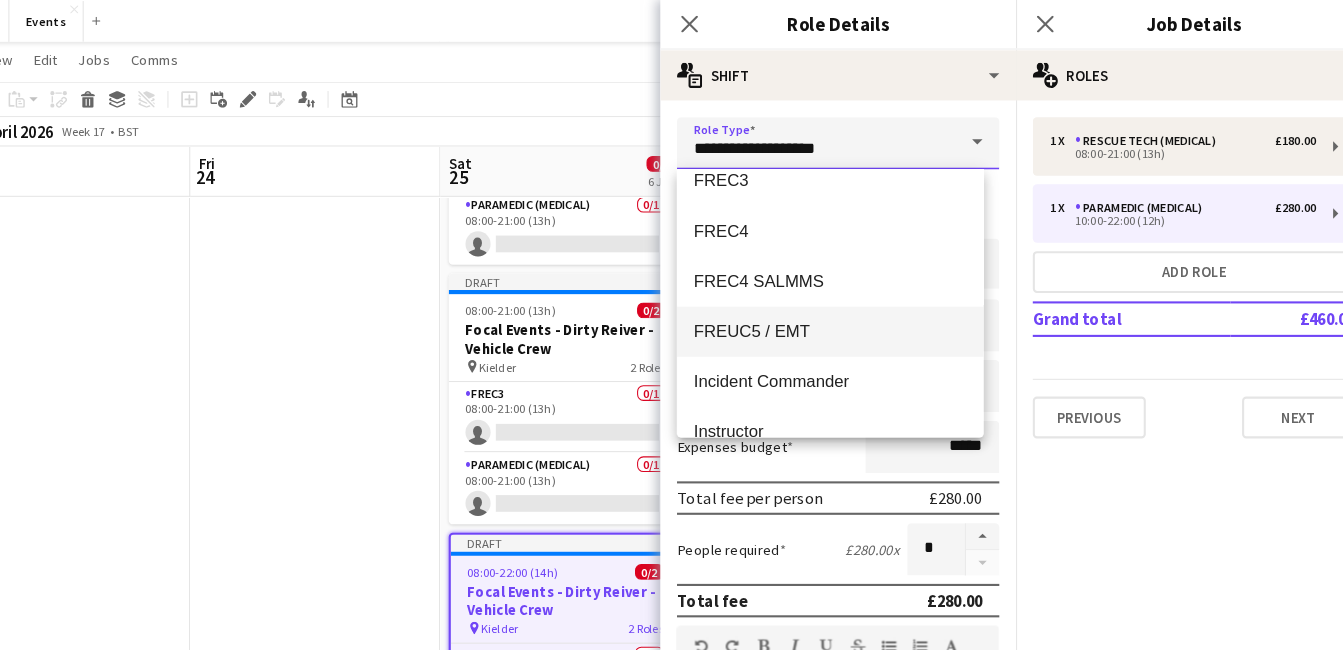 type on "**********" 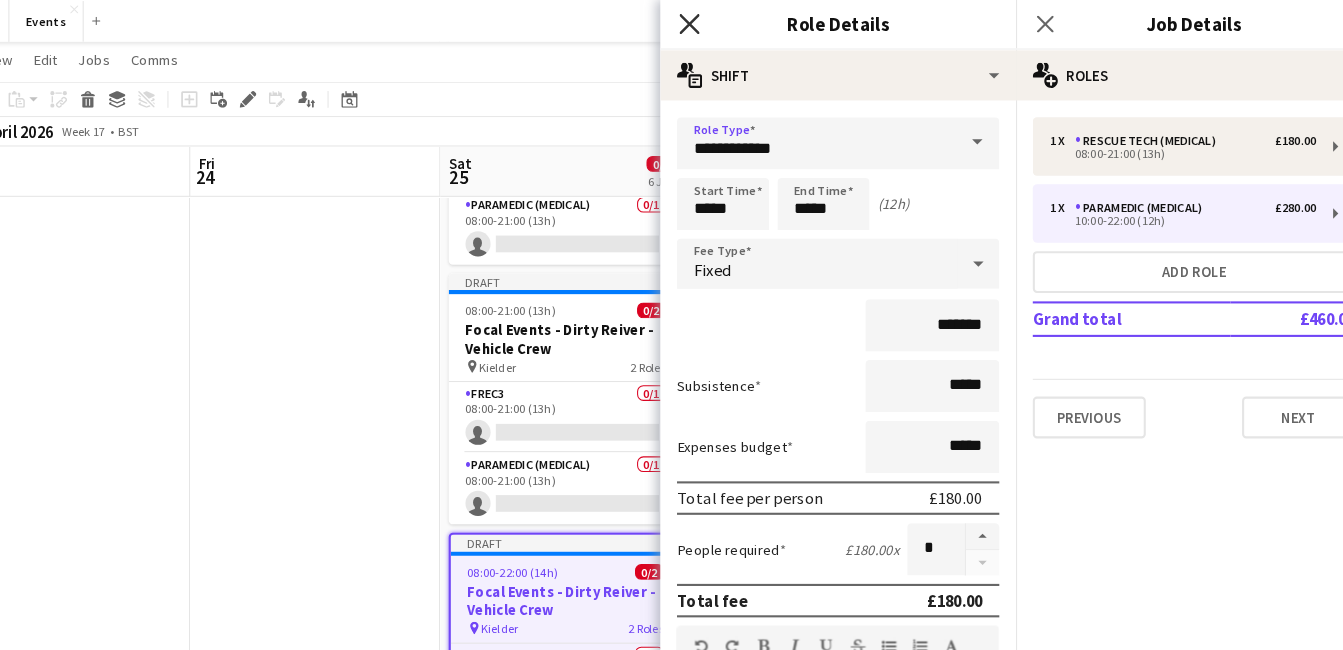 click 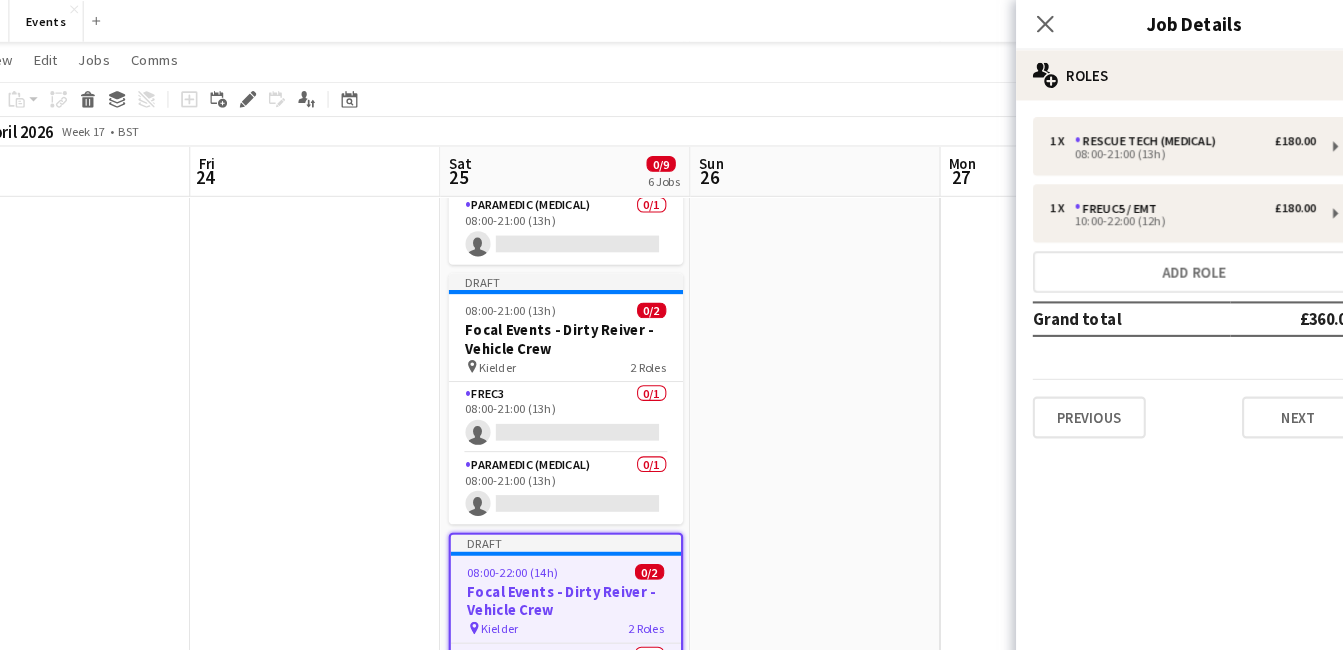 scroll, scrollTop: 725, scrollLeft: 0, axis: vertical 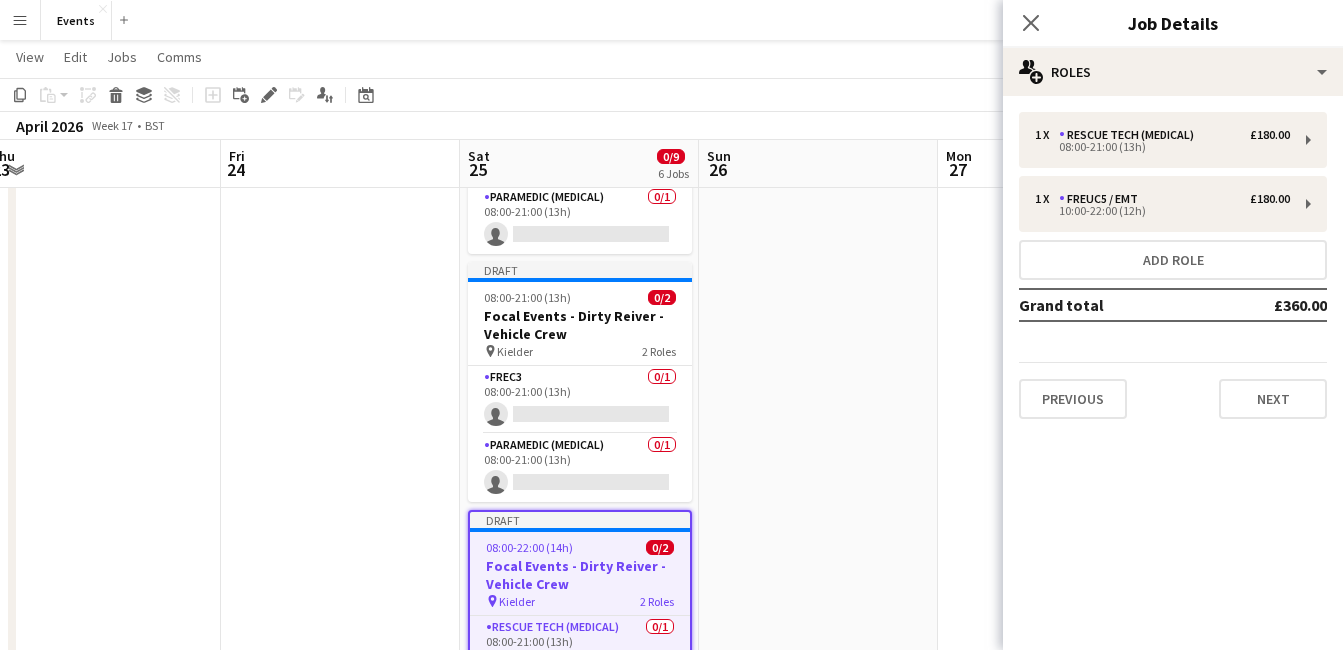 click on "Menu" at bounding box center (20, 20) 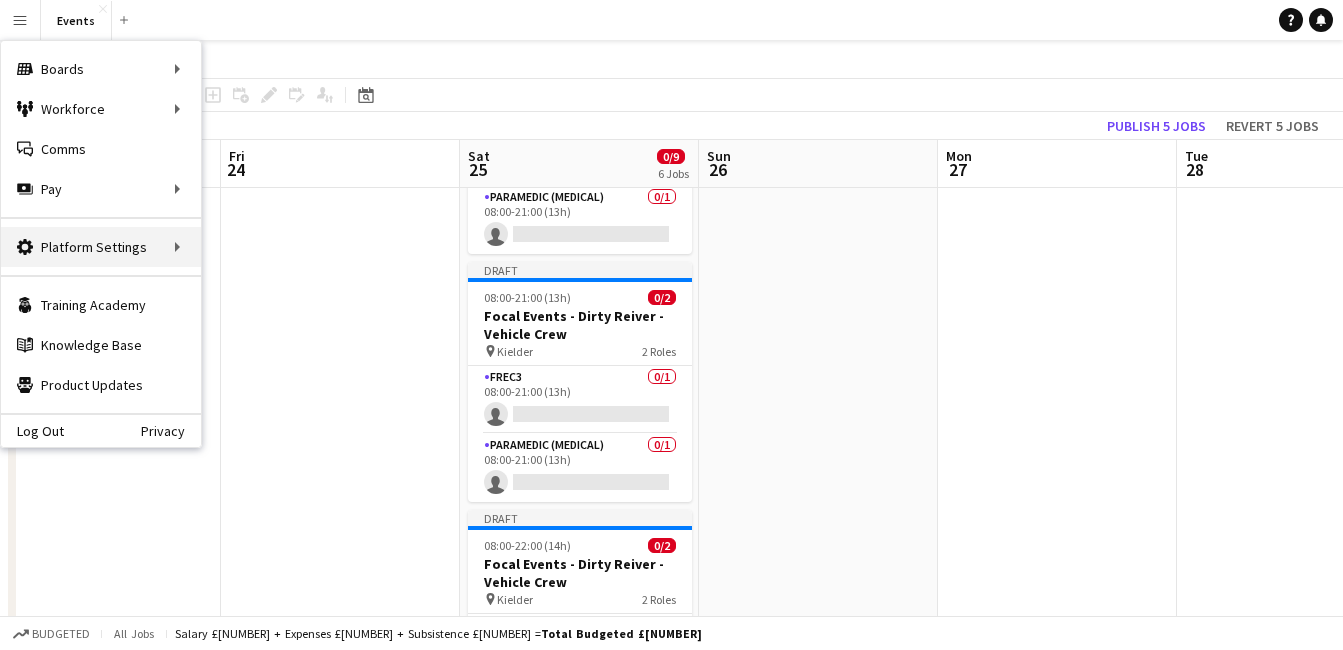 click on "Platform Settings
Platform Settings" at bounding box center (101, 247) 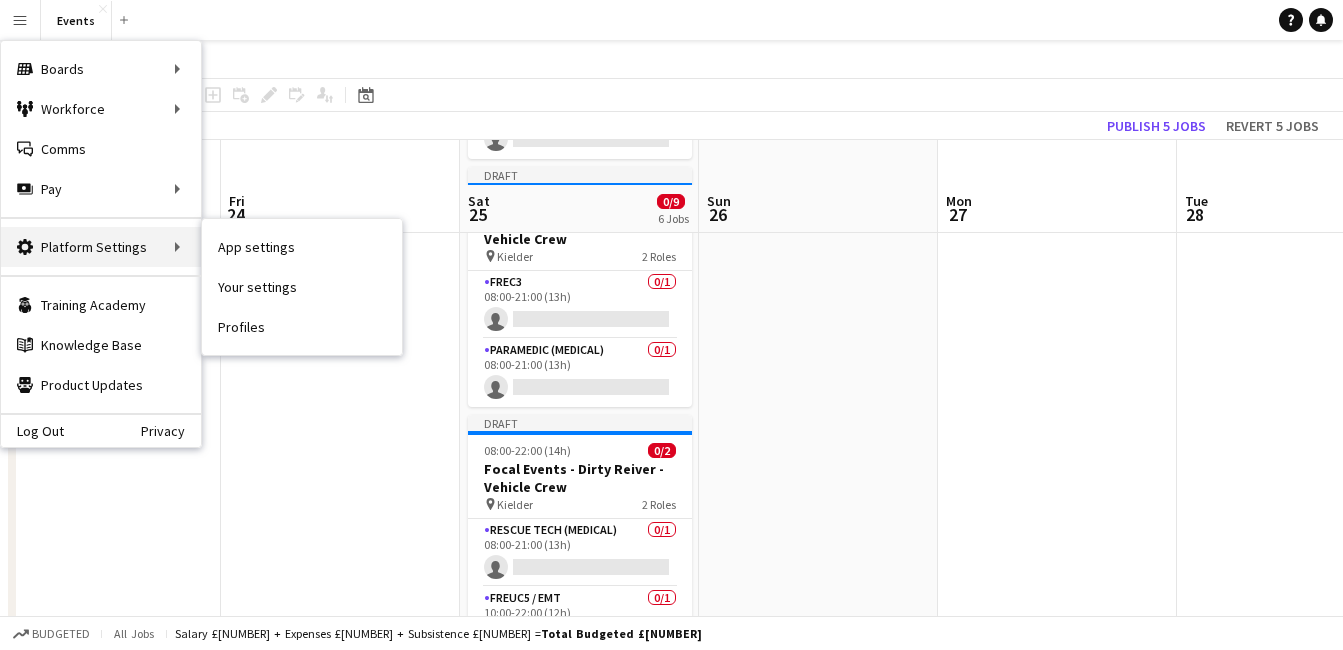 scroll, scrollTop: 874, scrollLeft: 0, axis: vertical 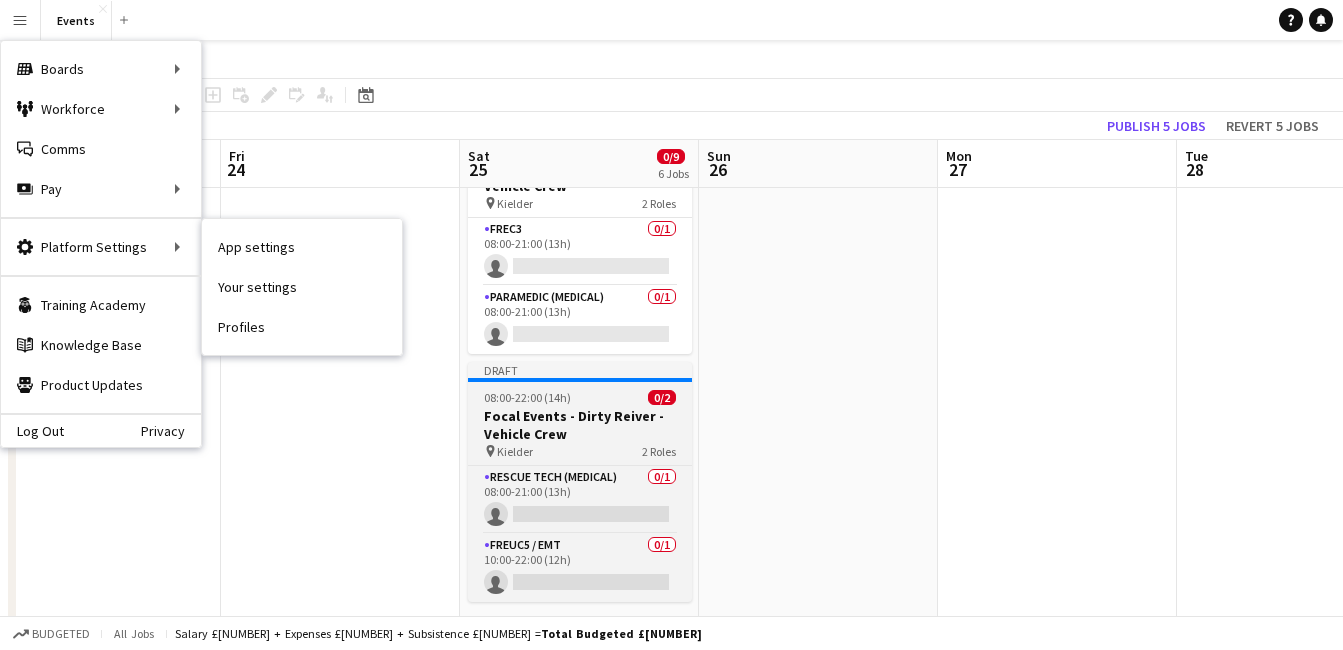 click on "Focal Events - Dirty Reiver - Vehicle Crew" at bounding box center [580, 425] 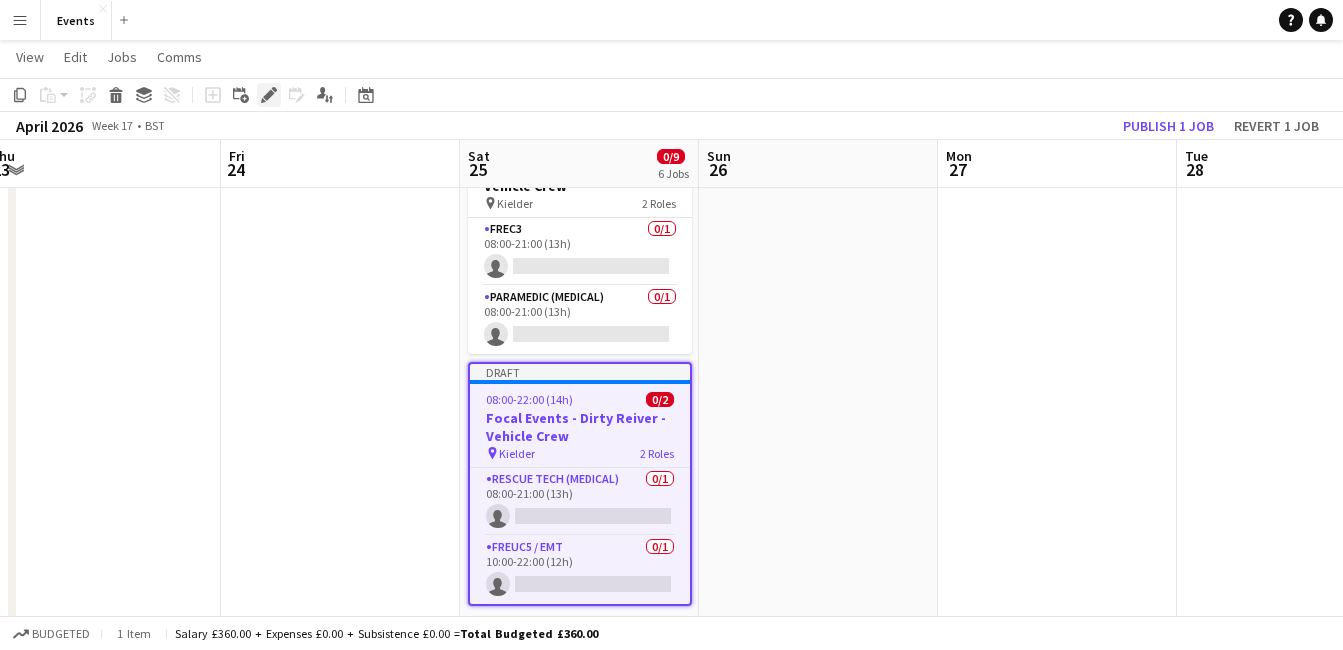 click on "Edit" at bounding box center [269, 95] 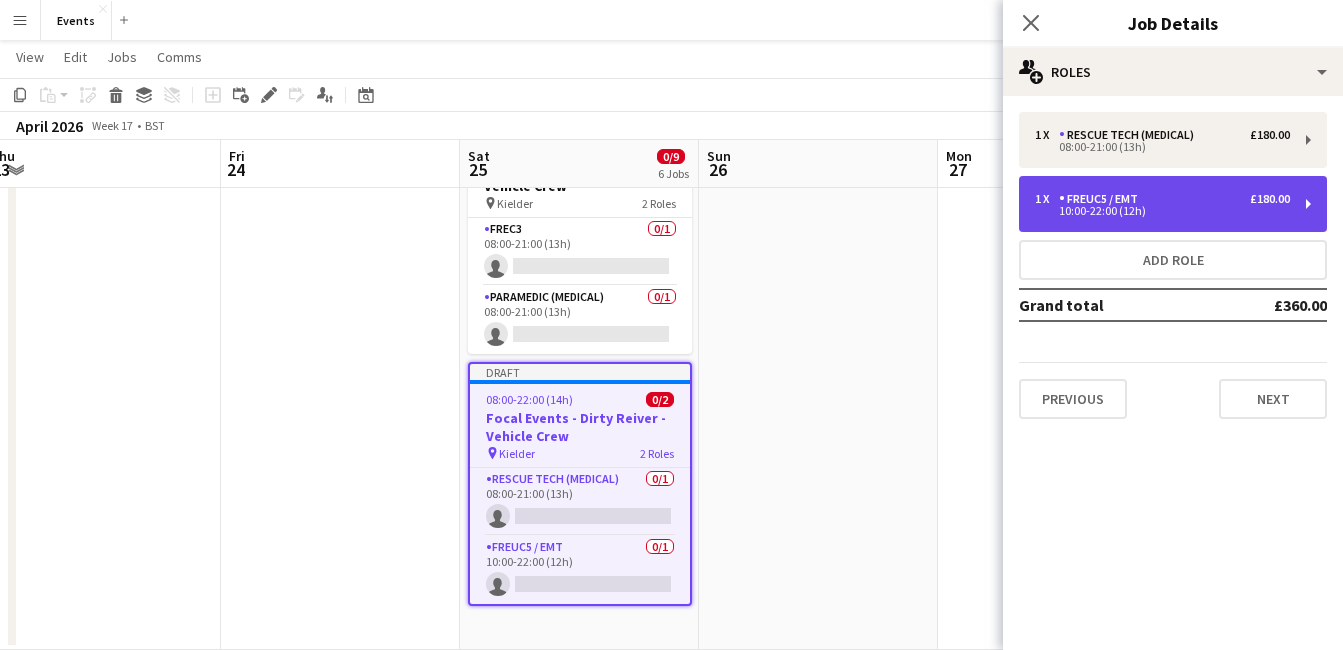 click on "£180.00" at bounding box center [1270, 199] 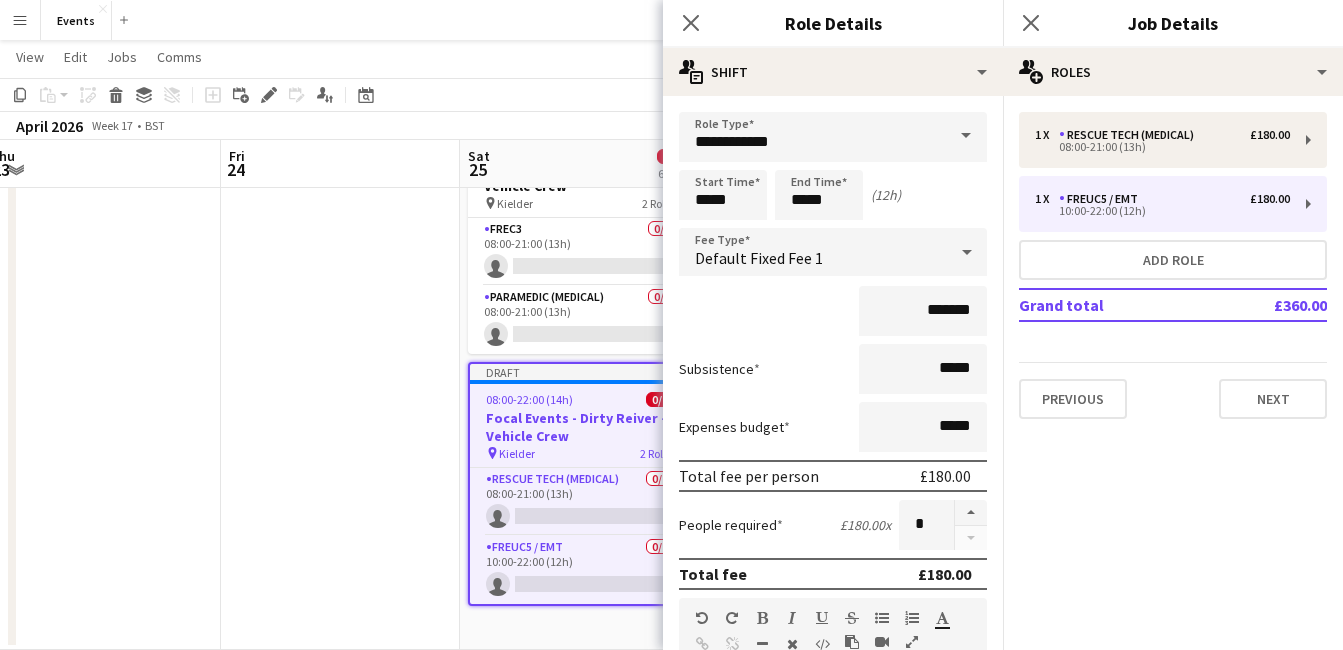 click on "General details   1 x   Rescue Tech (Medical)   £[NUMBER]   [TIME]-[TIME] ([NUMBER]h)   1 x   FREUC5 / EMT   £[NUMBER]   [TIME]-[TIME] ([NUMBER]h)   Add role   Grand total   £[NUMBER]   Previous   Next" 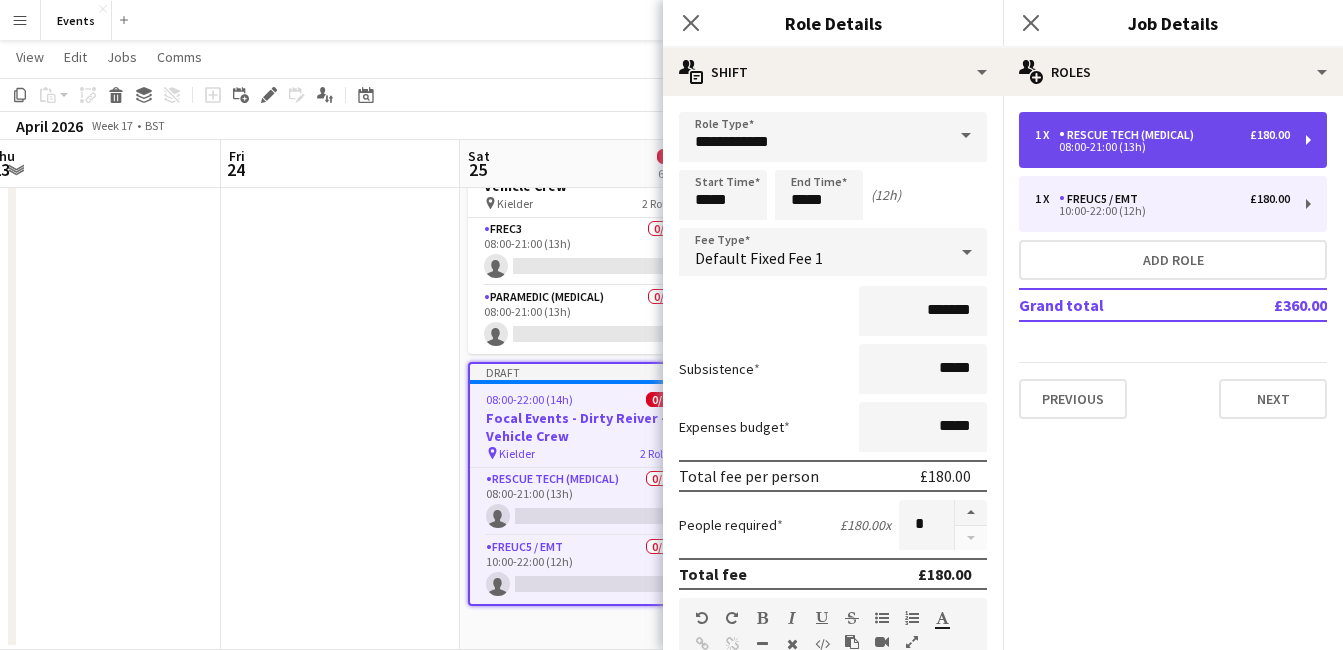 click on "1 x   Rescue Tech (Medical)   £[NUMBER]   [TIME]-[TIME] ([NUMBER]h)" at bounding box center (1173, 140) 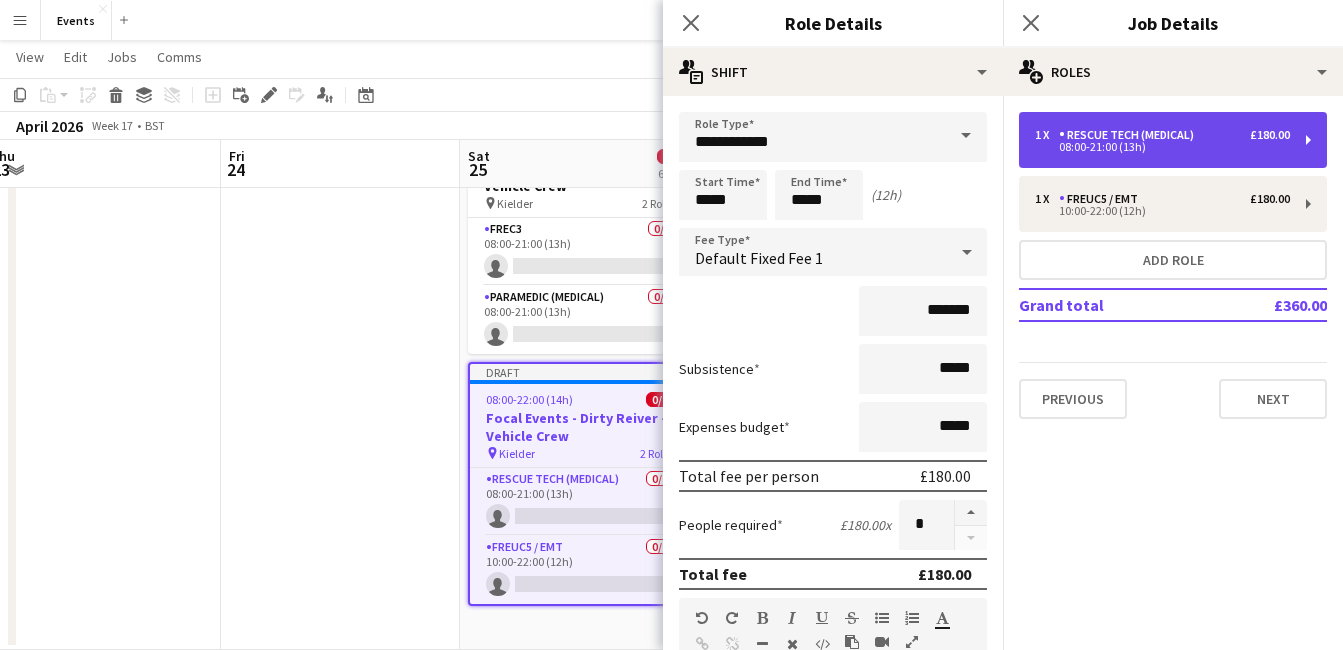 type on "**********" 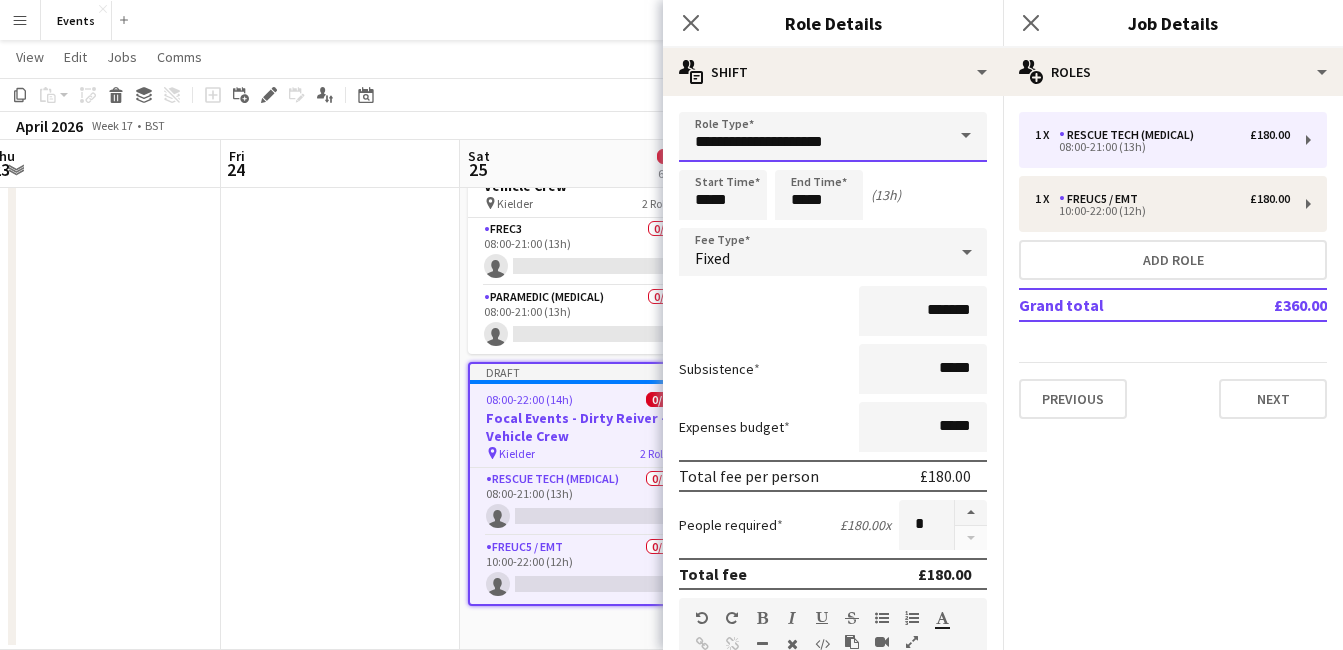 click on "**********" at bounding box center [833, 137] 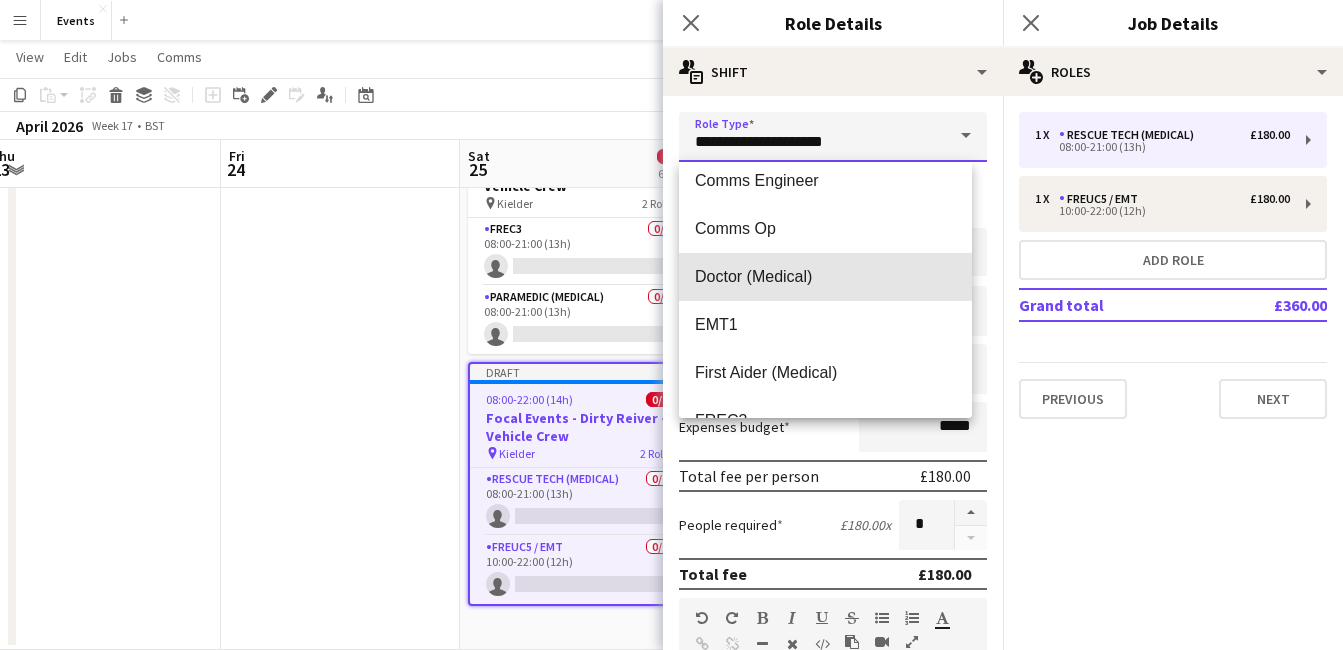 scroll, scrollTop: 176, scrollLeft: 0, axis: vertical 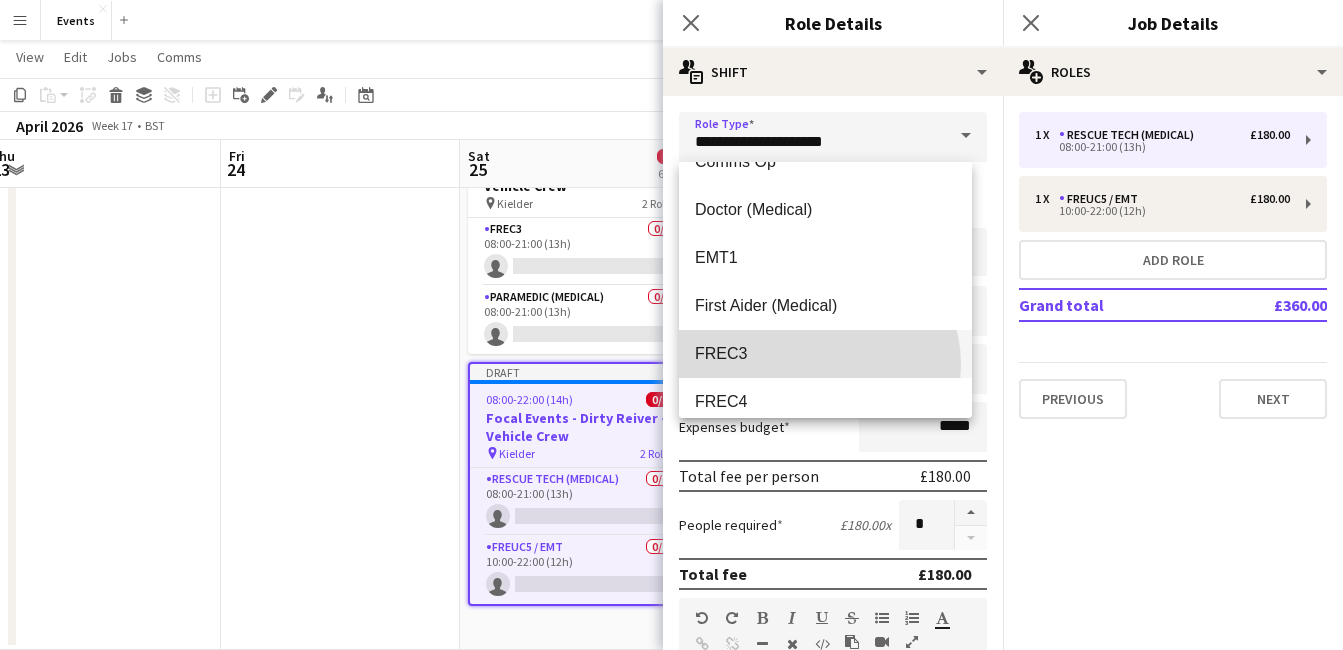 click on "FREC3" at bounding box center [825, 354] 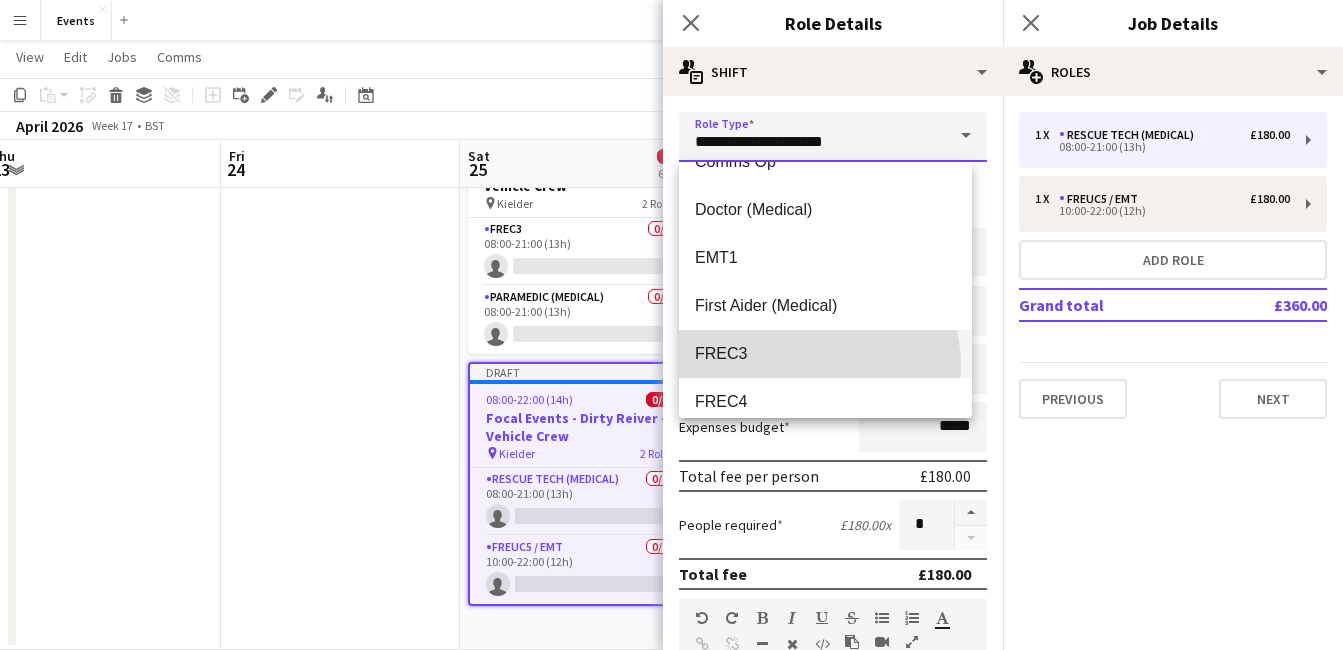 type on "*****" 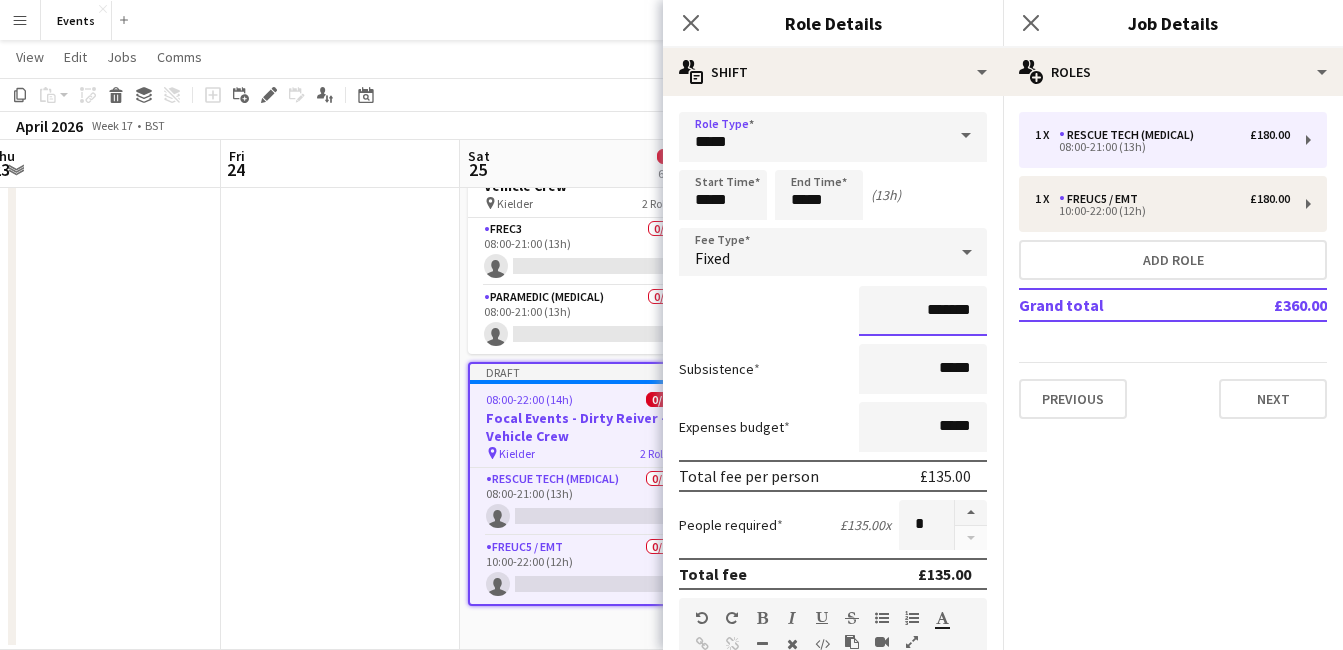 click on "*******" at bounding box center [923, 311] 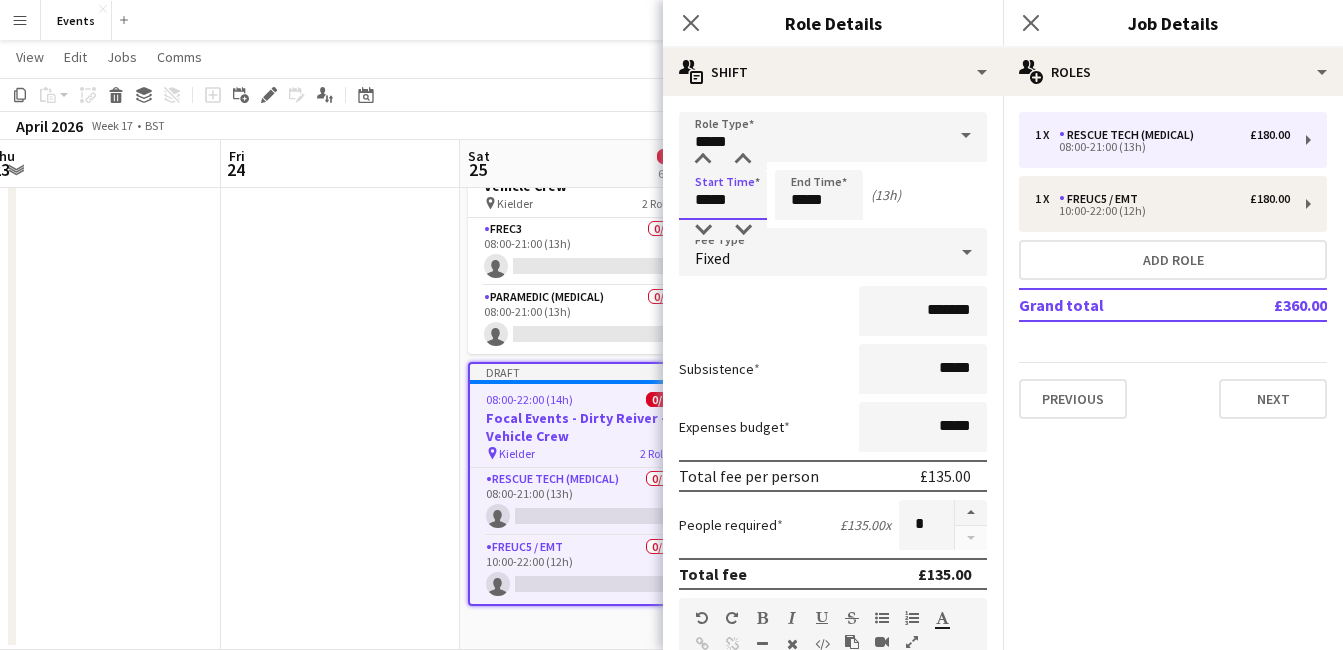 click on "*****" at bounding box center (723, 195) 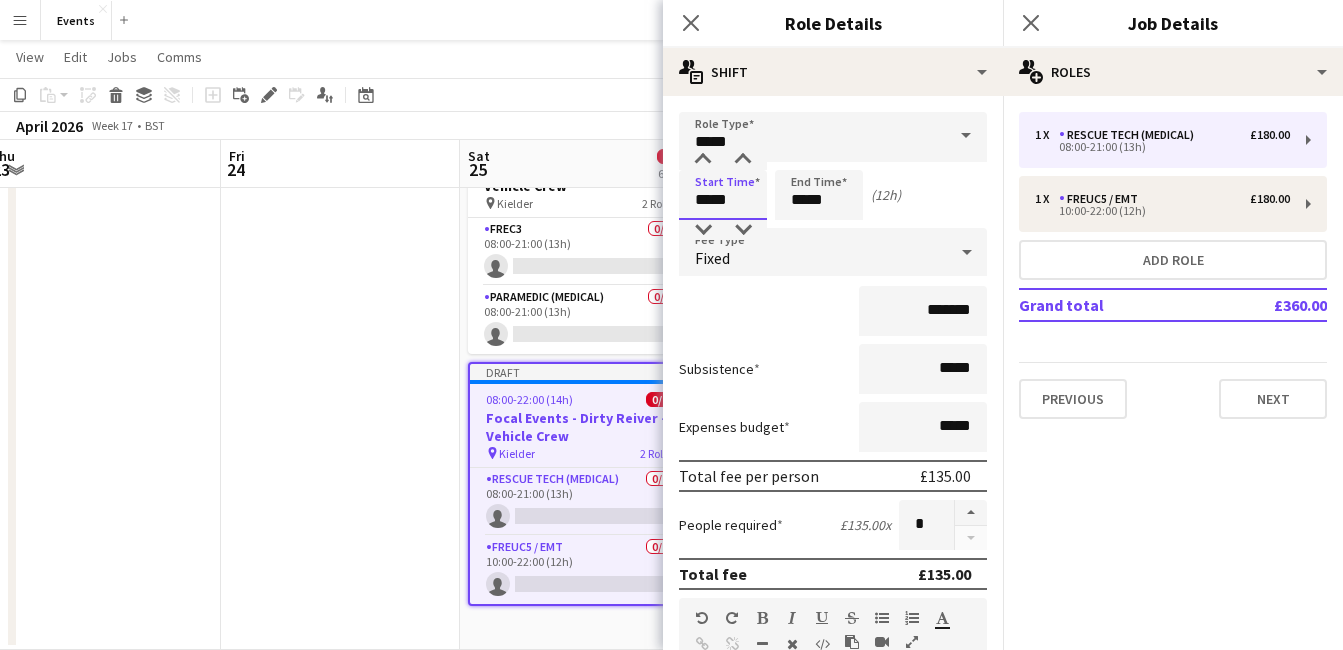 type on "*****" 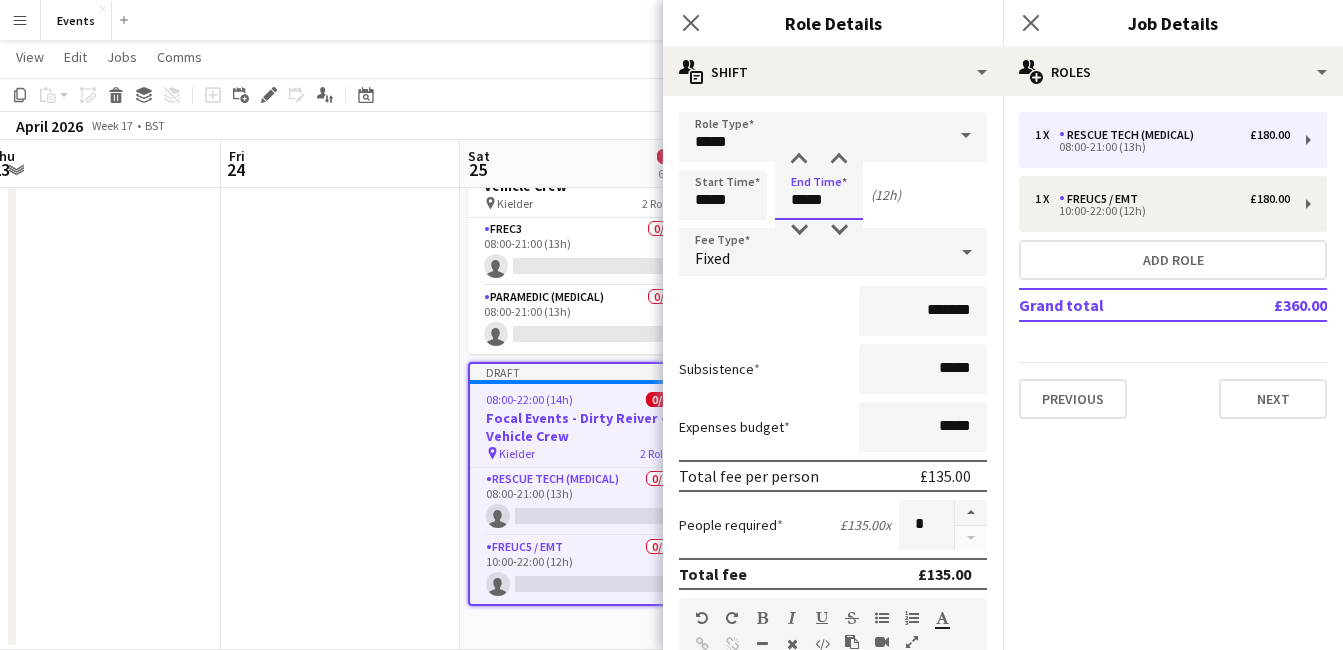 click on "*****" at bounding box center (819, 195) 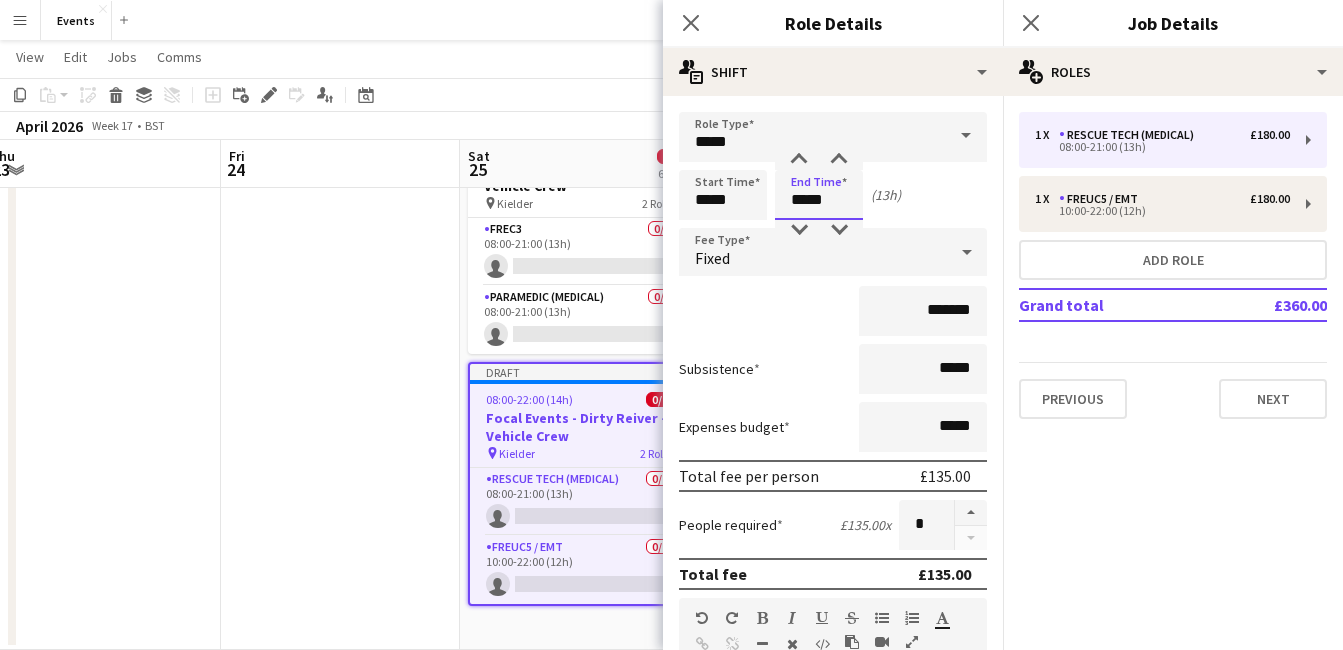 type on "*****" 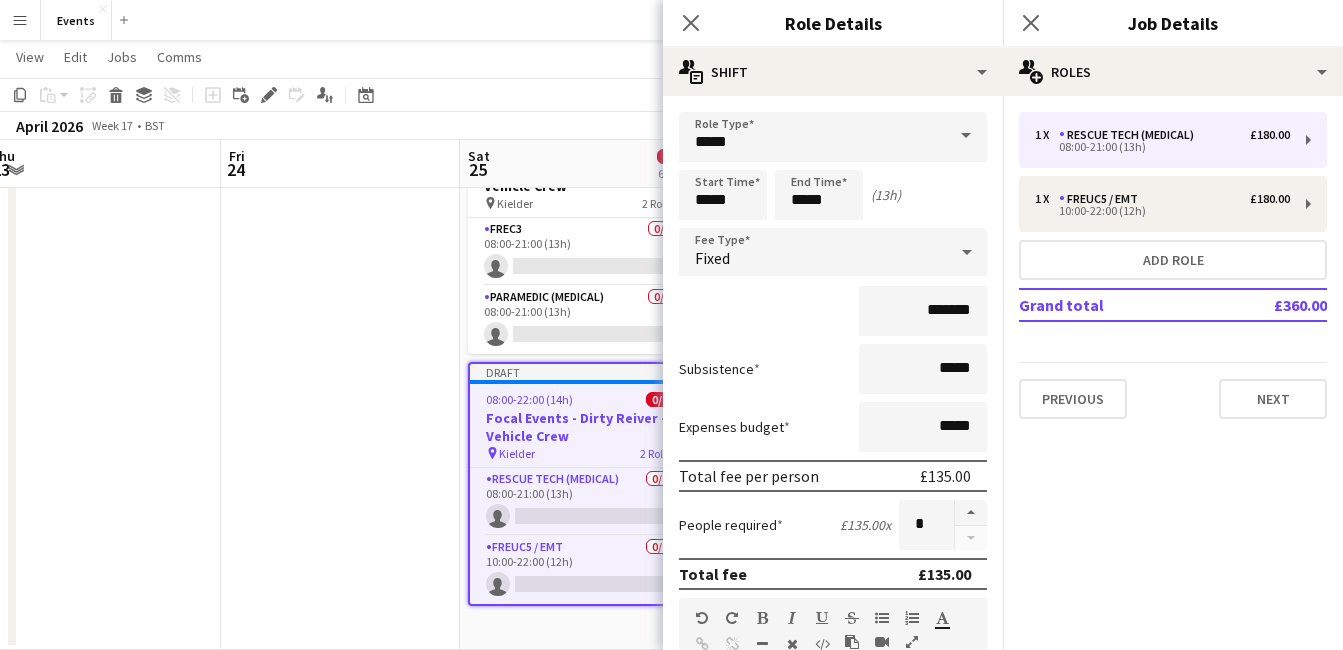 click on "Subsistence  *****" at bounding box center [833, 369] 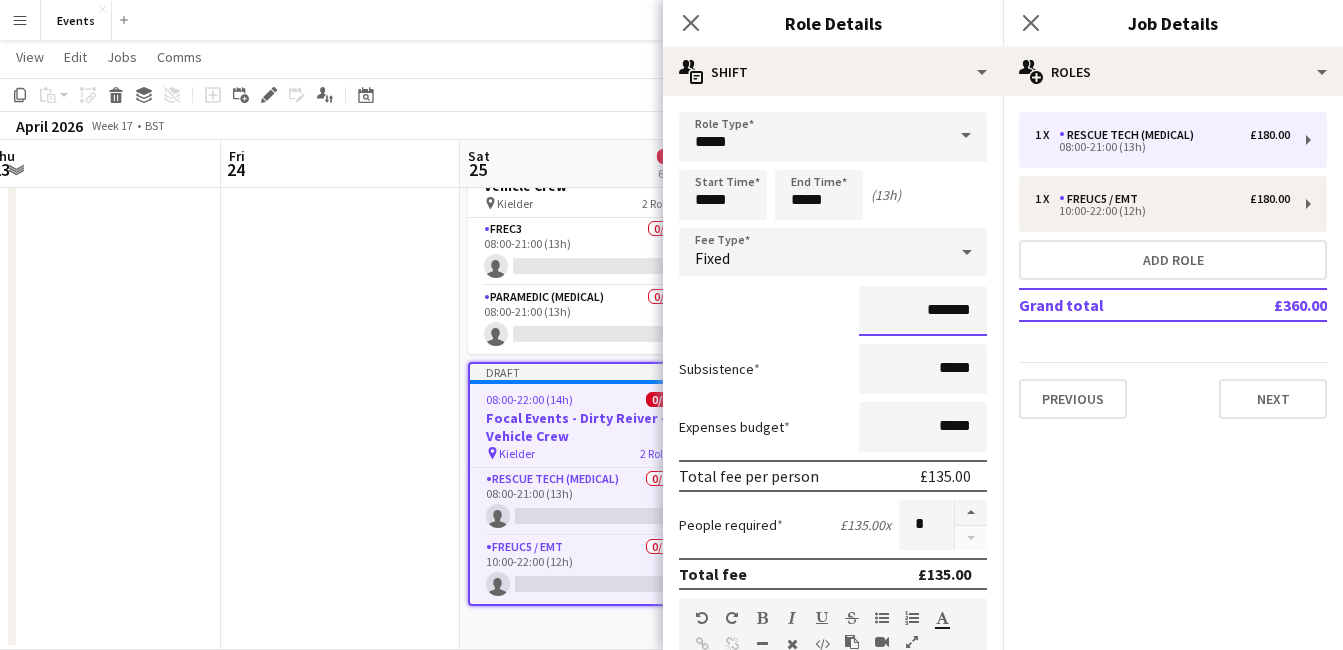 click on "*******" at bounding box center [923, 311] 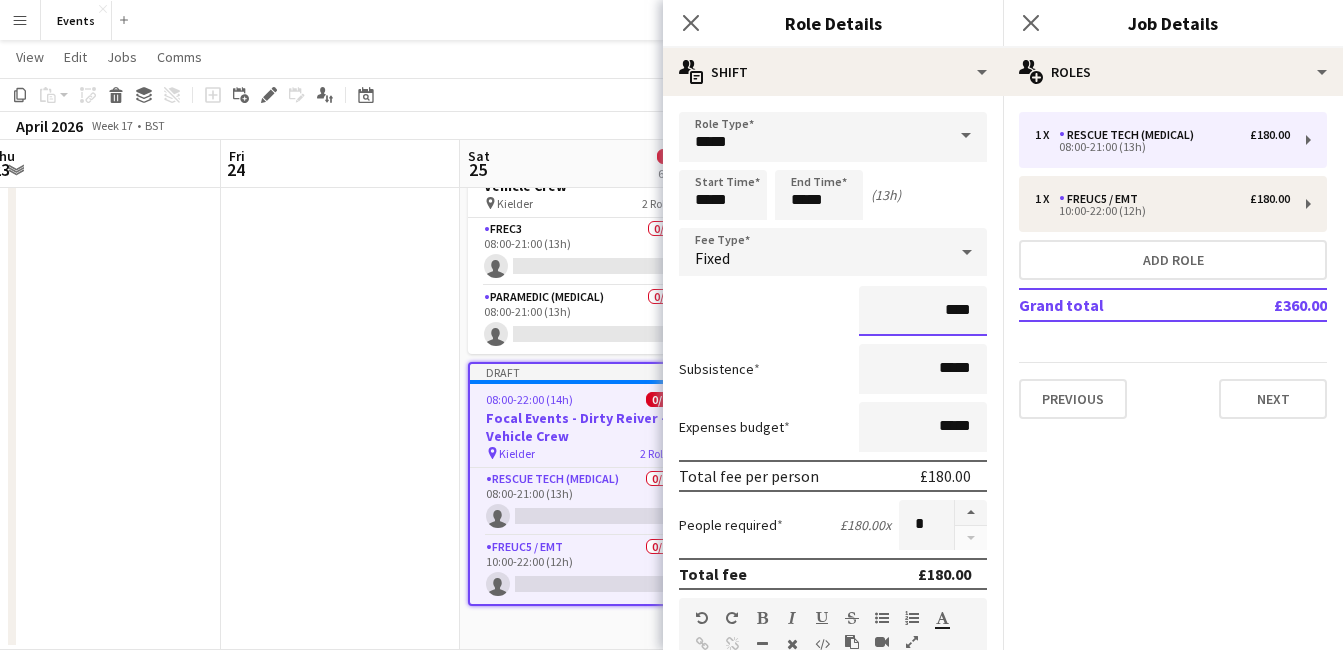 type on "****" 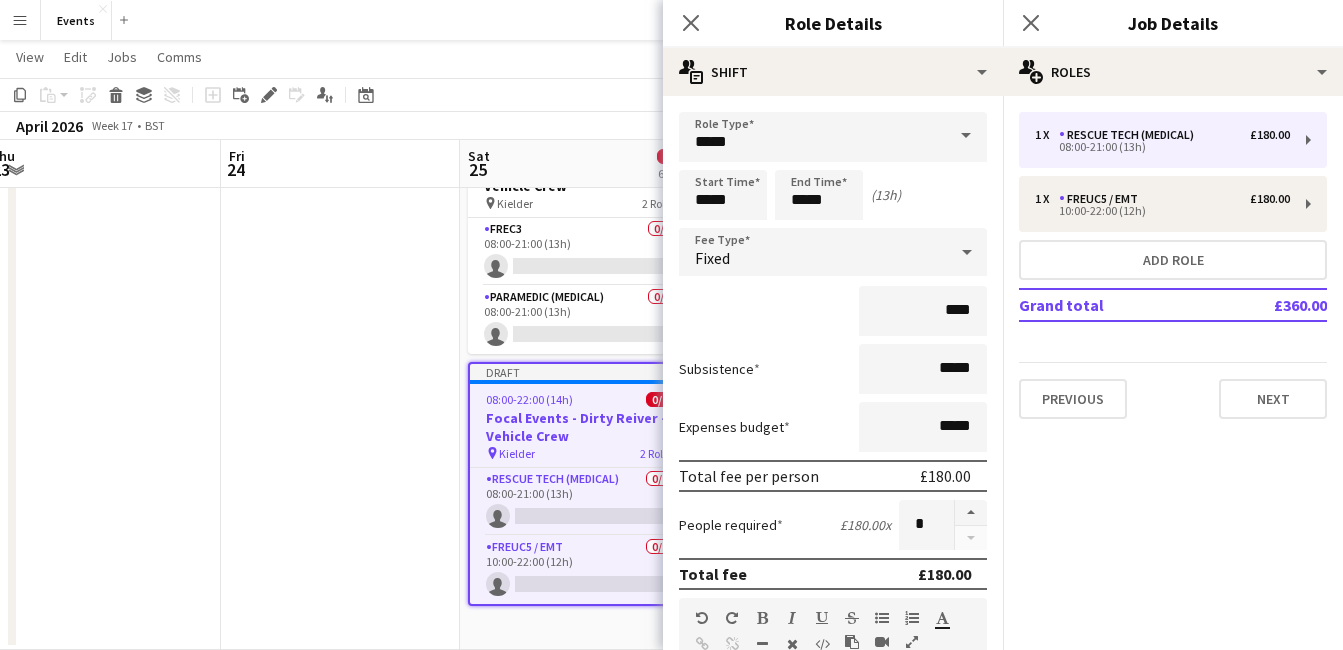 click on "****" at bounding box center [833, 311] 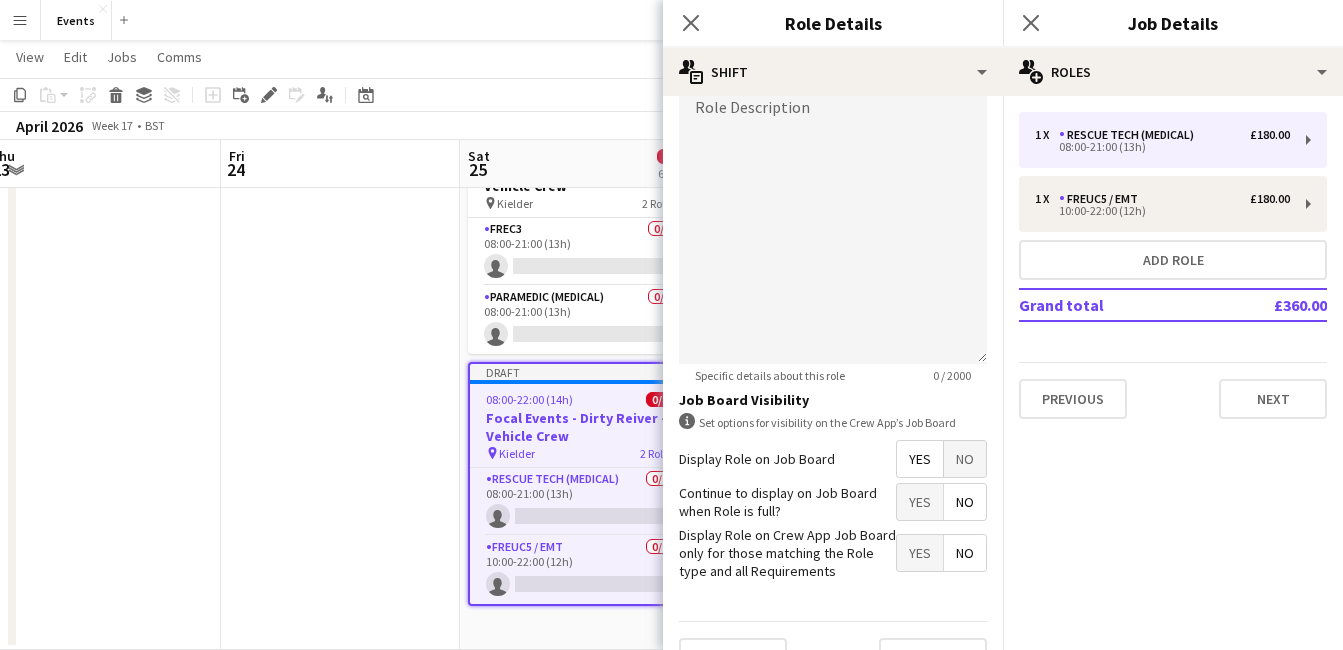 scroll, scrollTop: 607, scrollLeft: 0, axis: vertical 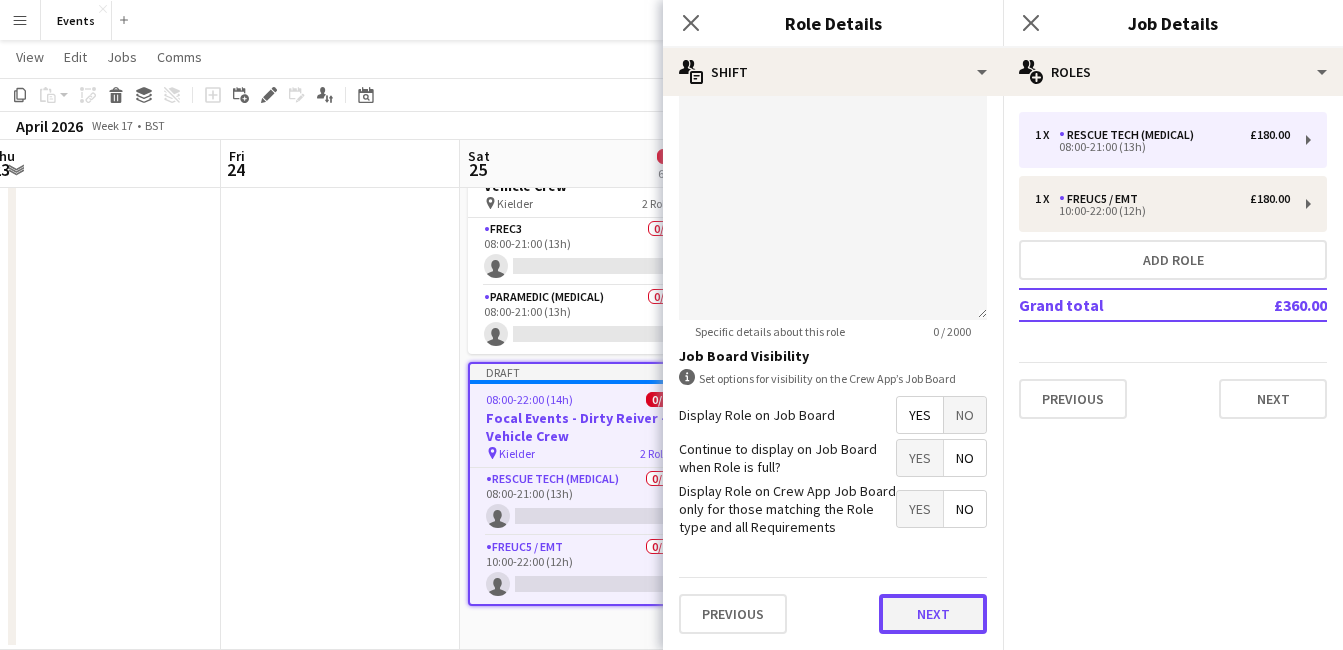 click on "Next" at bounding box center [933, 614] 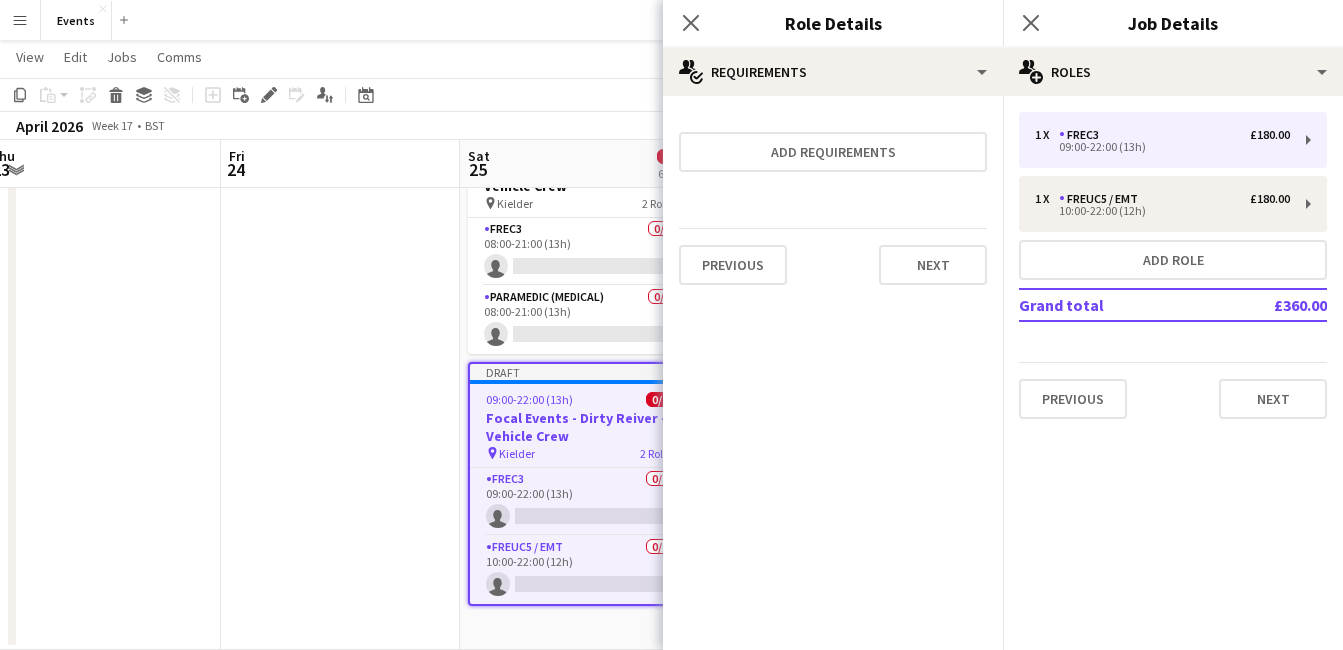 scroll, scrollTop: 0, scrollLeft: 0, axis: both 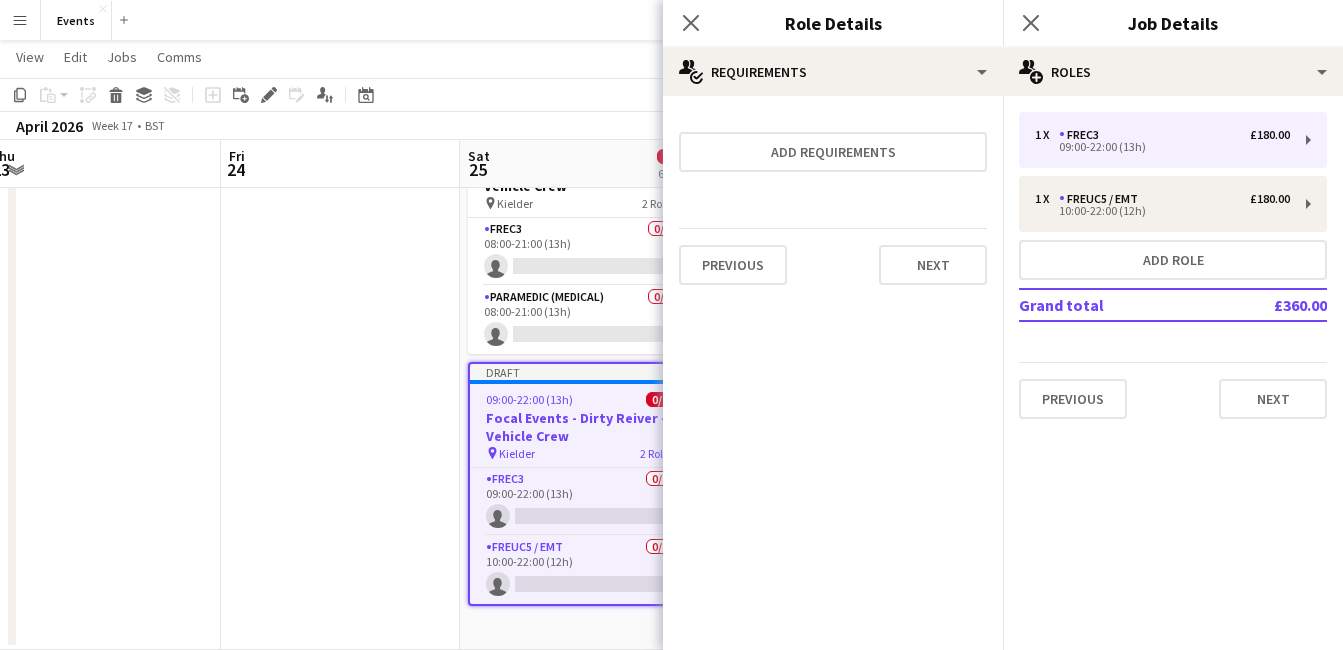 click on "Close pop-in" 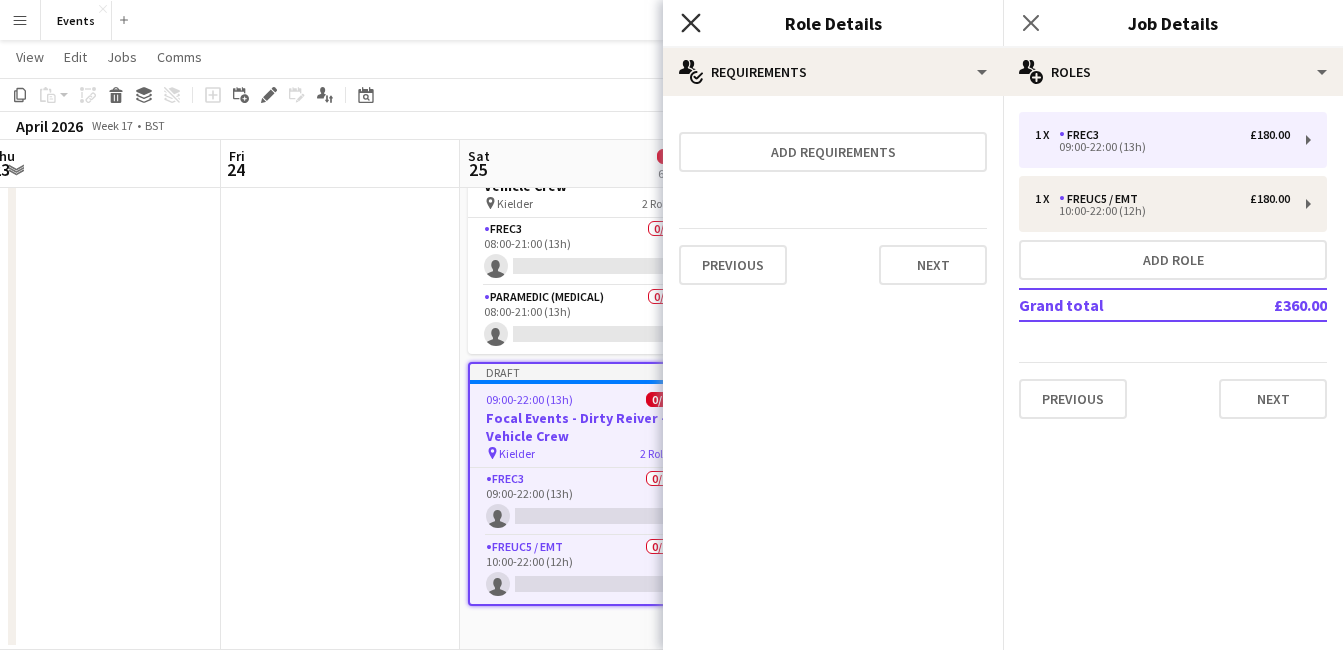 click on "Close pop-in" 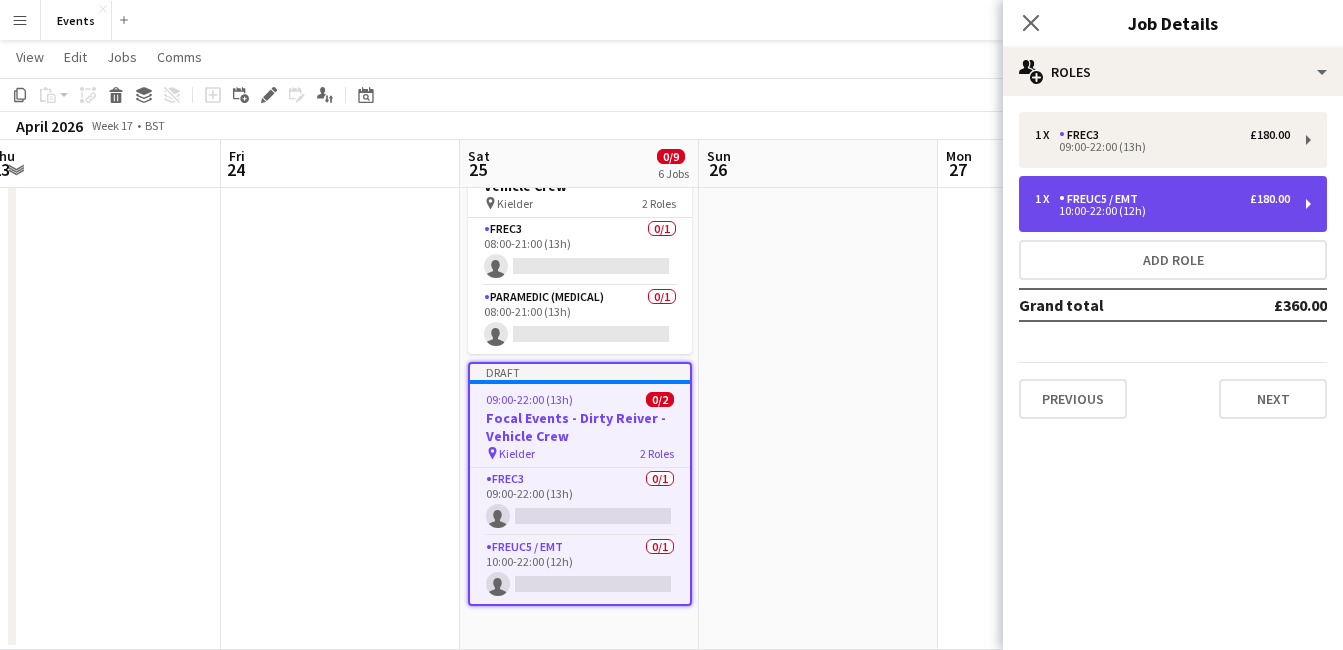 click on "1 x   FREUC5 / EMT   £[NUMBER]   [TIME]-[TIME] ([NUMBER]h)" at bounding box center (1173, 204) 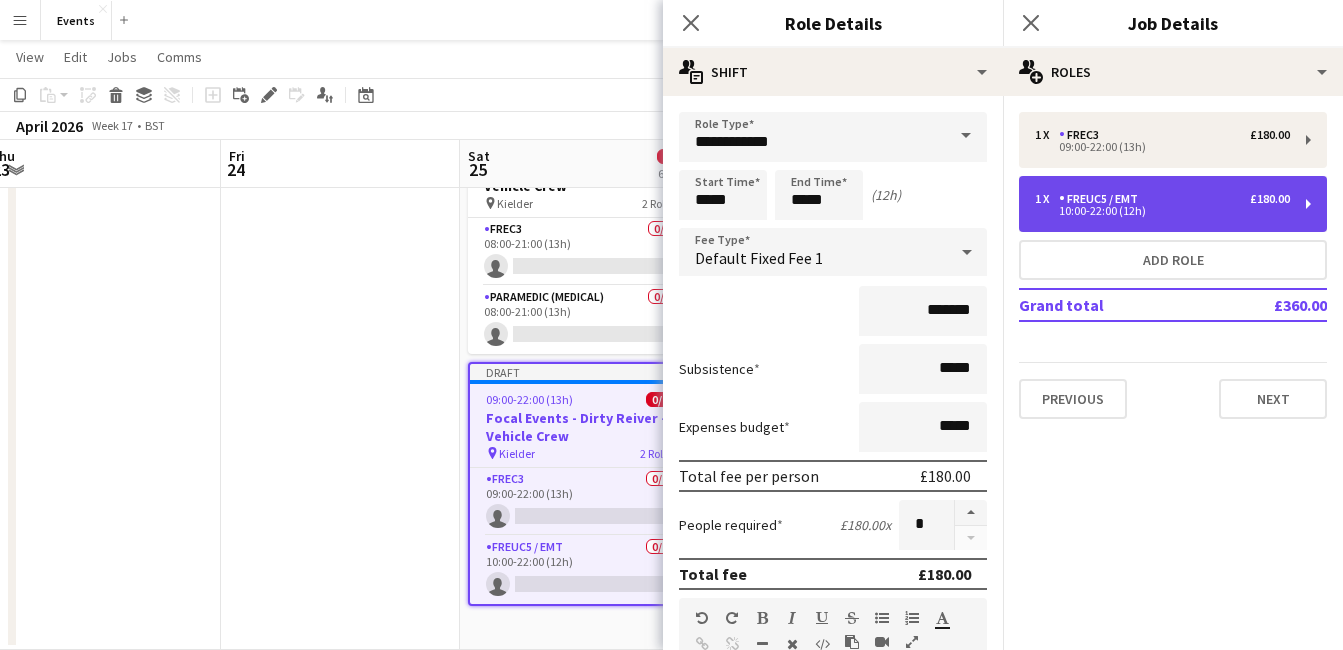 click on "£180.00" at bounding box center [1270, 199] 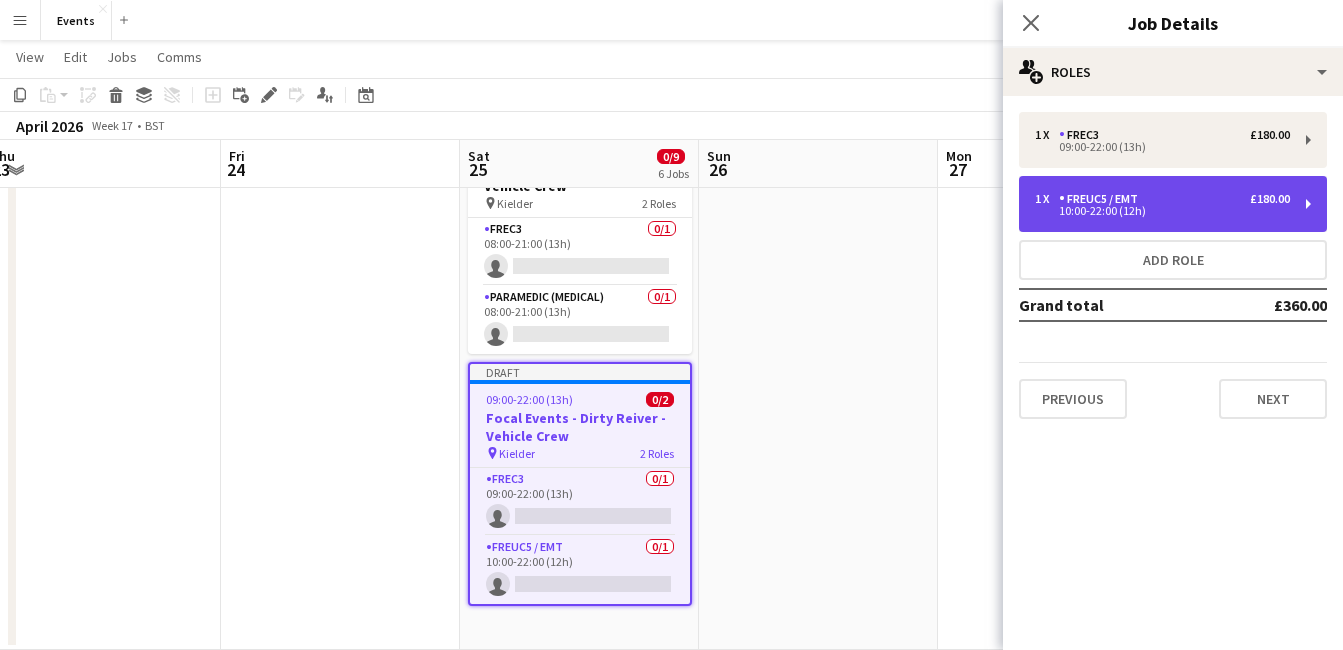 click on "£180.00" at bounding box center (1270, 199) 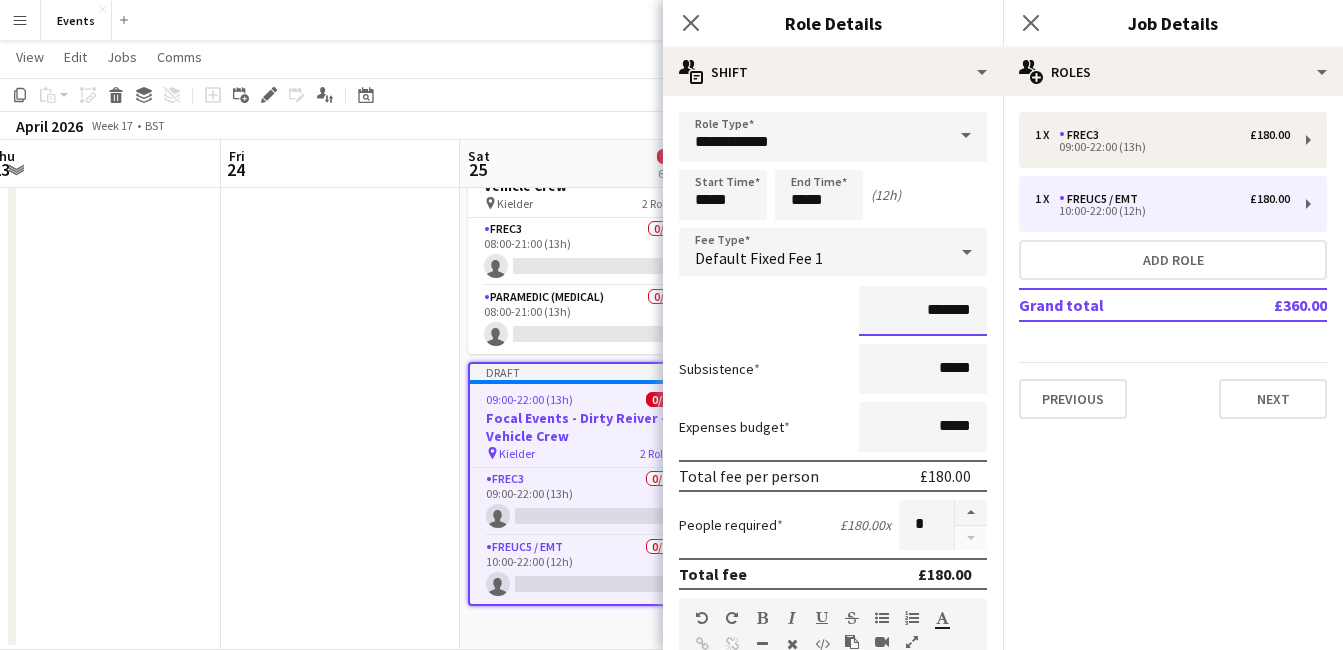 click on "*******" at bounding box center [923, 311] 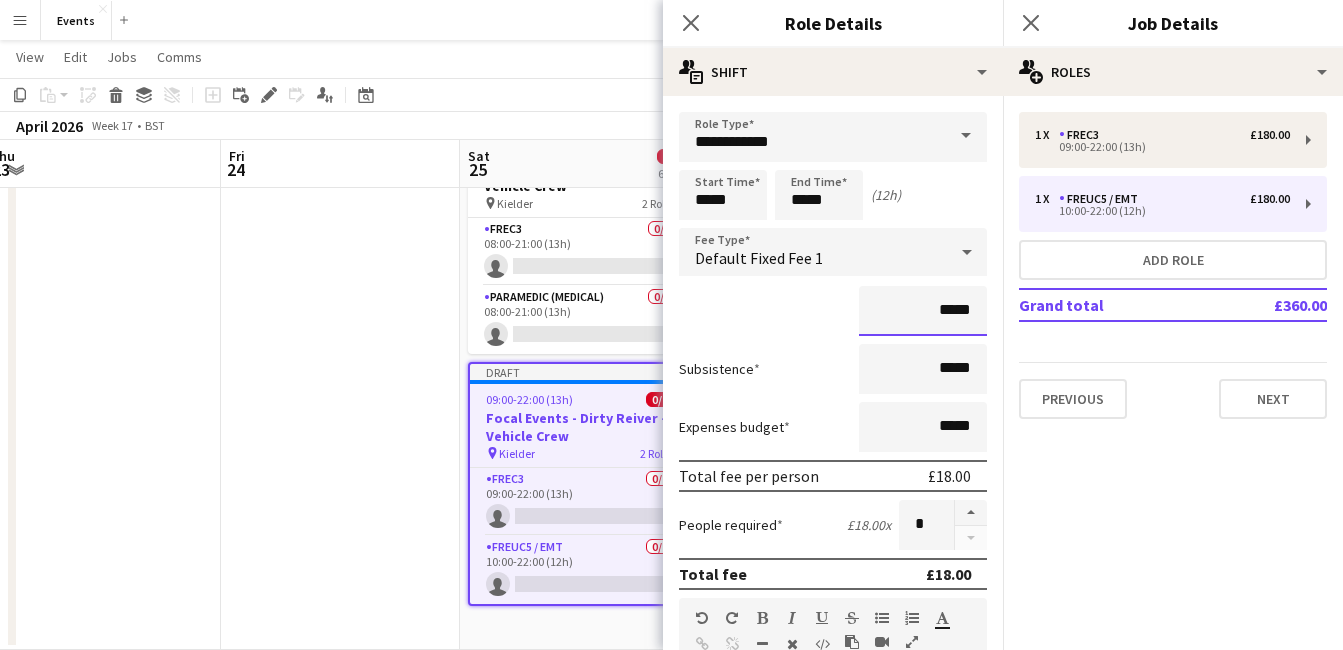 type on "**" 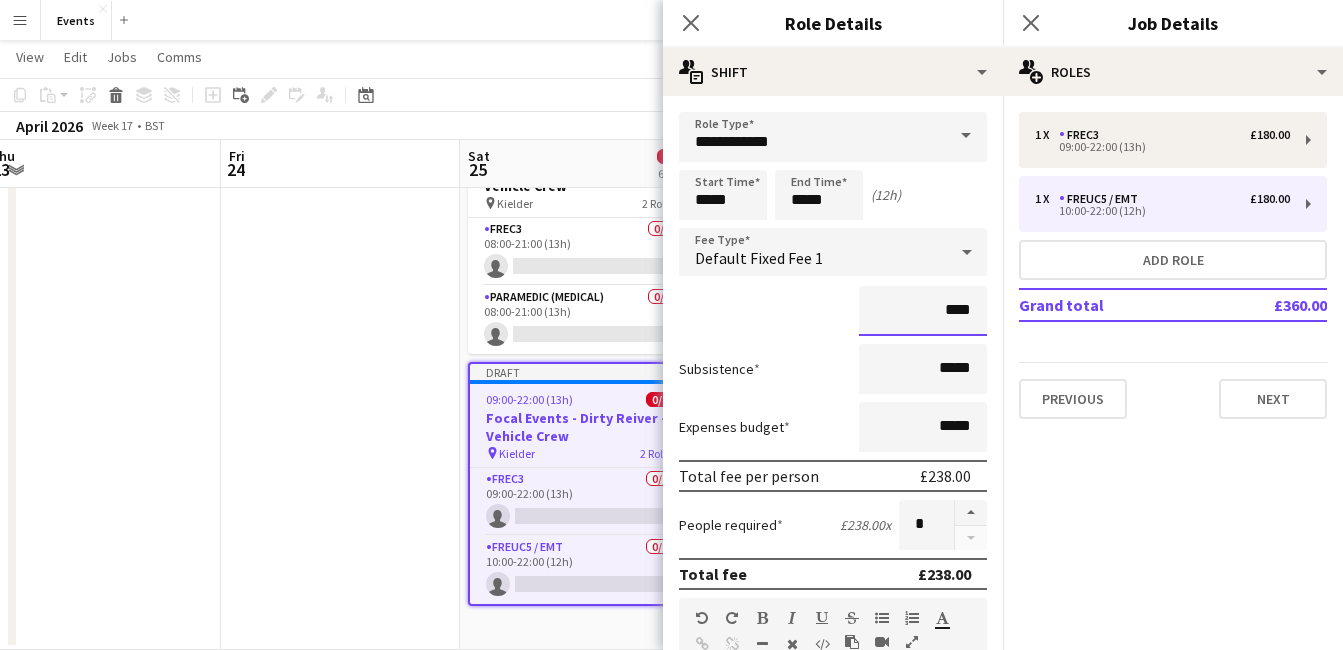 type on "****" 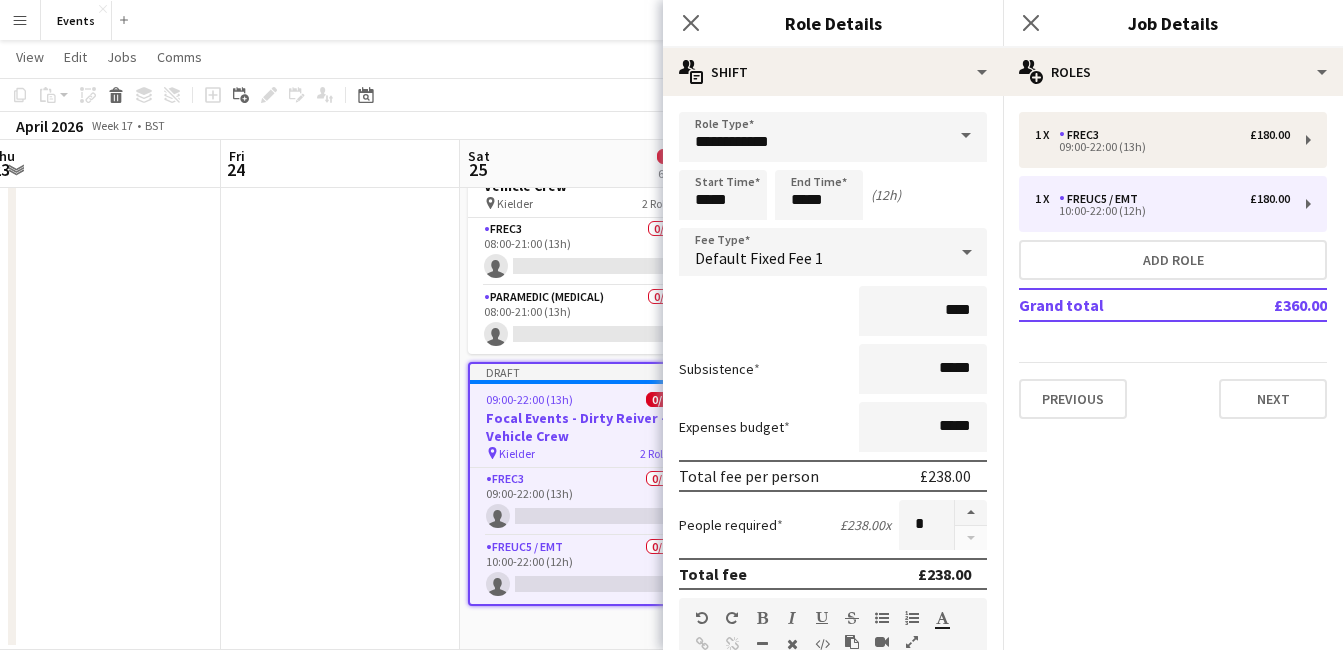 click on "Subsistence  *****" at bounding box center [833, 369] 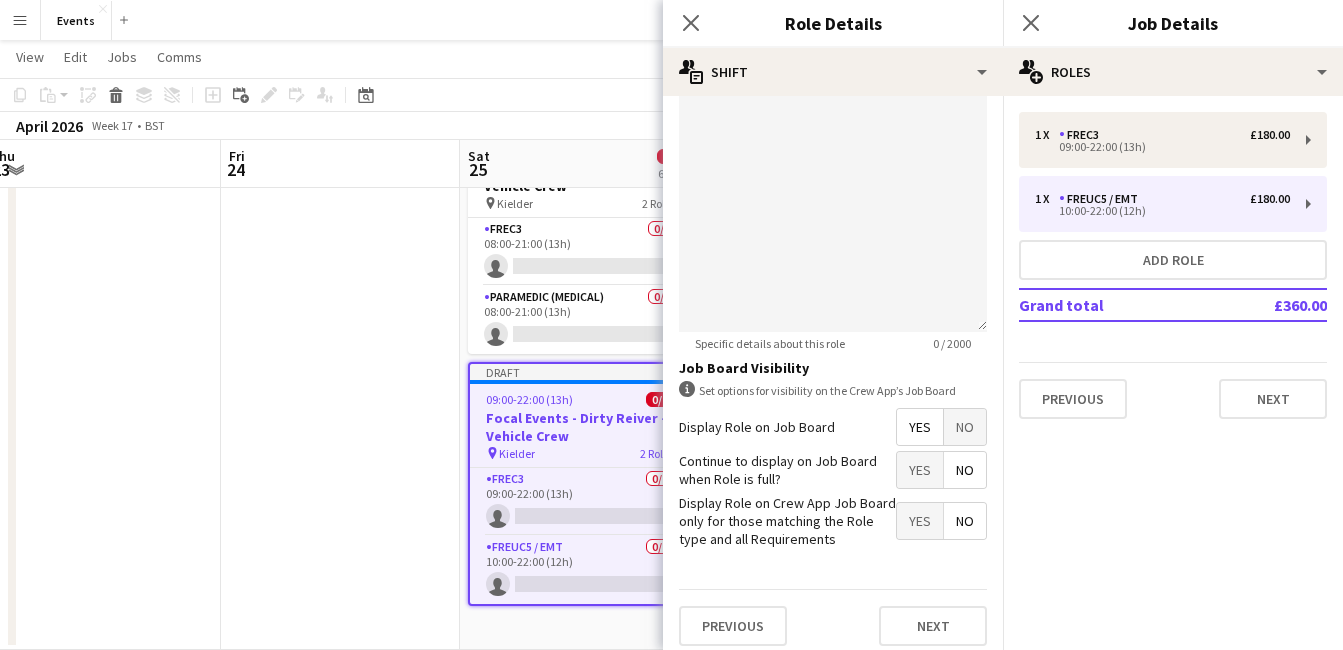 scroll, scrollTop: 607, scrollLeft: 0, axis: vertical 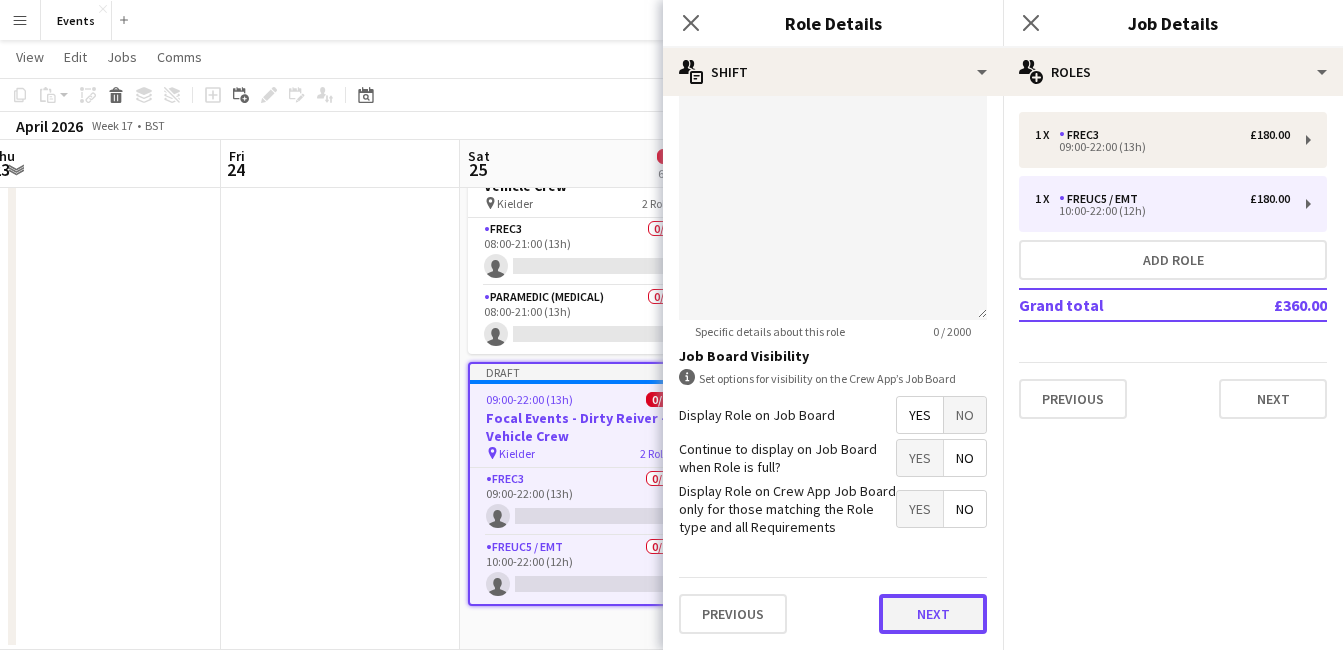 click on "Next" at bounding box center [933, 614] 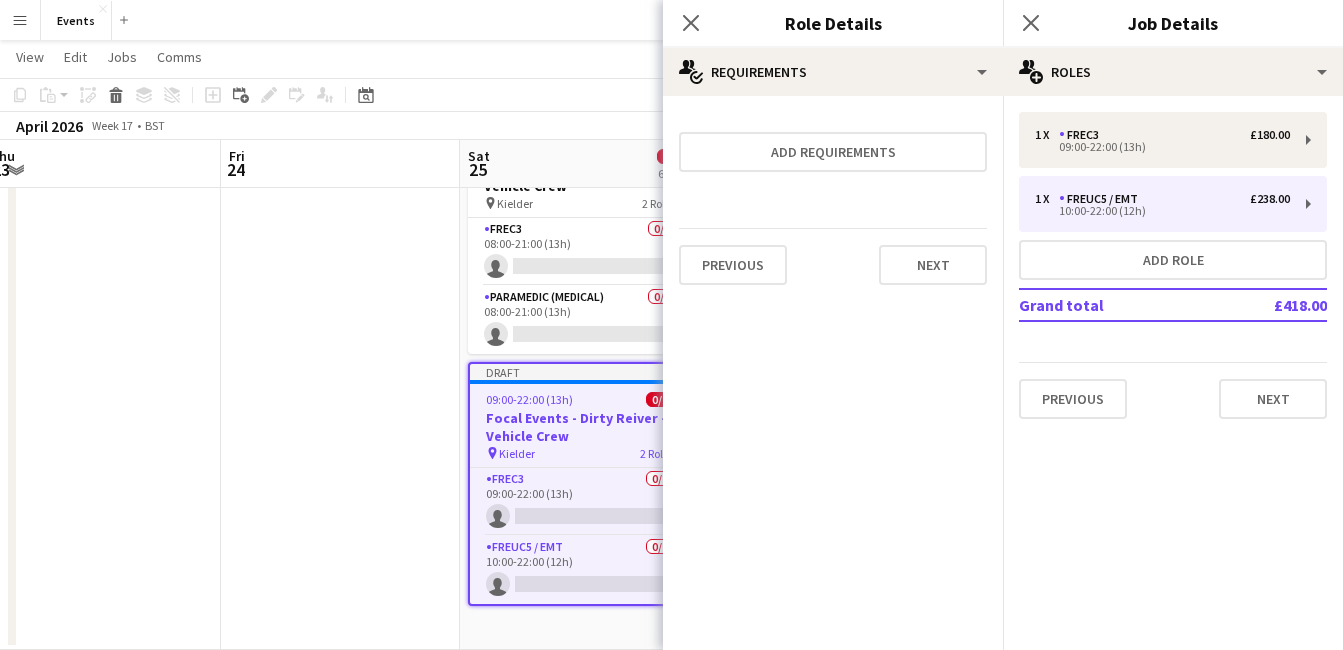 scroll, scrollTop: 0, scrollLeft: 0, axis: both 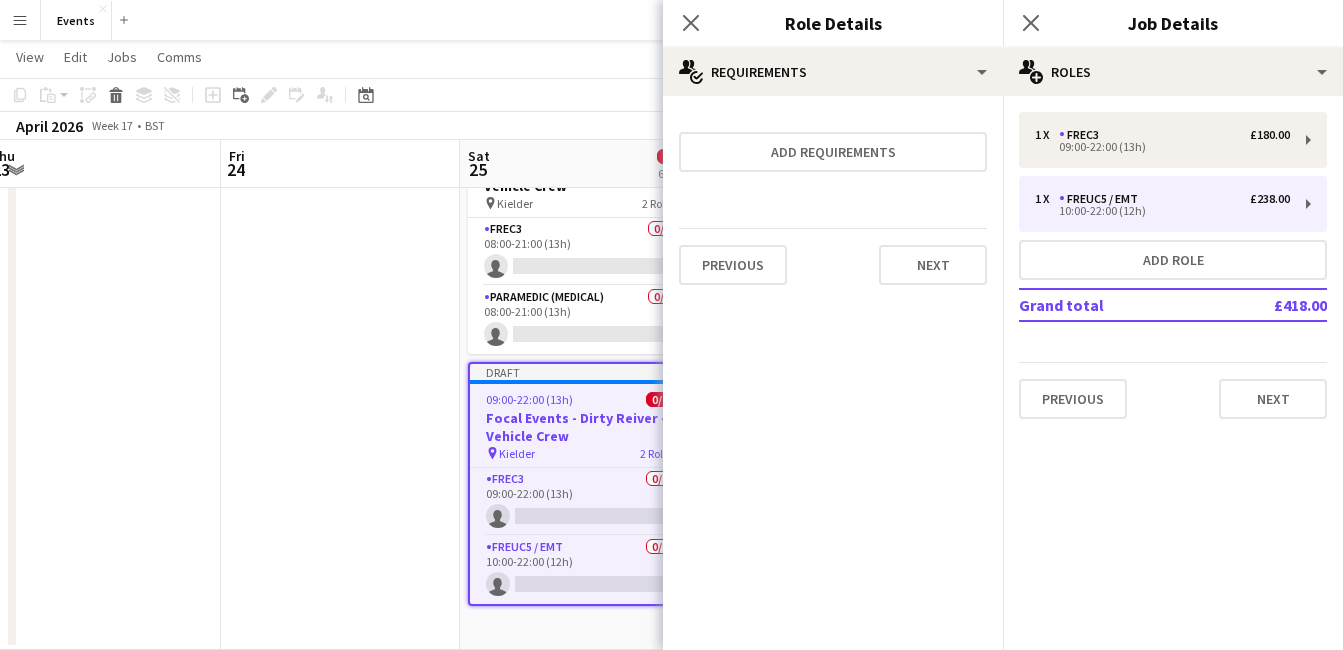 click on "Close pop-in" 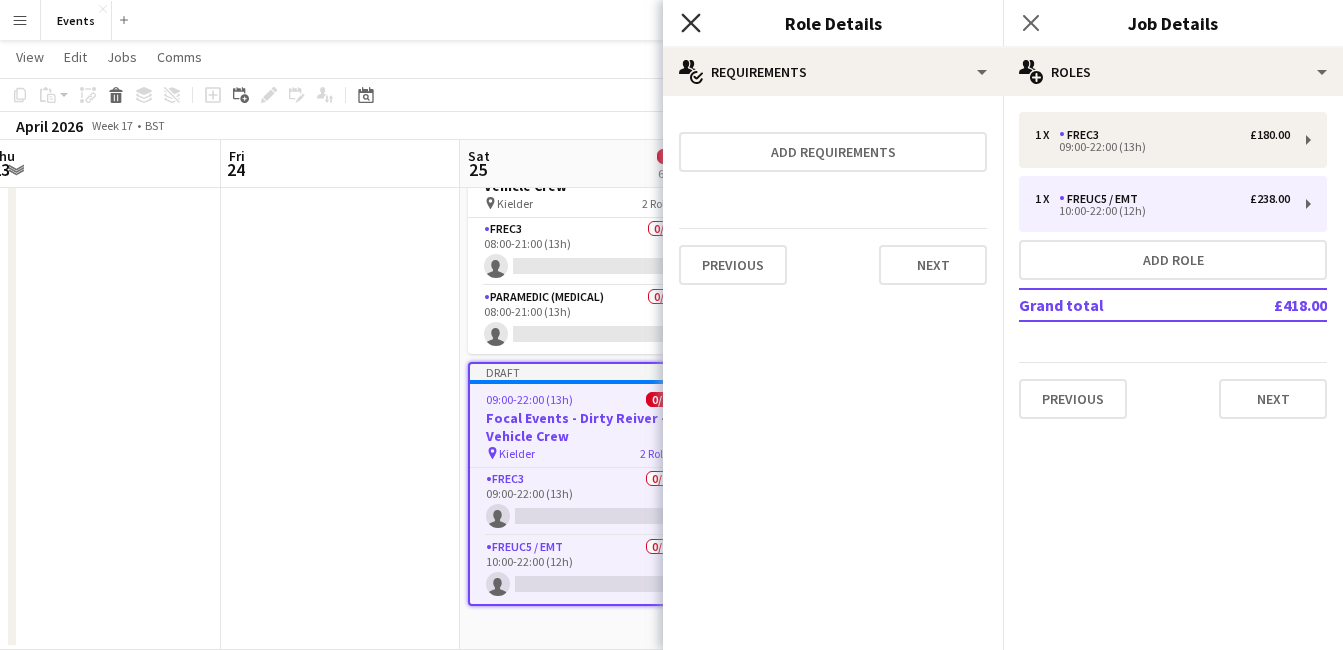 click on "Close pop-in" 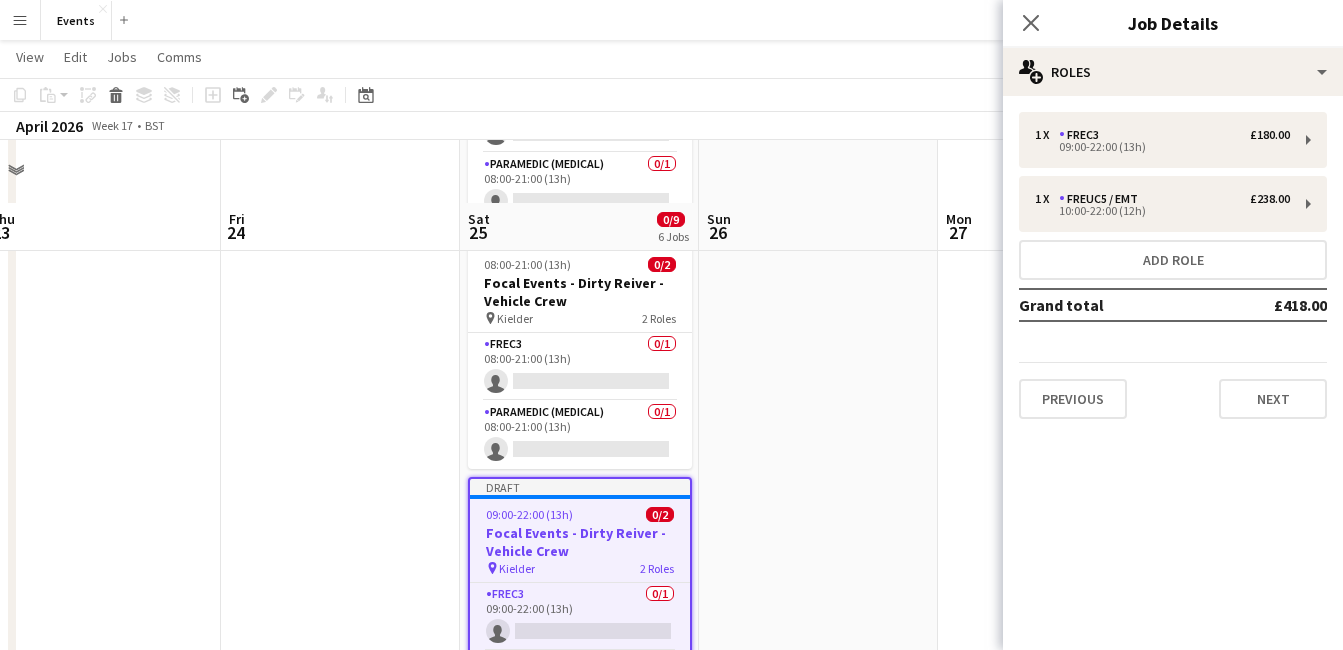 scroll, scrollTop: 742, scrollLeft: 0, axis: vertical 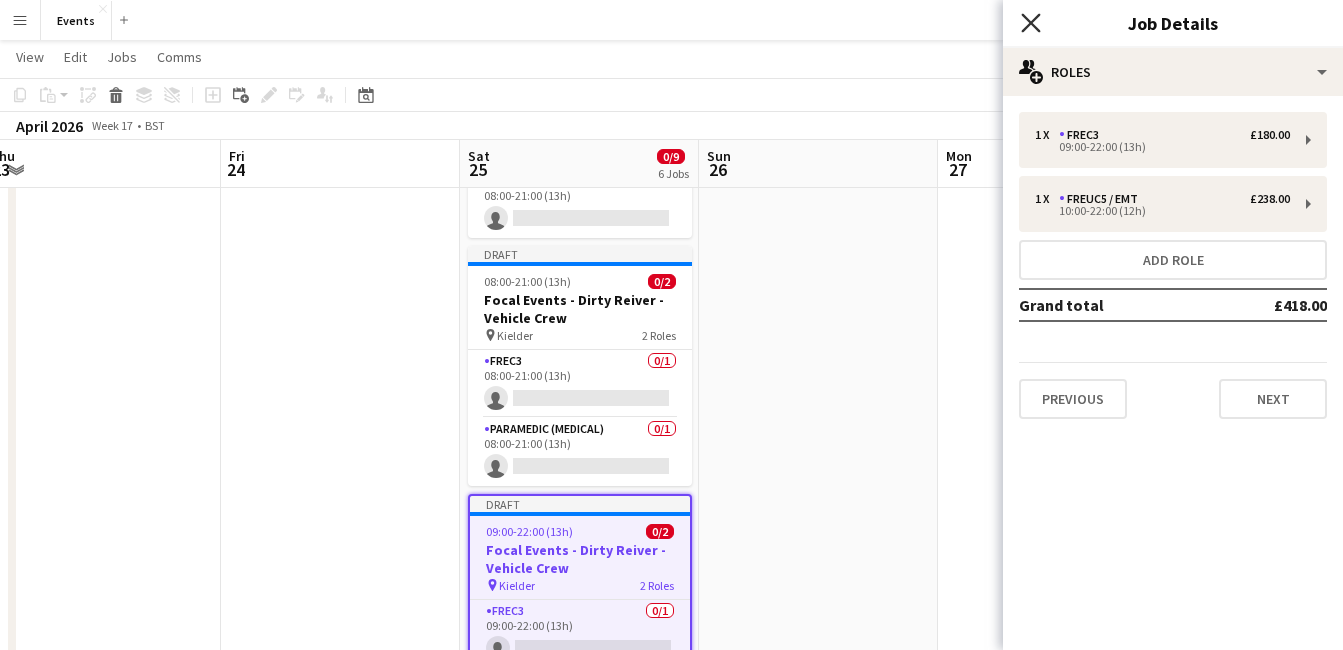 click on "Close pop-in" 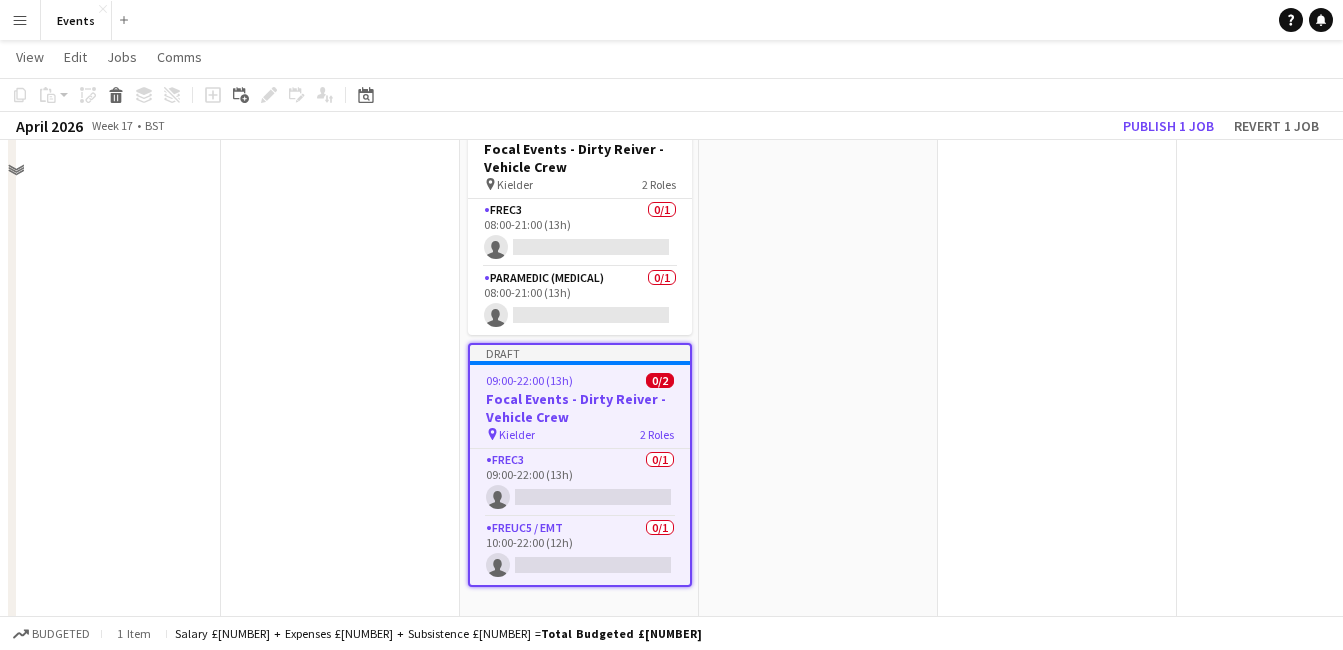 scroll, scrollTop: 908, scrollLeft: 0, axis: vertical 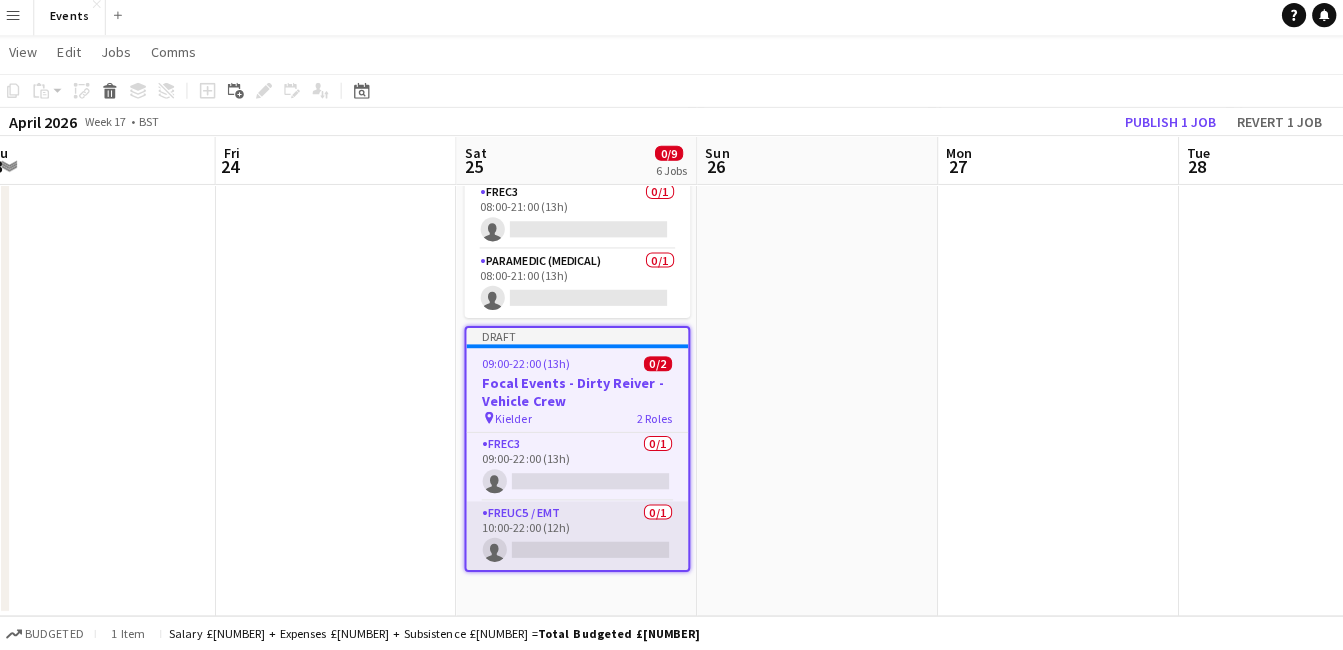 click on "FREUC5 / EMT   [NUMBER]/[NUMBER]   [TIME]-[TIME] ([NUMBER]h)
single-neutral-actions" at bounding box center [580, 536] 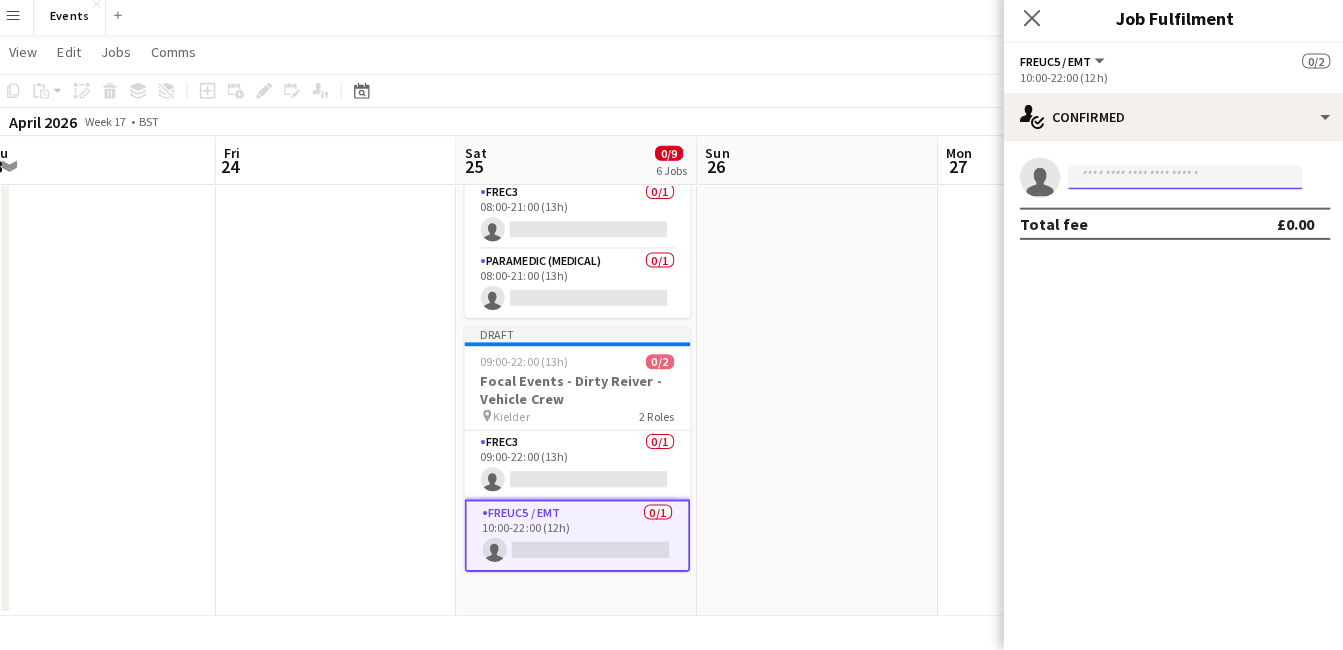 click at bounding box center (1183, 181) 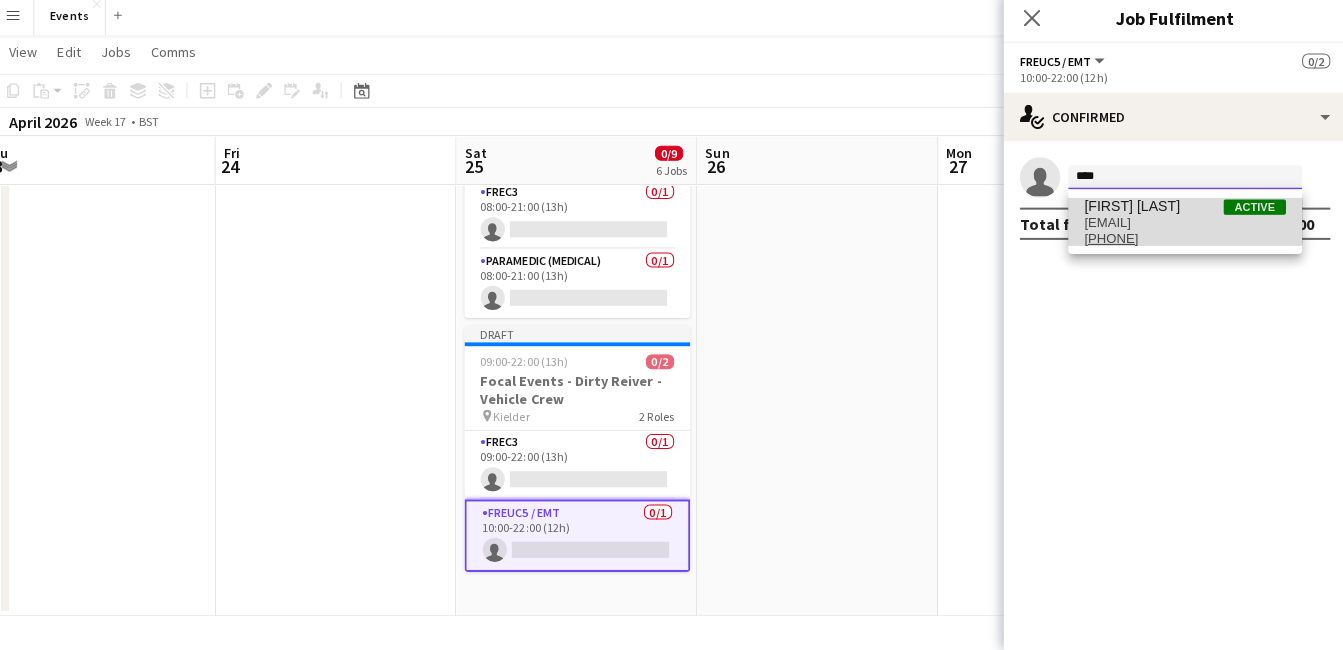 type on "****" 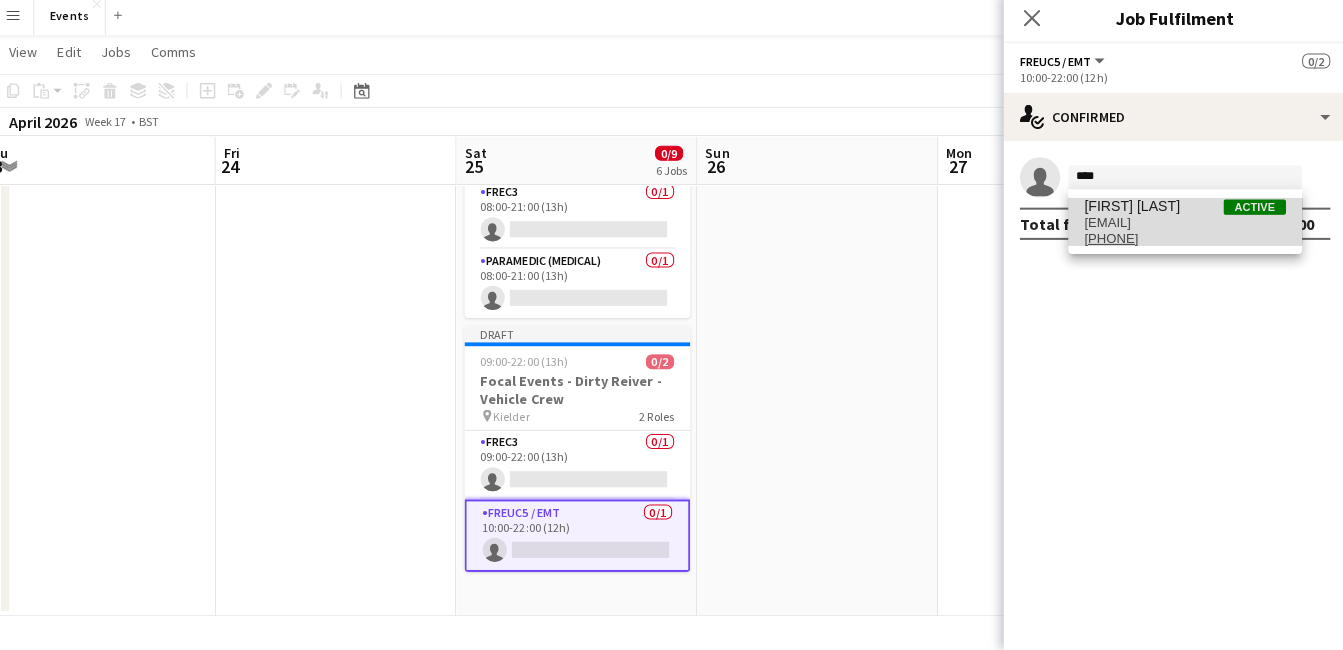 click on "[FIRST] [LAST]" at bounding box center (1130, 209) 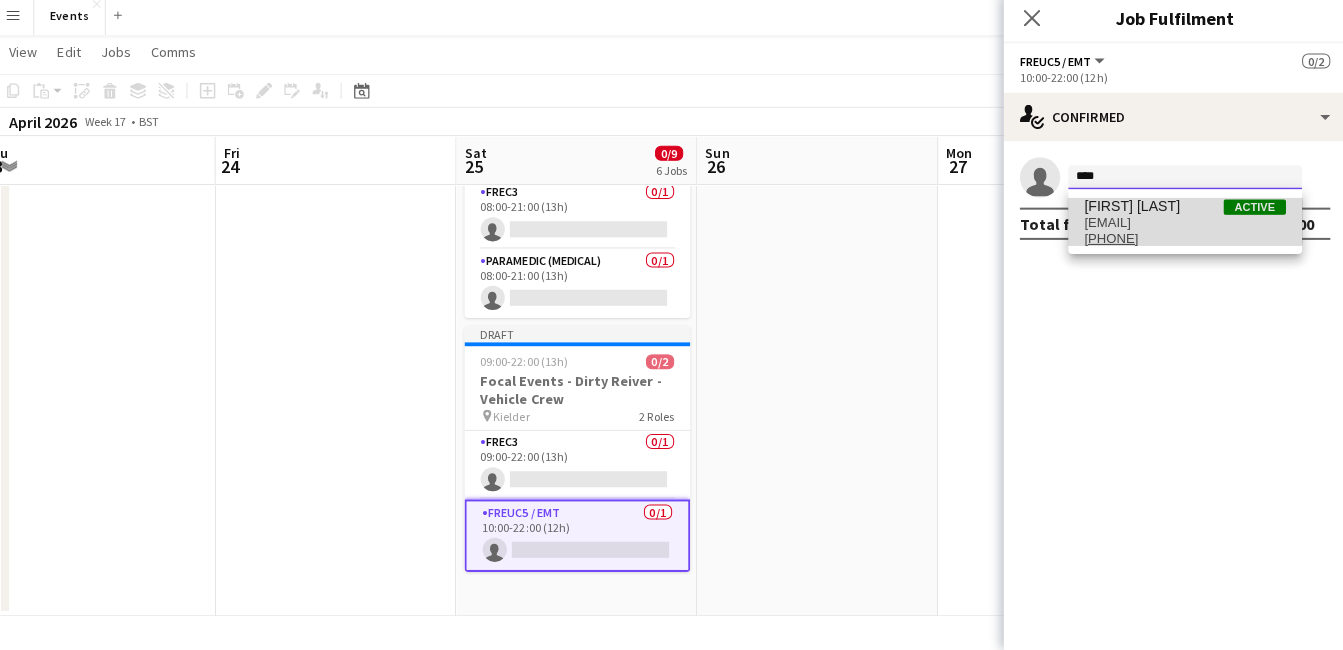 type 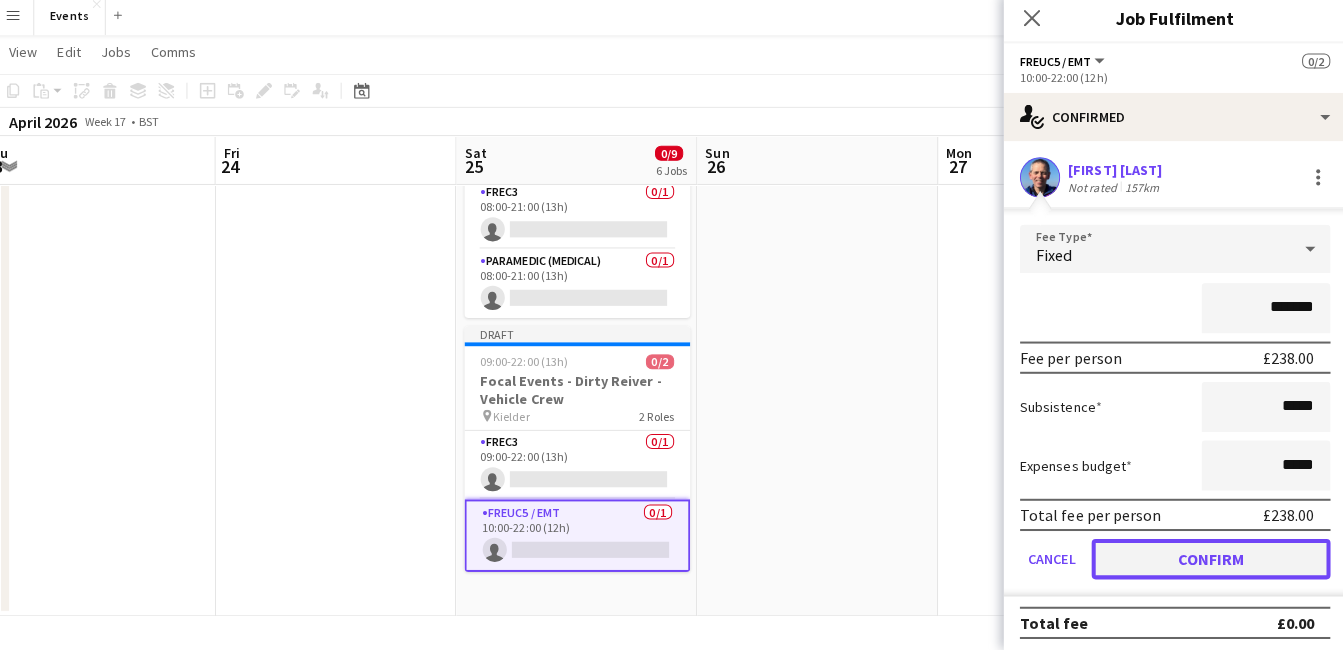 click on "Confirm" at bounding box center (1208, 560) 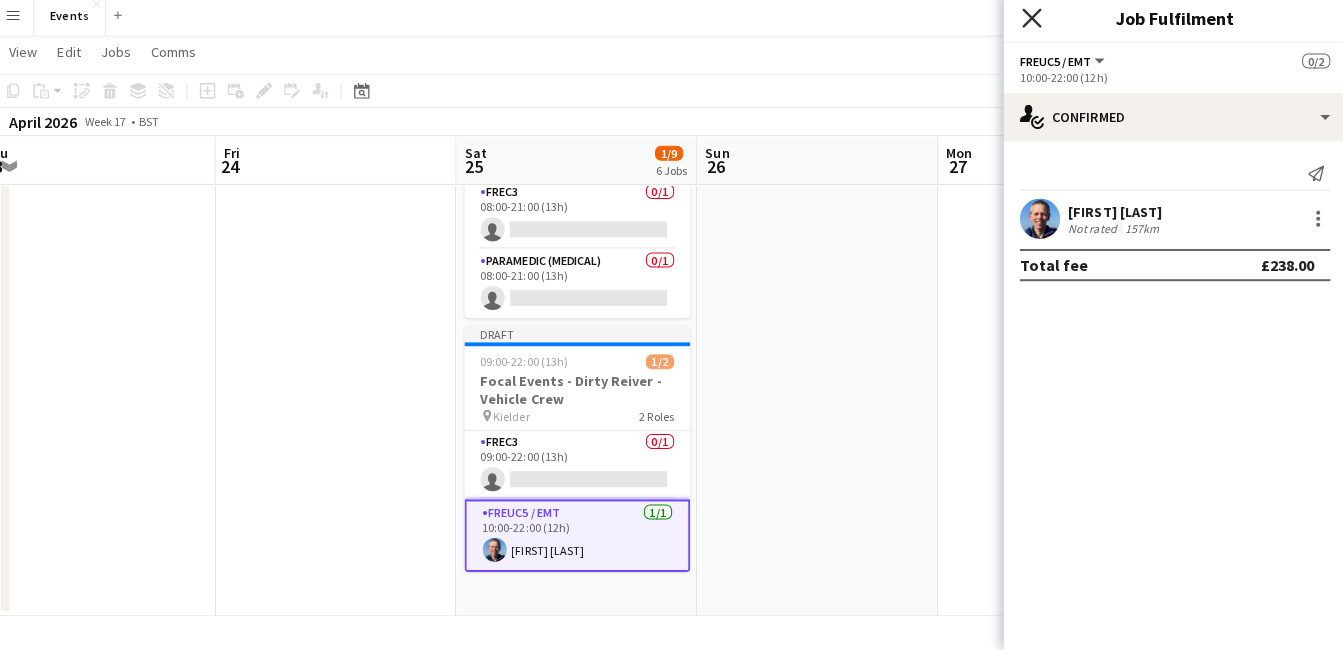 click 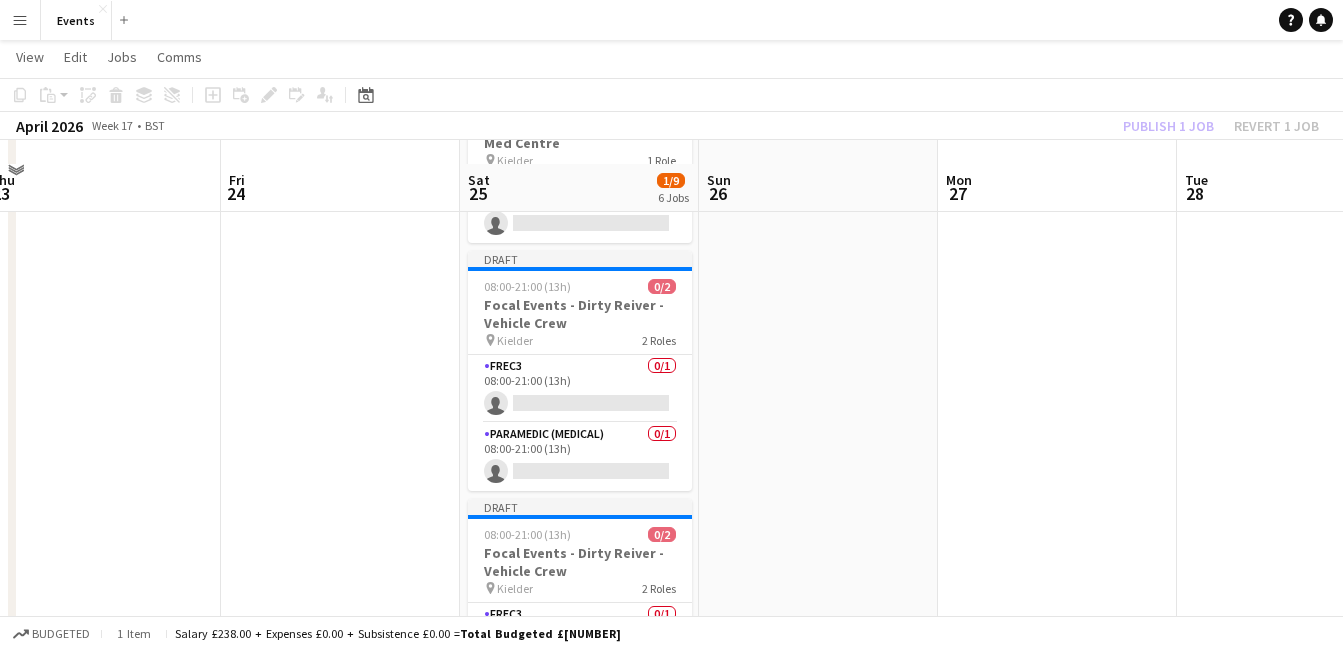 scroll, scrollTop: 486, scrollLeft: 0, axis: vertical 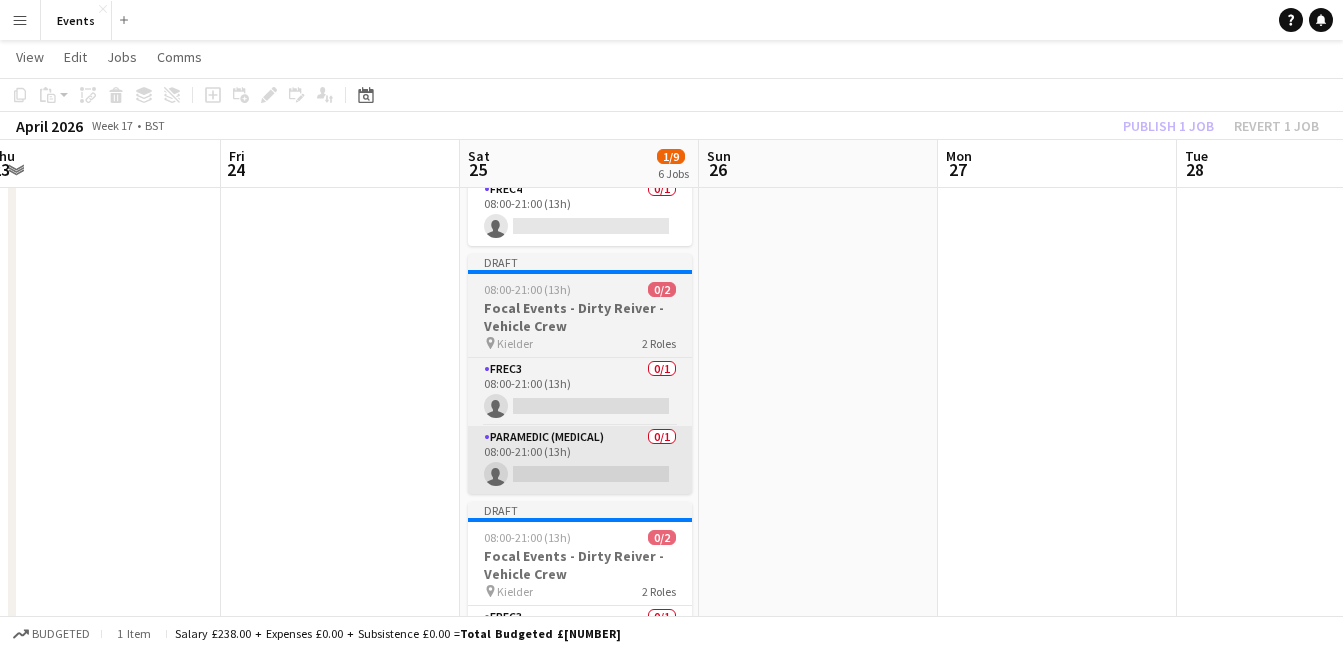 click on "Paramedic (Medical)   [NUMBER]/[NUMBER]   [TIME]-[TIME] ([NUMBER]h)
single-neutral-actions" at bounding box center [580, 460] 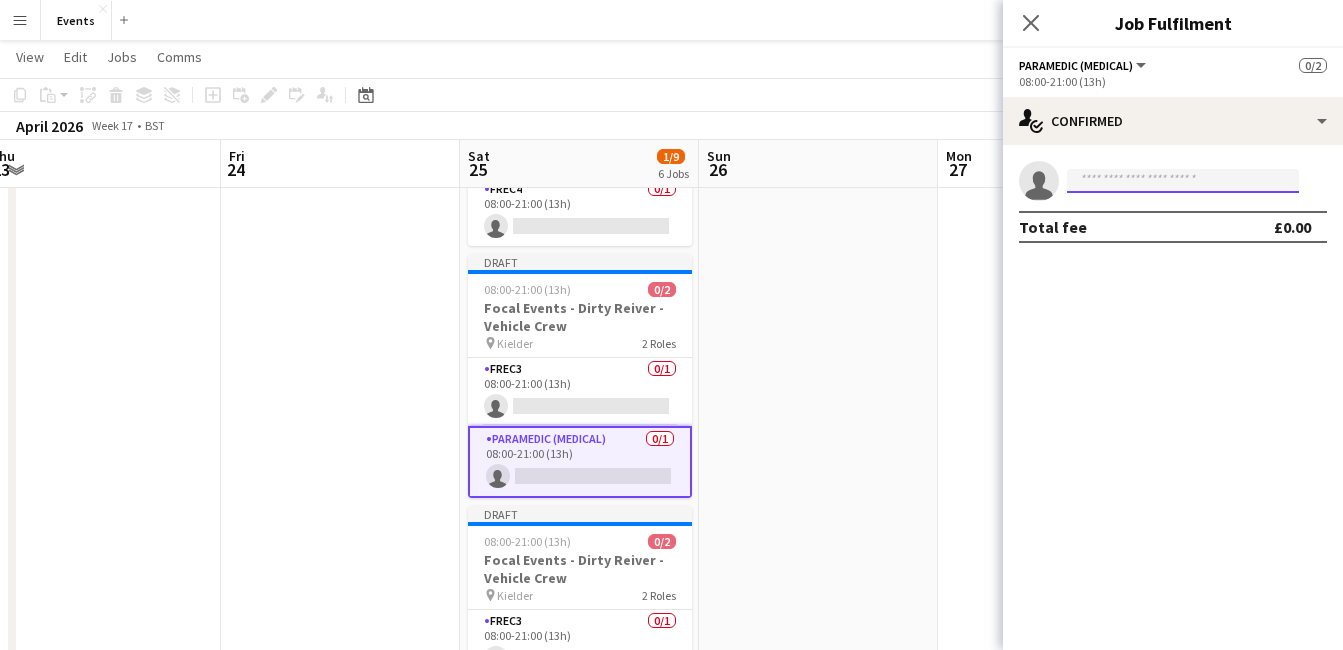 click at bounding box center (1183, 181) 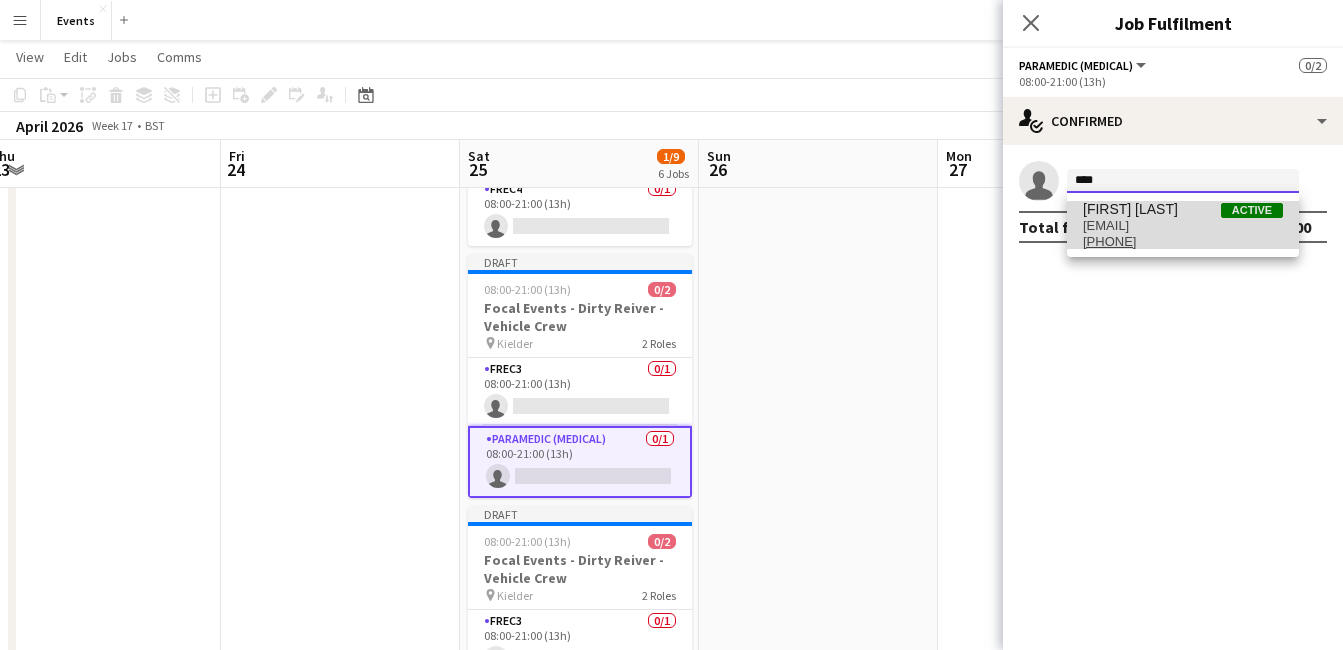 type on "****" 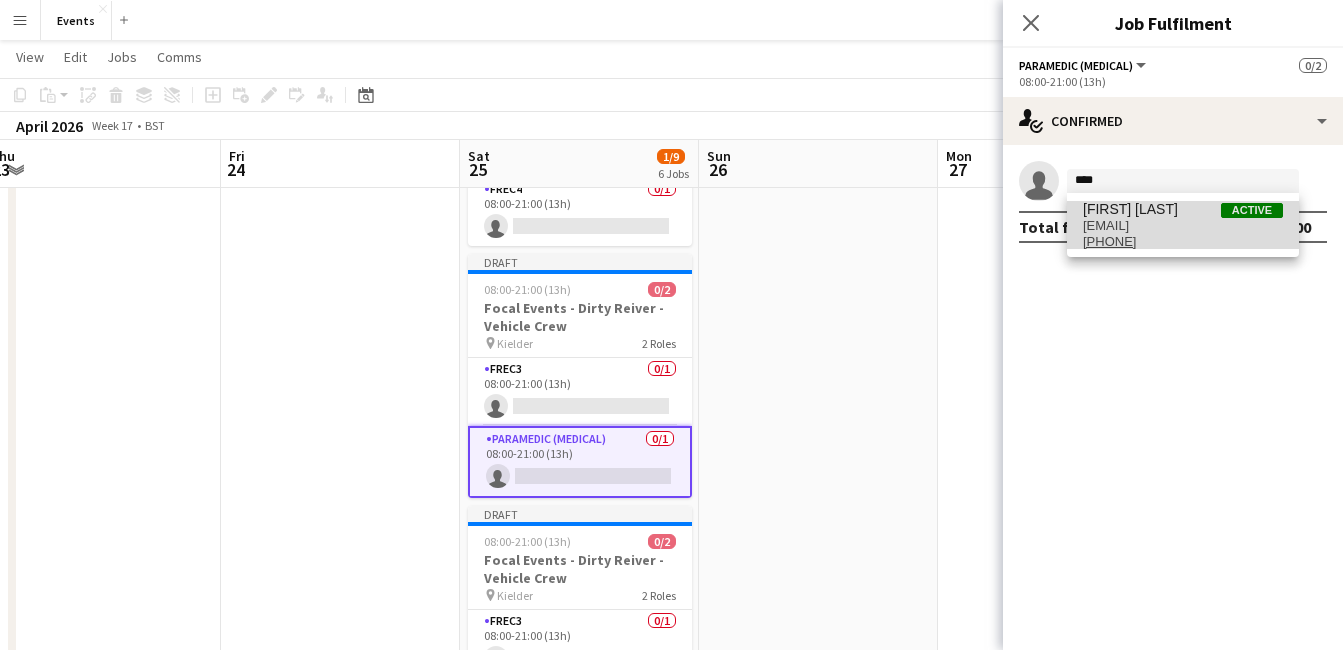 click on "[EMAIL]" at bounding box center (1183, 226) 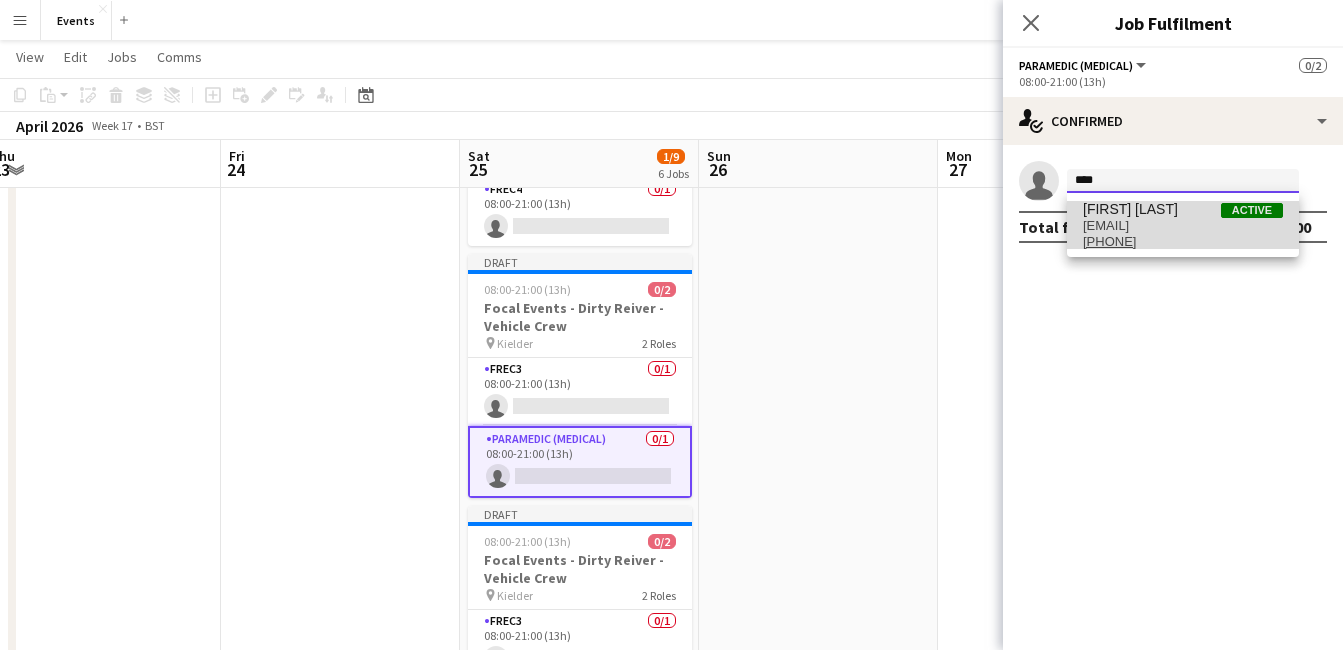 type 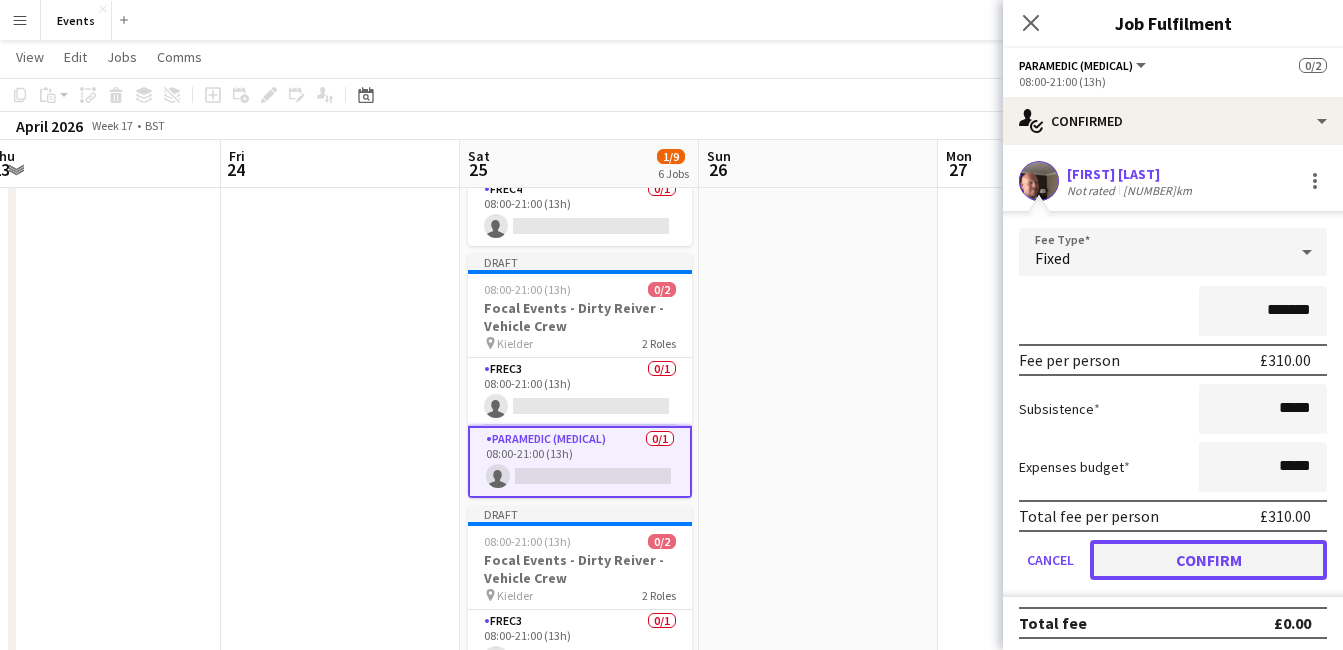 click on "Confirm" at bounding box center (1208, 560) 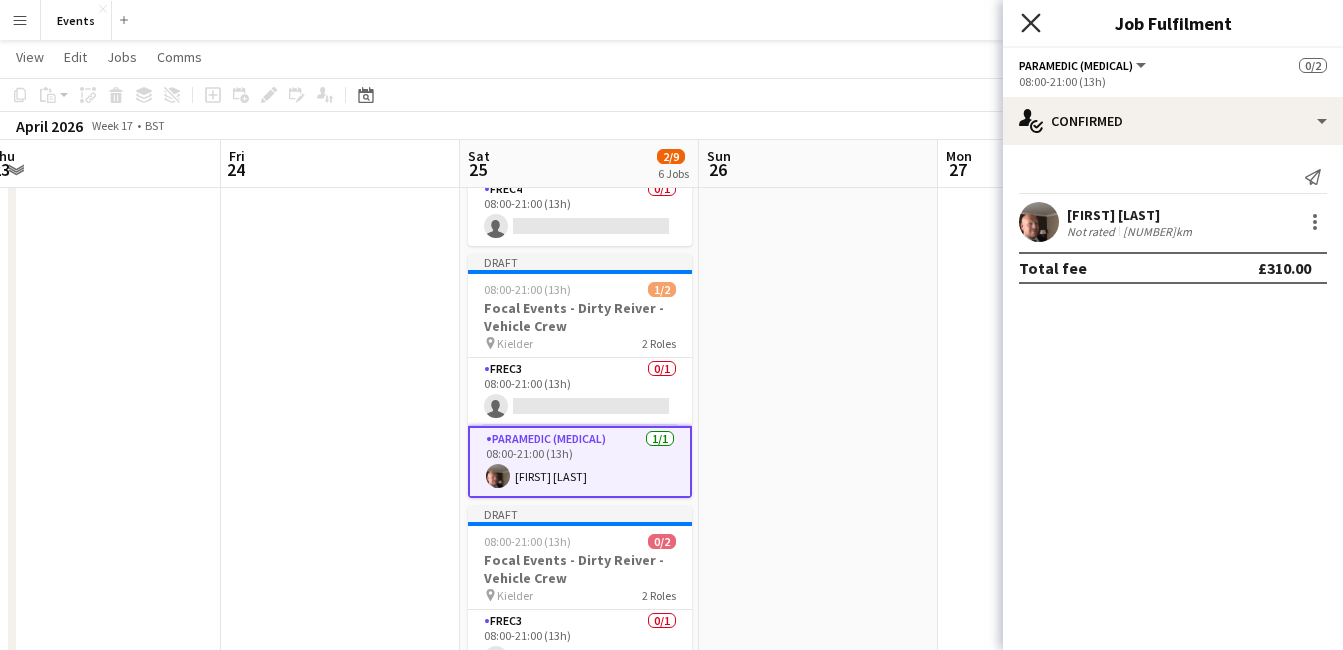 click on "Close pop-in" 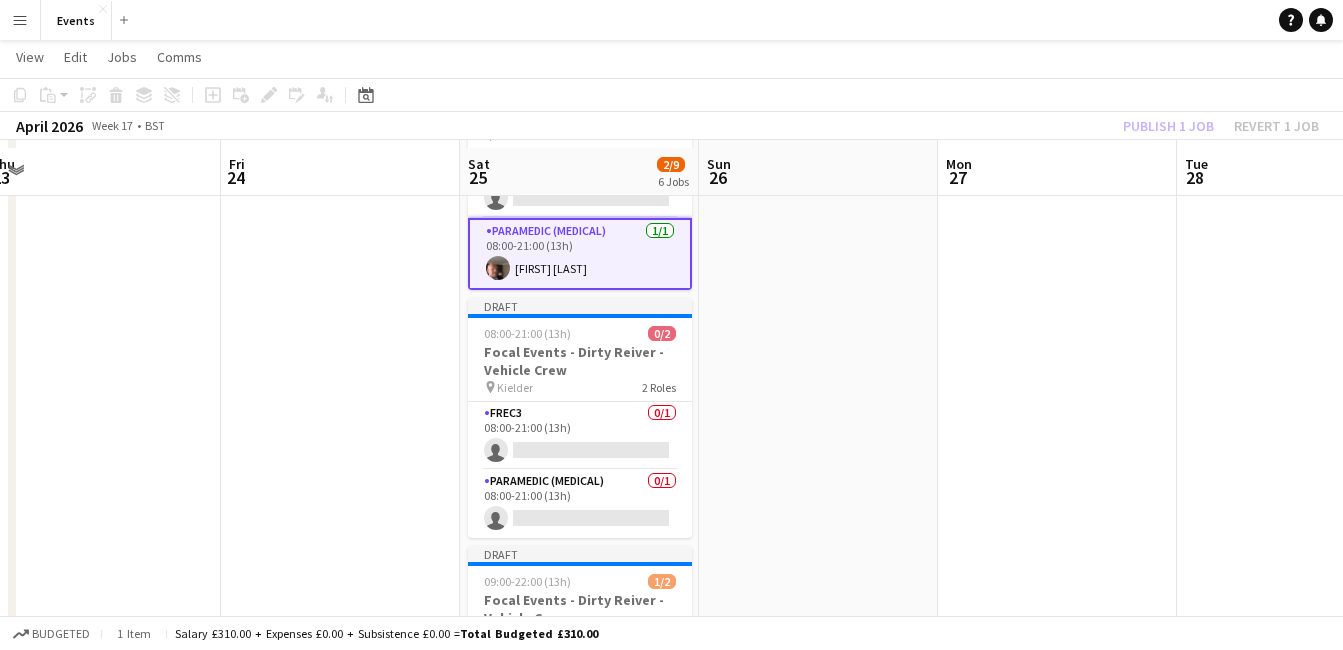 scroll, scrollTop: 702, scrollLeft: 0, axis: vertical 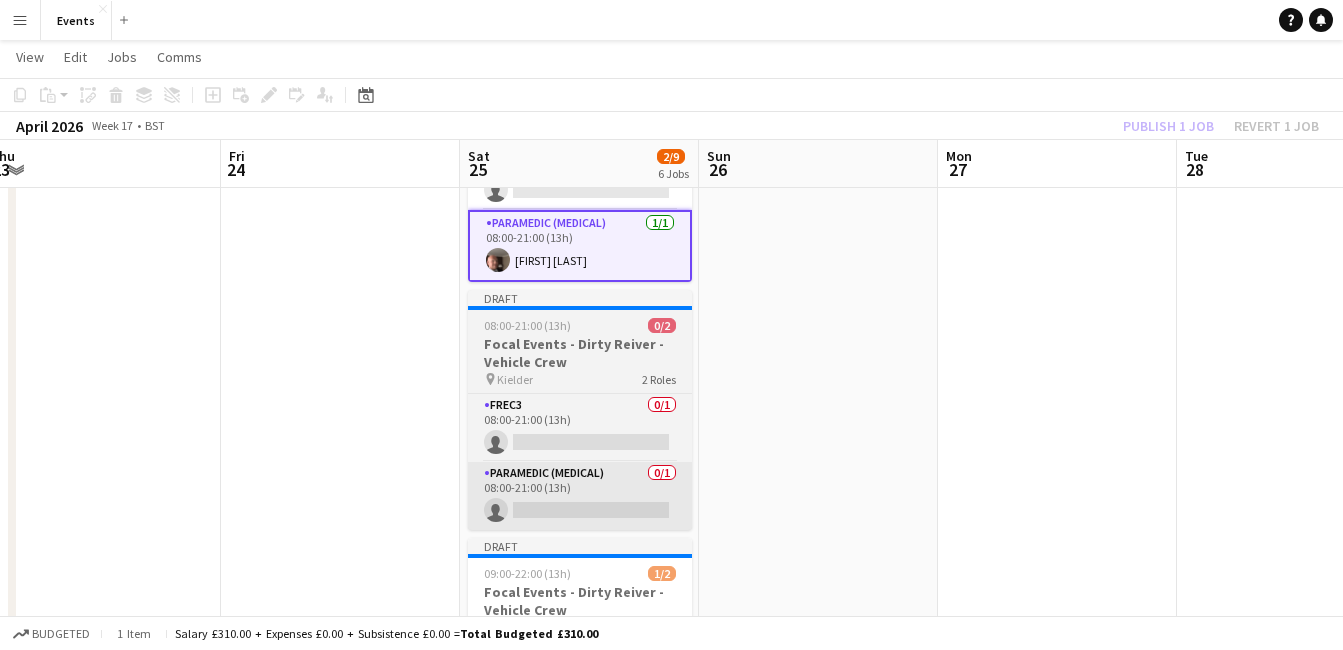 click on "Paramedic (Medical)   [NUMBER]/[NUMBER]   [TIME]-[TIME] ([NUMBER]h)
single-neutral-actions" at bounding box center (580, 496) 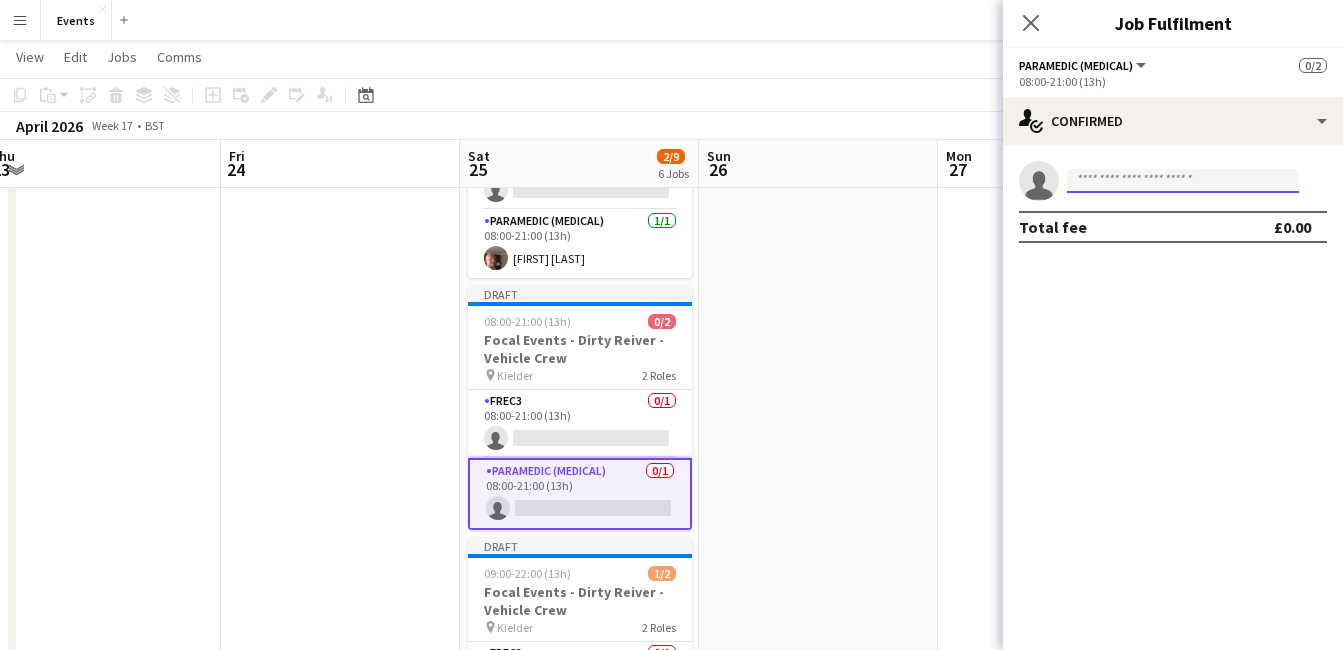 click at bounding box center (1183, 181) 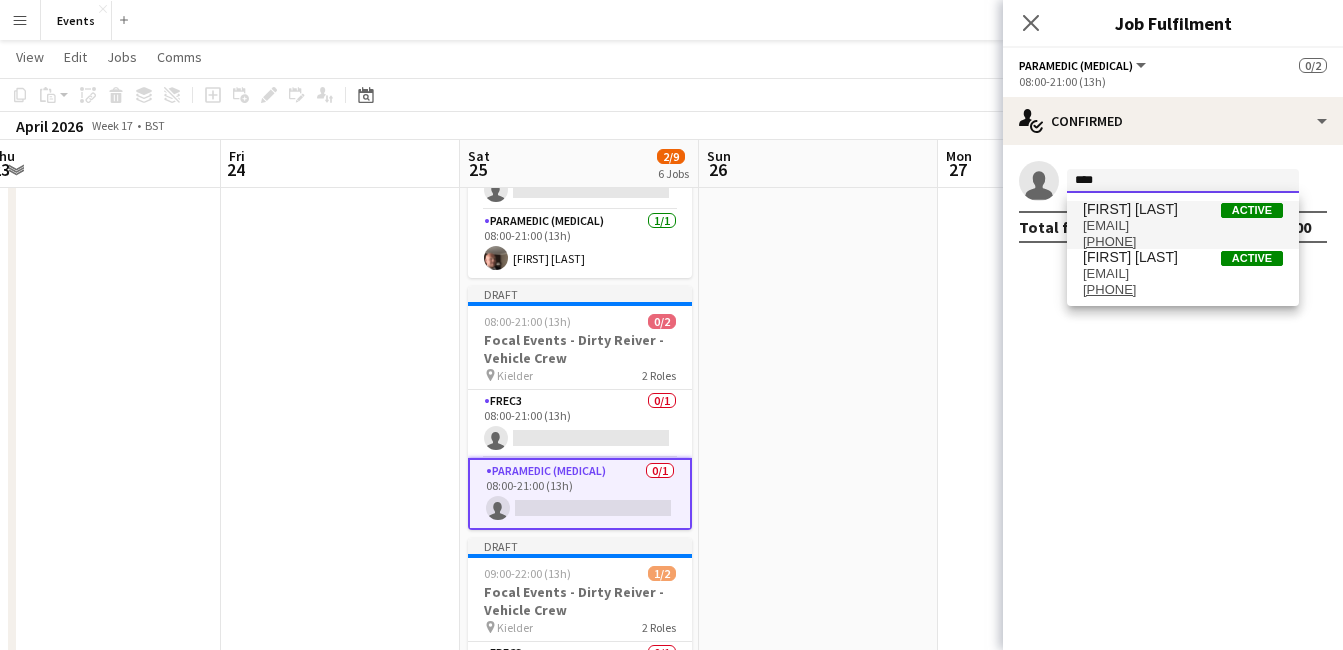type on "****" 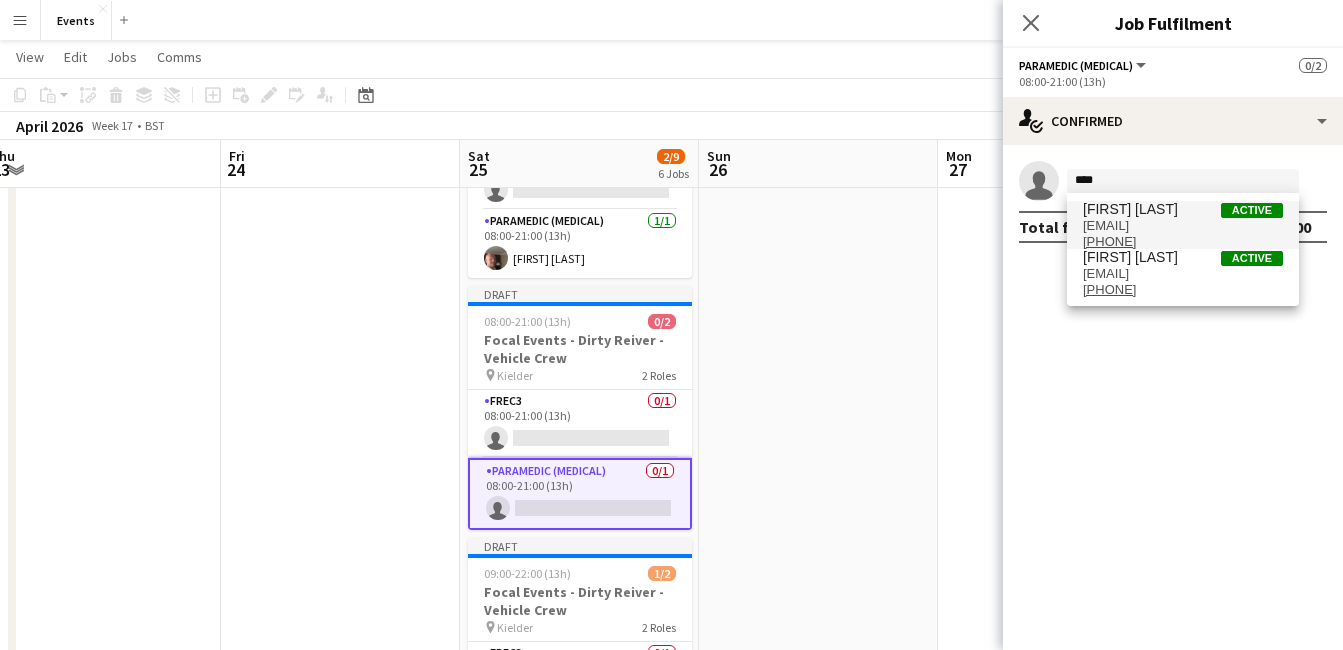 click on "[EMAIL]" at bounding box center [1183, 226] 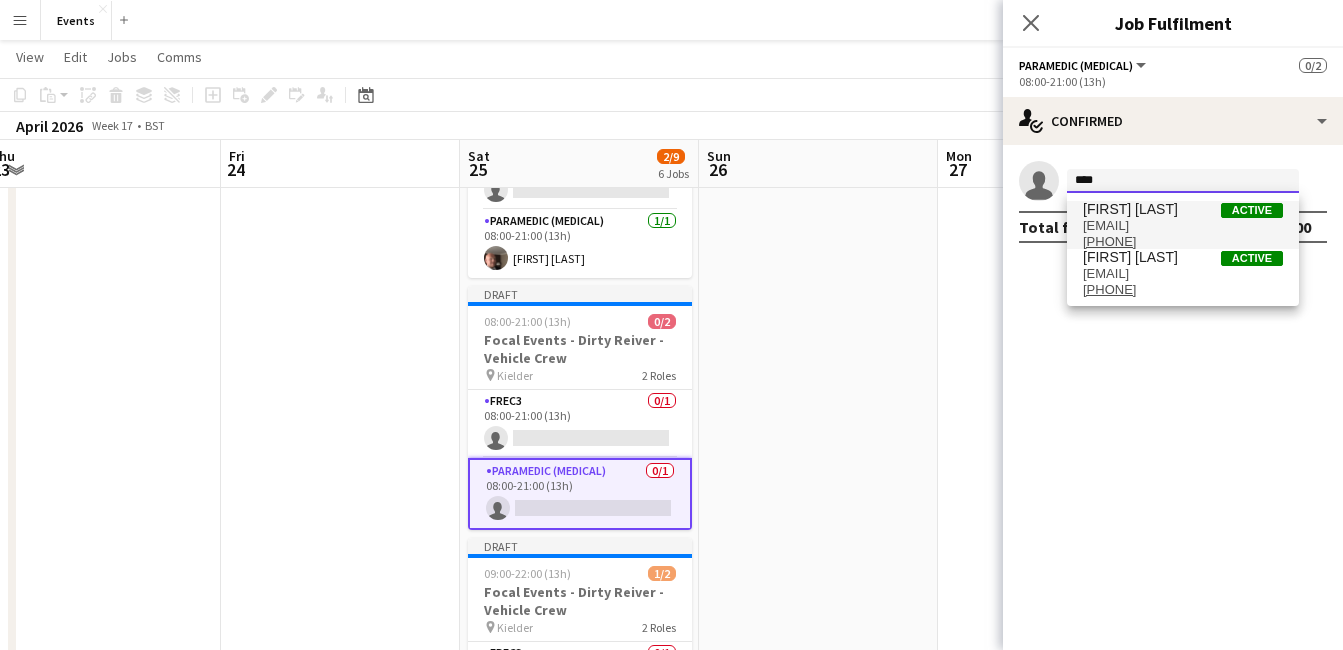type 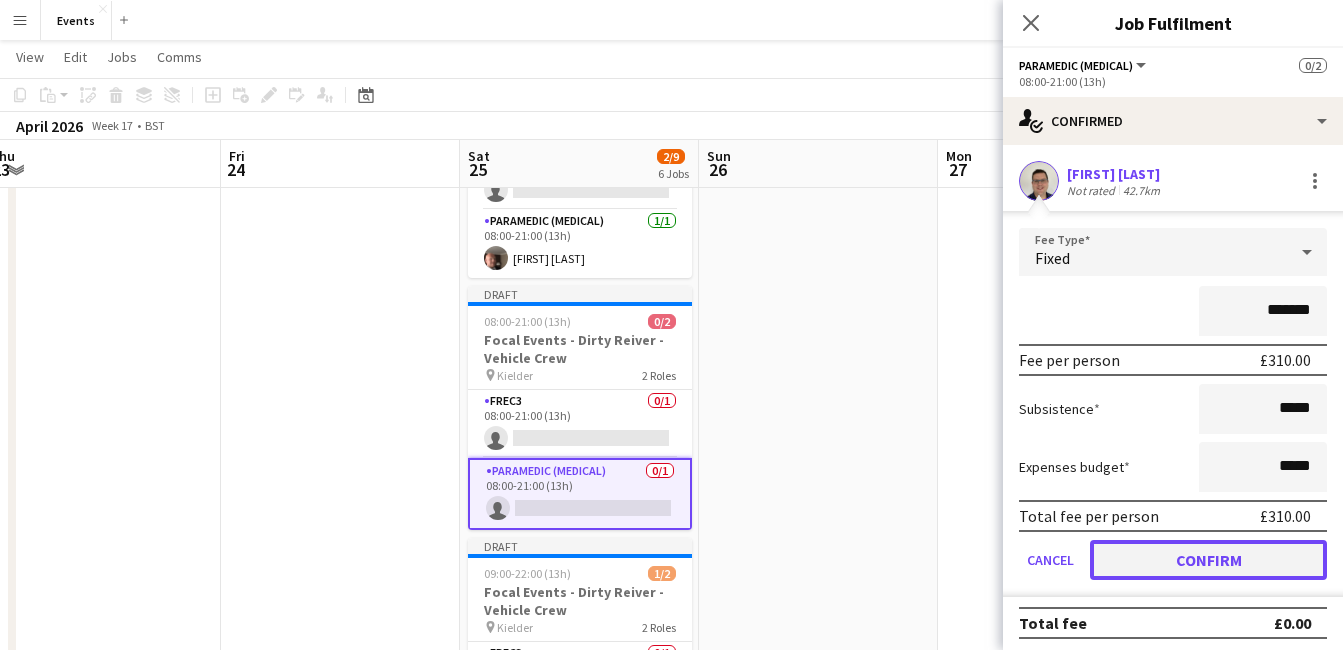 click on "Confirm" at bounding box center (1208, 560) 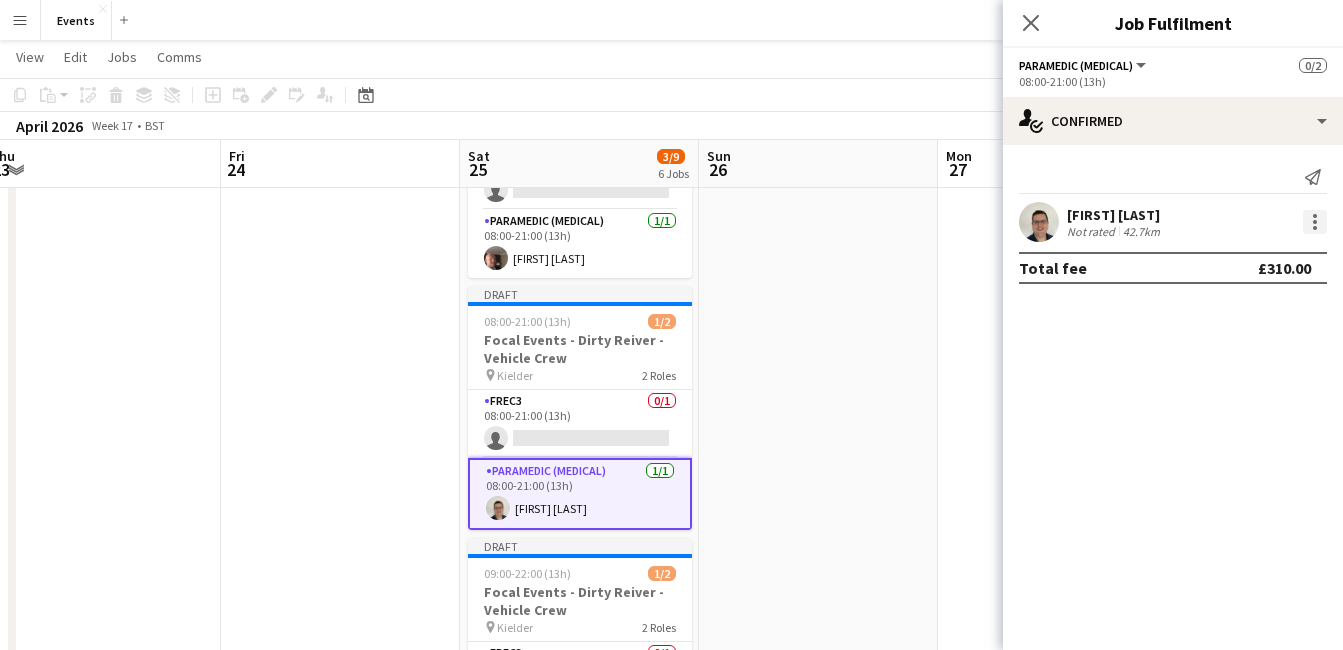 click at bounding box center (1315, 222) 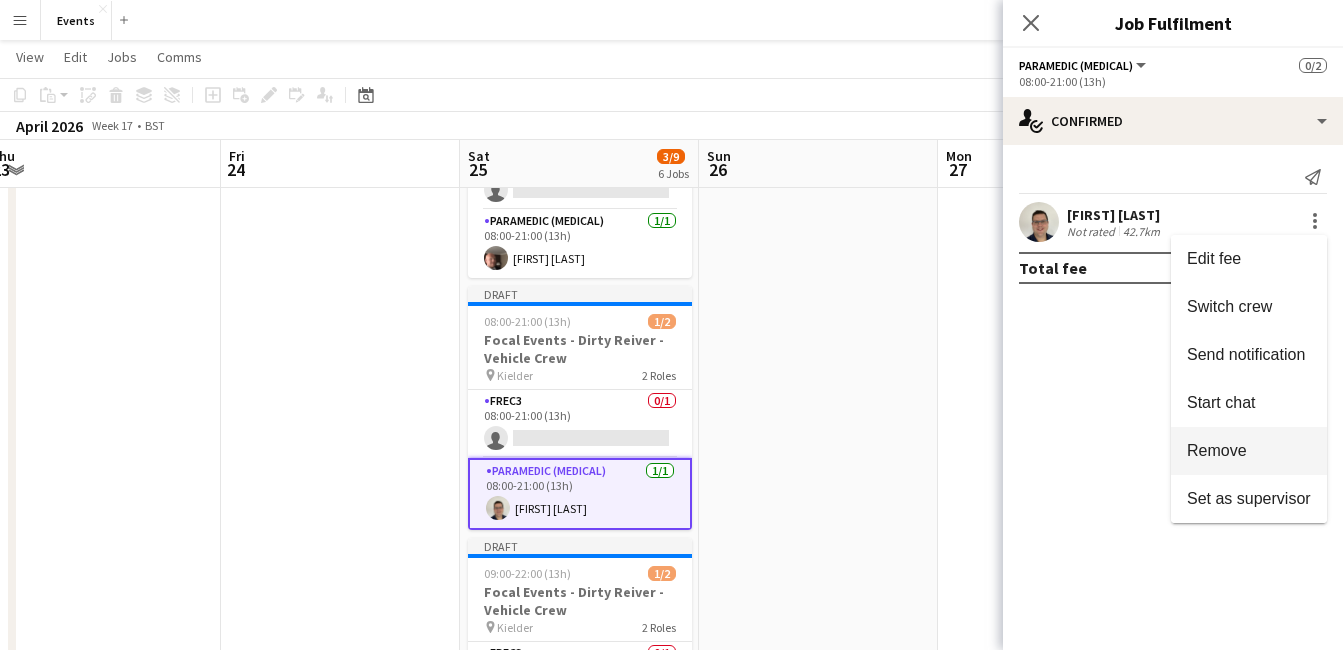 click on "Remove" at bounding box center [1249, 451] 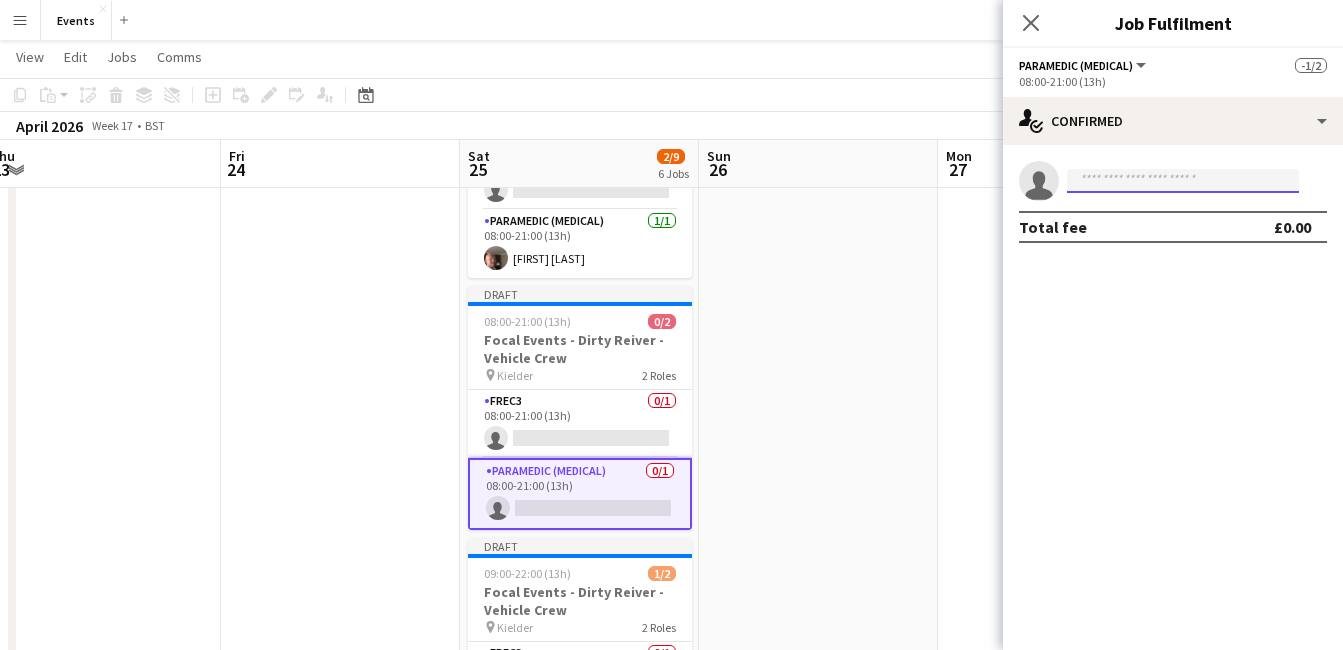 click at bounding box center [1183, 181] 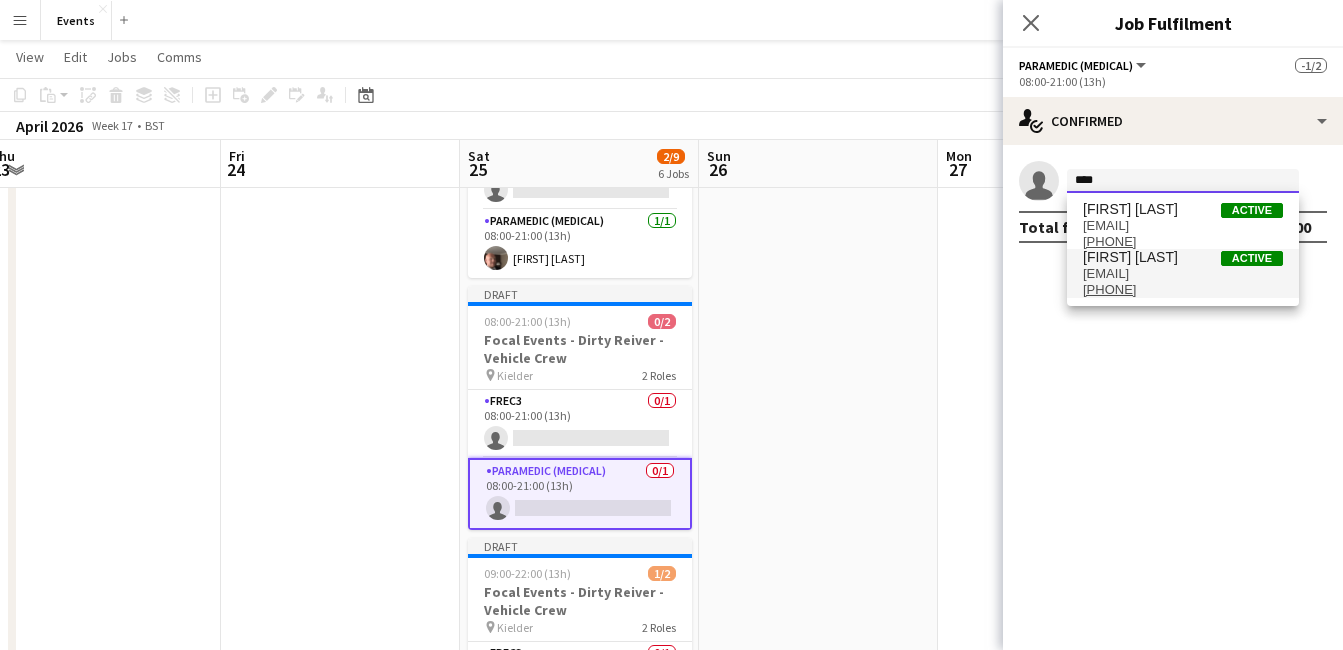 type on "****" 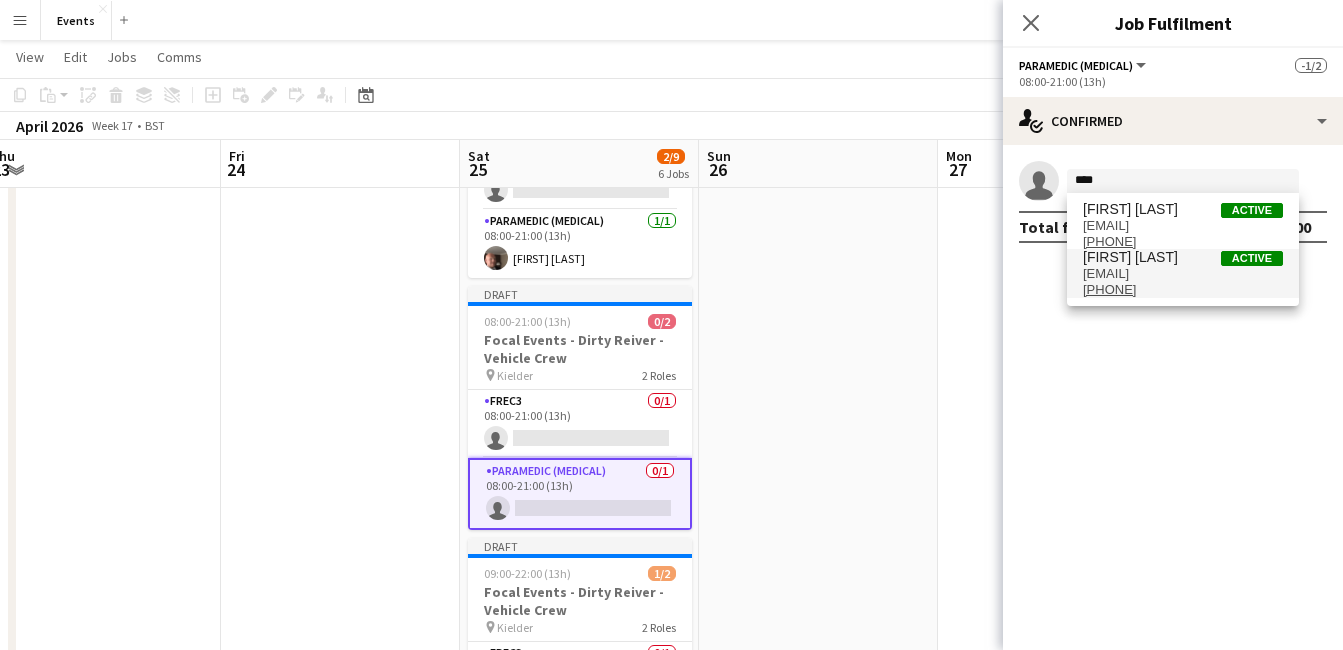click on "[EMAIL]" at bounding box center [1183, 274] 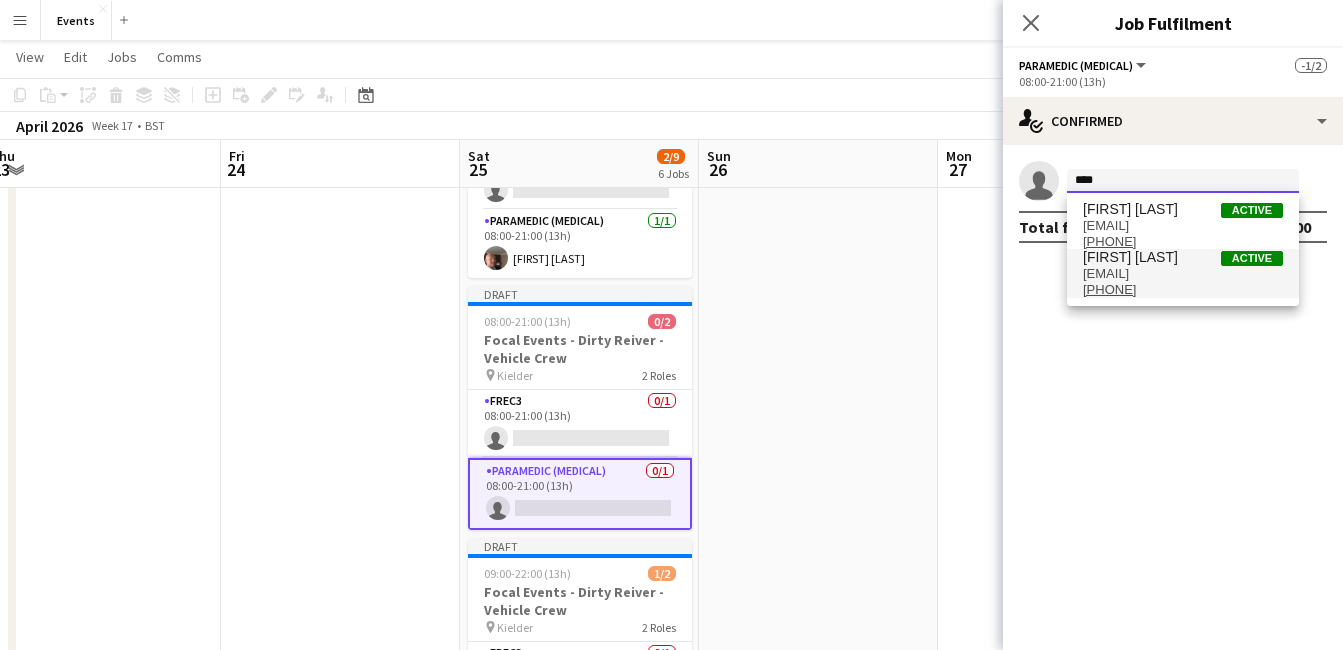 type 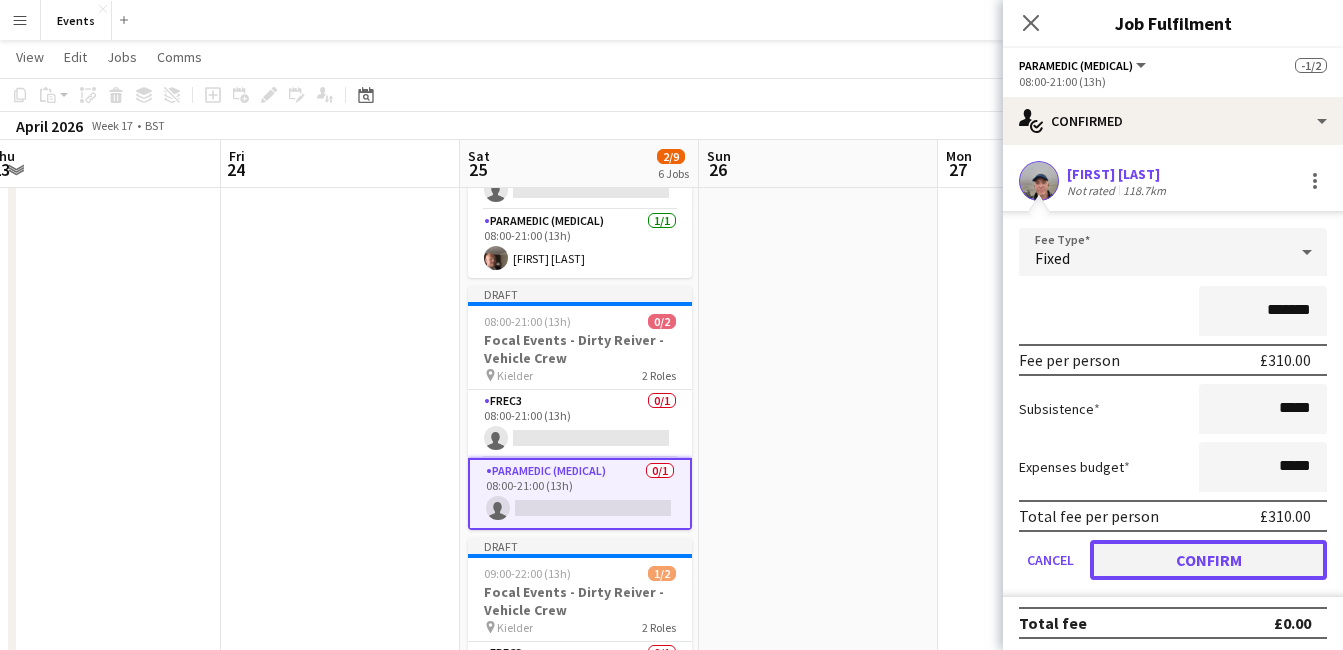 click on "Confirm" at bounding box center [1208, 560] 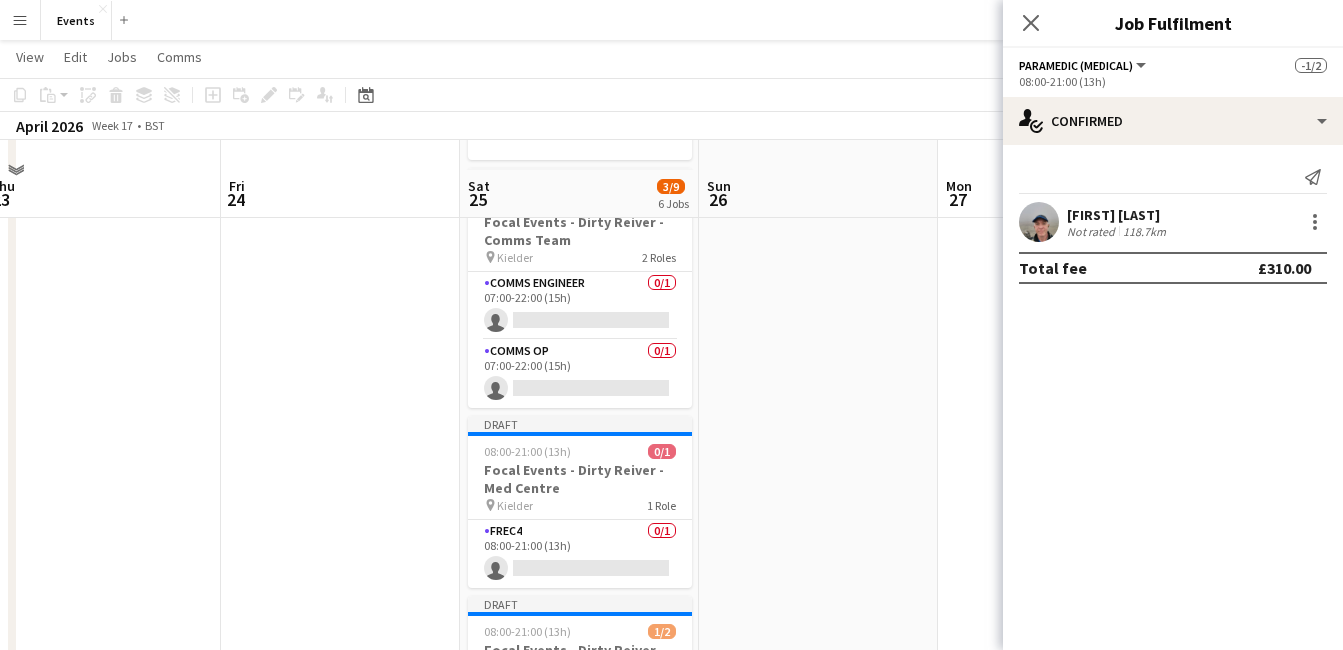 scroll, scrollTop: 0, scrollLeft: 0, axis: both 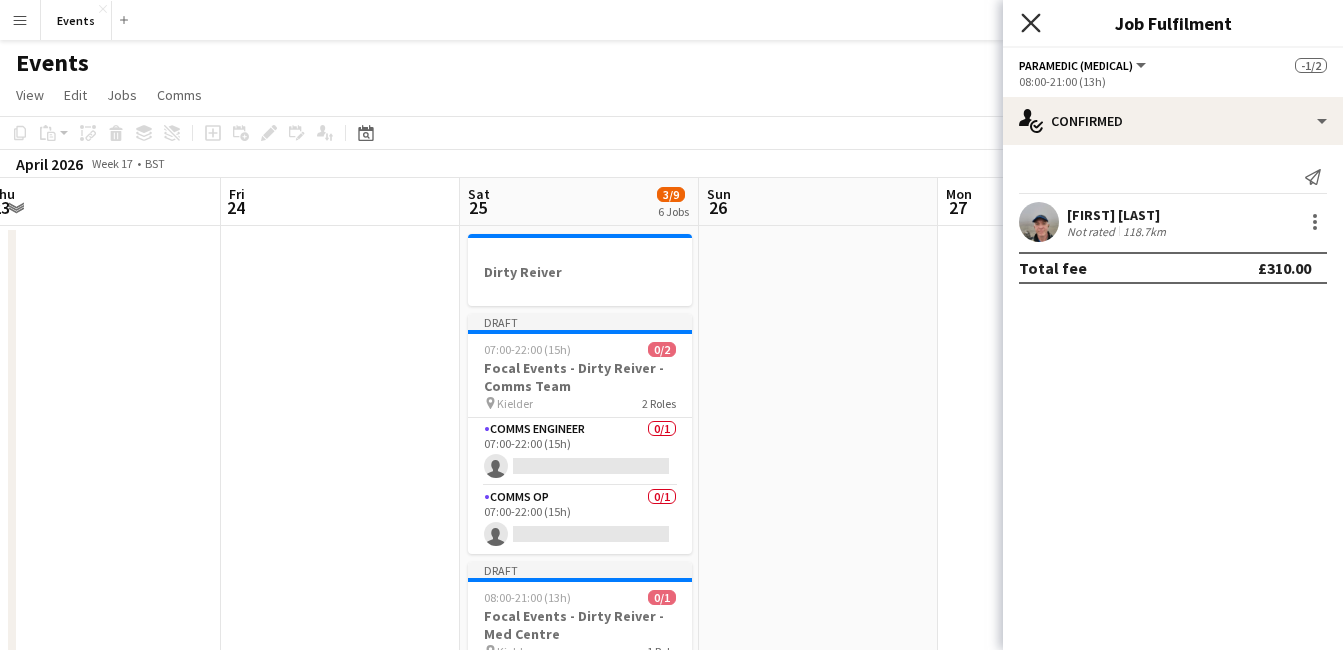 click on "Close pop-in" 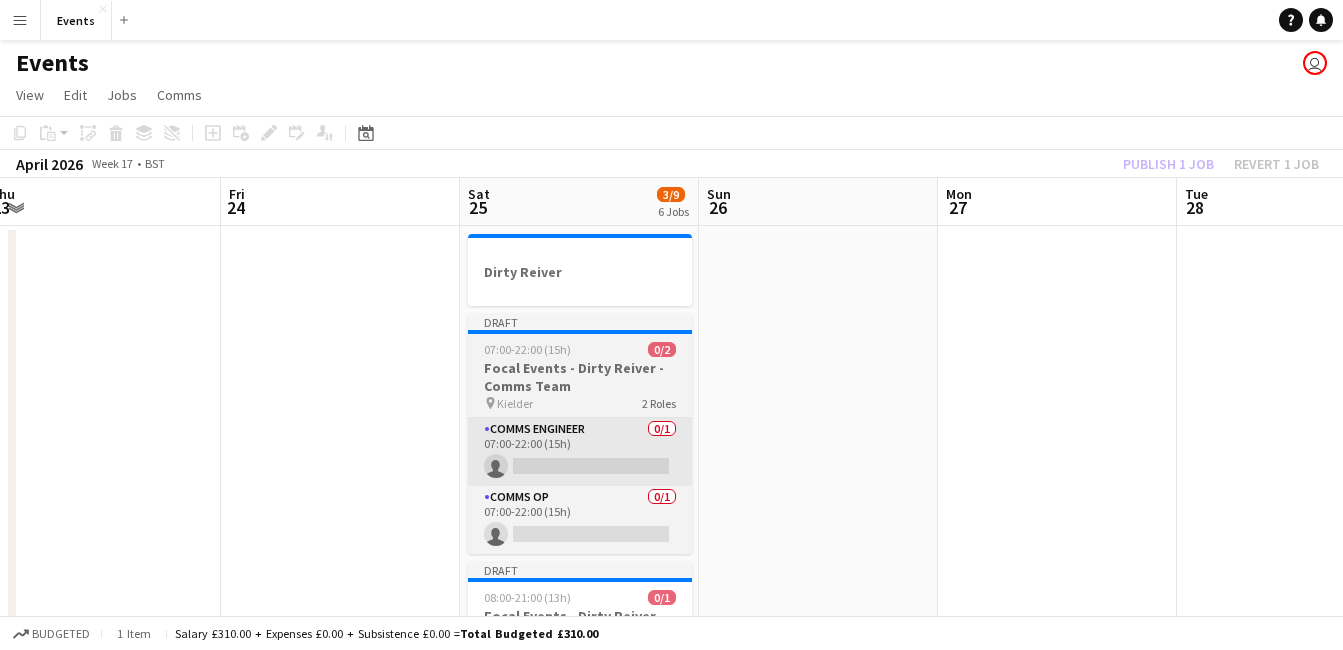click on "Comms Engineer   [NUMBER]/[NUMBER]   [TIME]-[TIME] ([NUMBER]h)
single-neutral-actions" at bounding box center [580, 452] 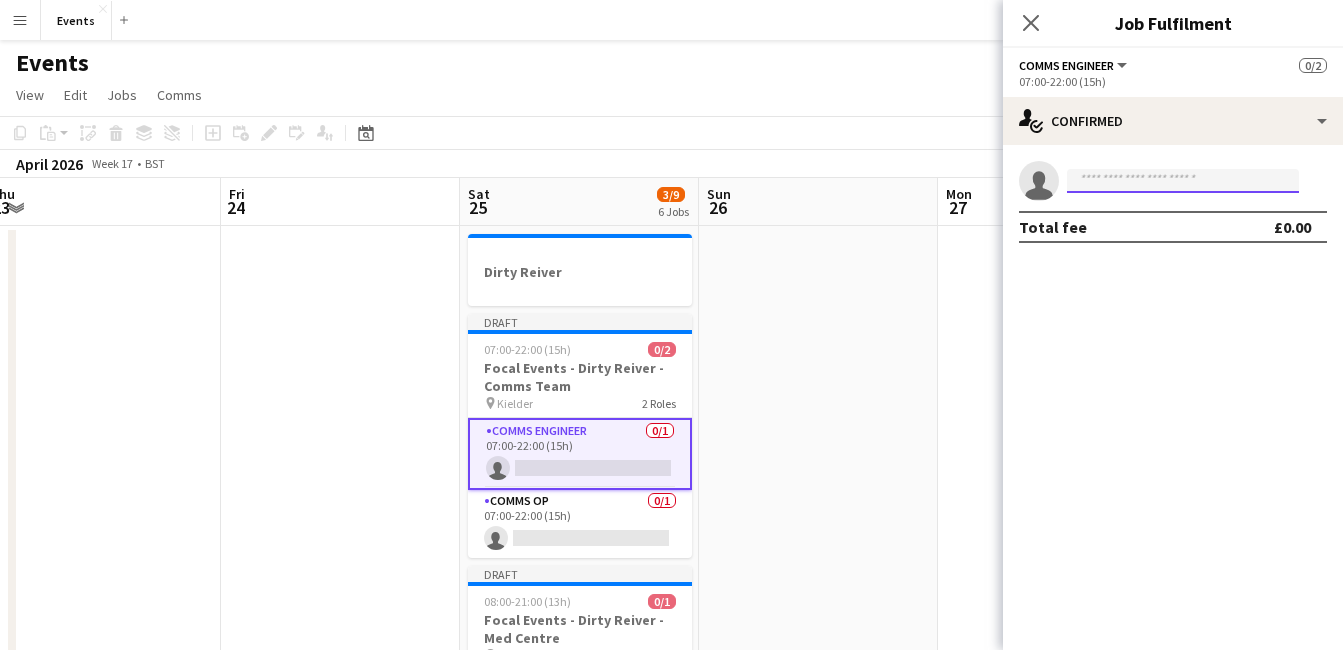 click at bounding box center [1183, 181] 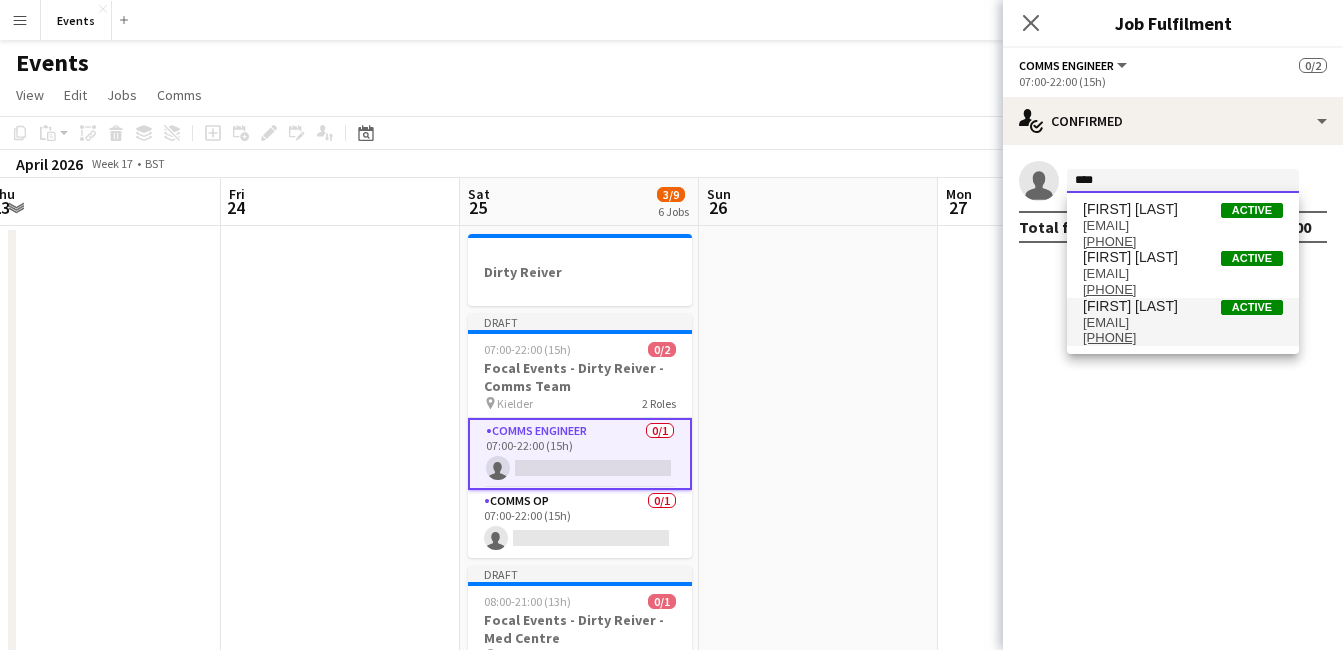 type on "****" 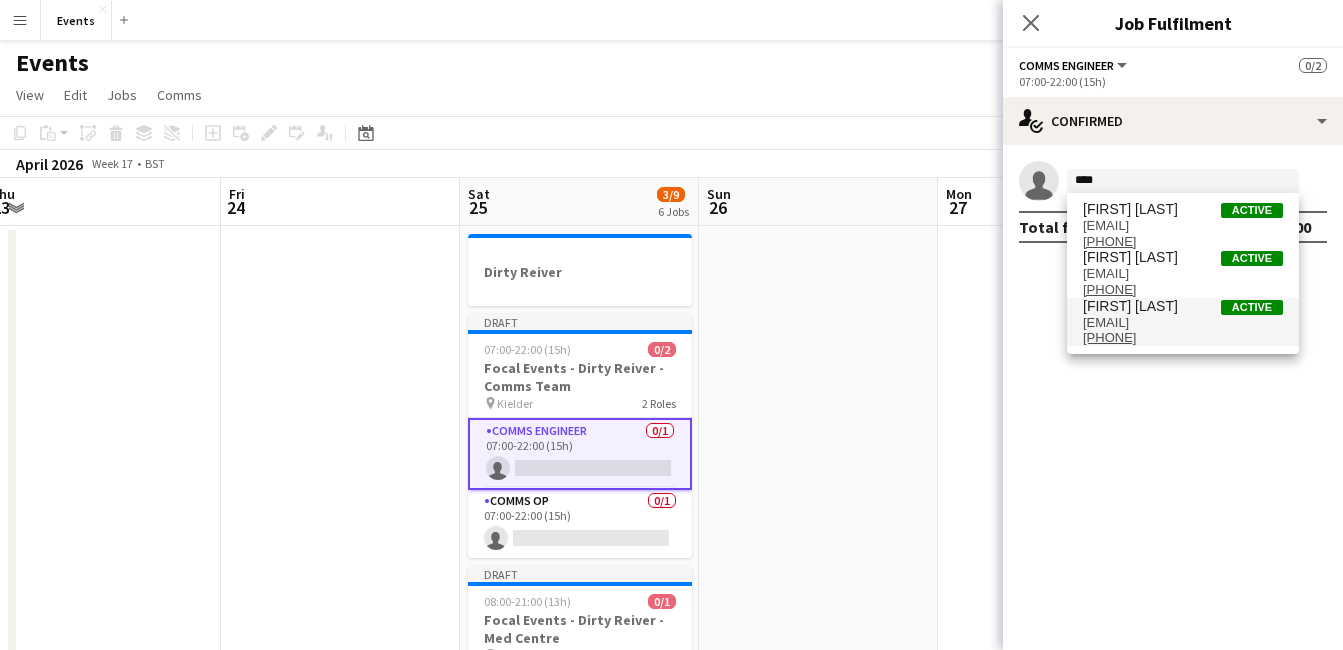 click on "[EMAIL]" at bounding box center [1183, 323] 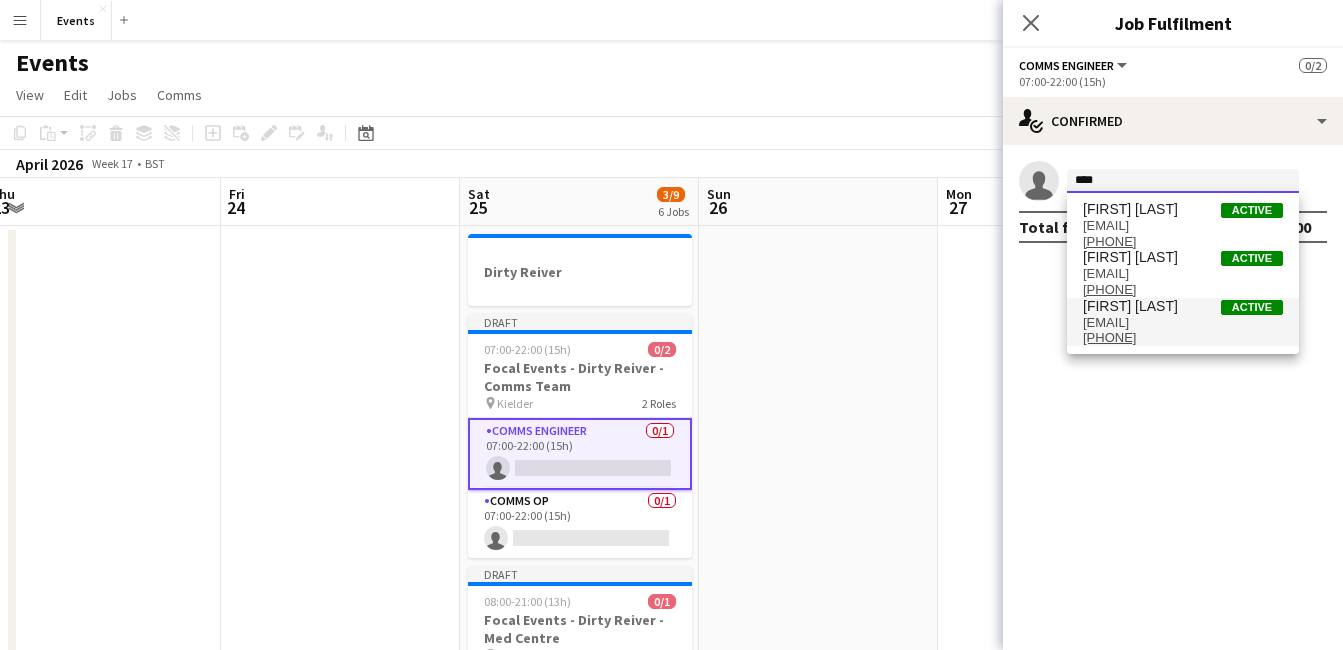 type 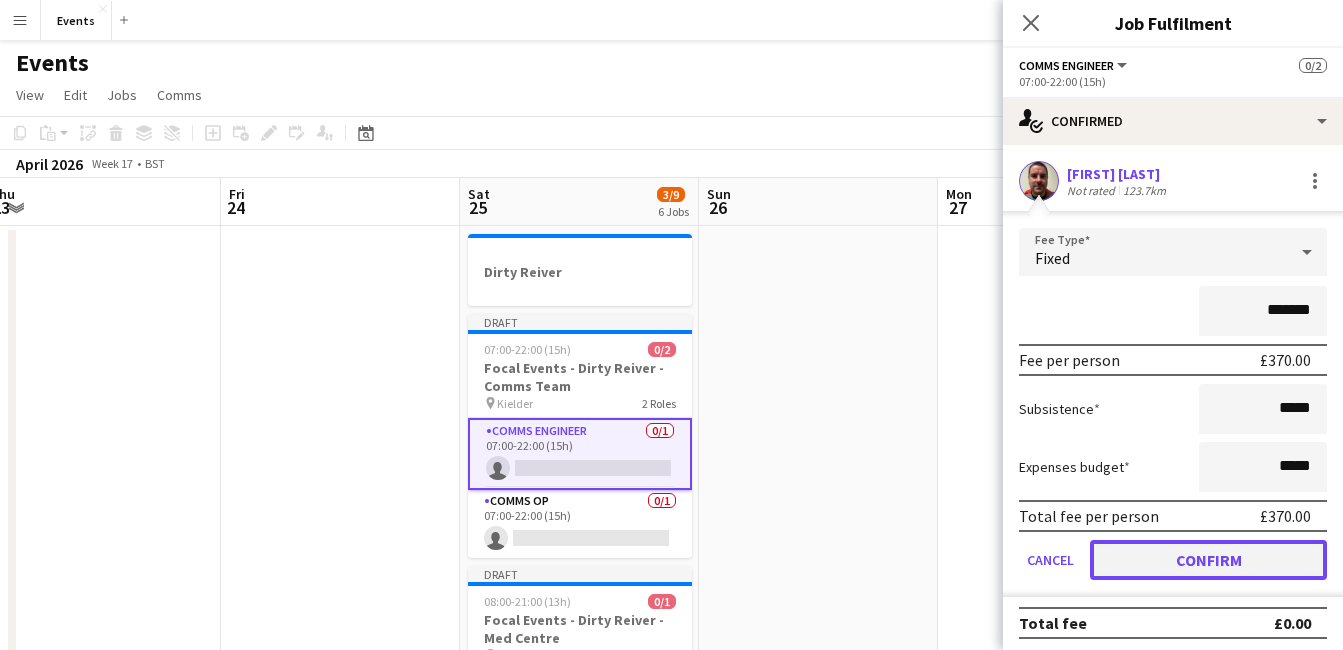 click on "Confirm" at bounding box center [1208, 560] 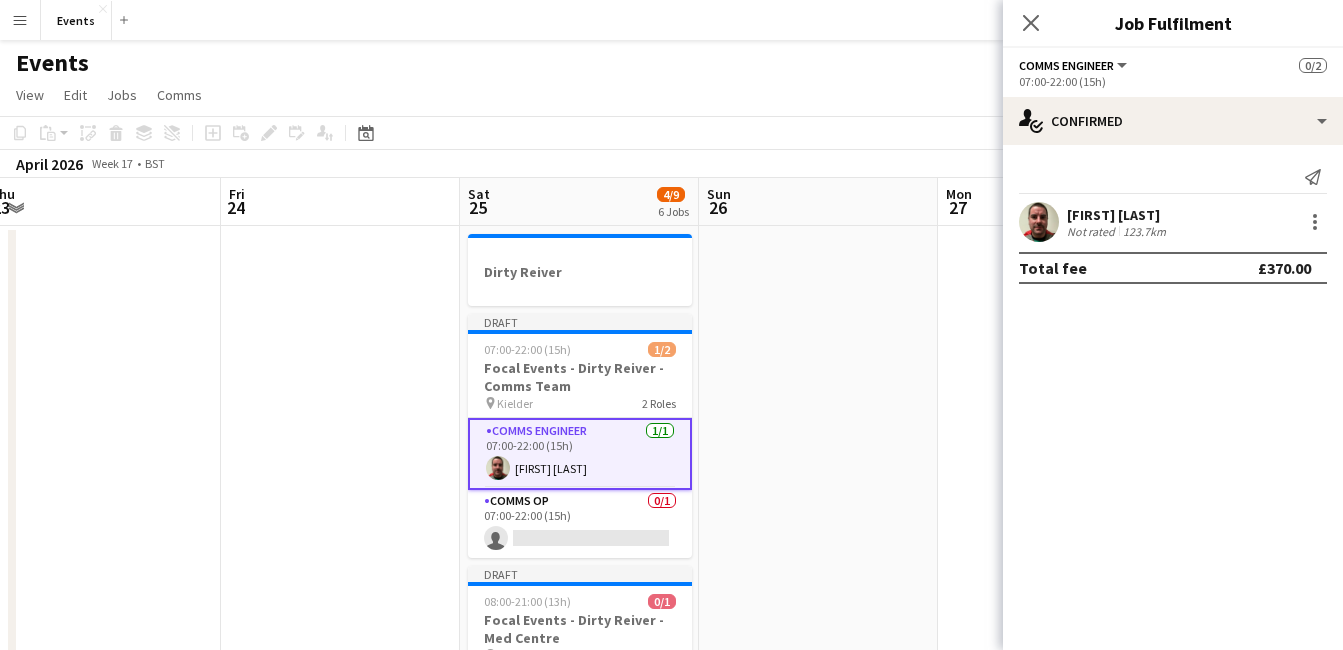 click on "Close pop-in" 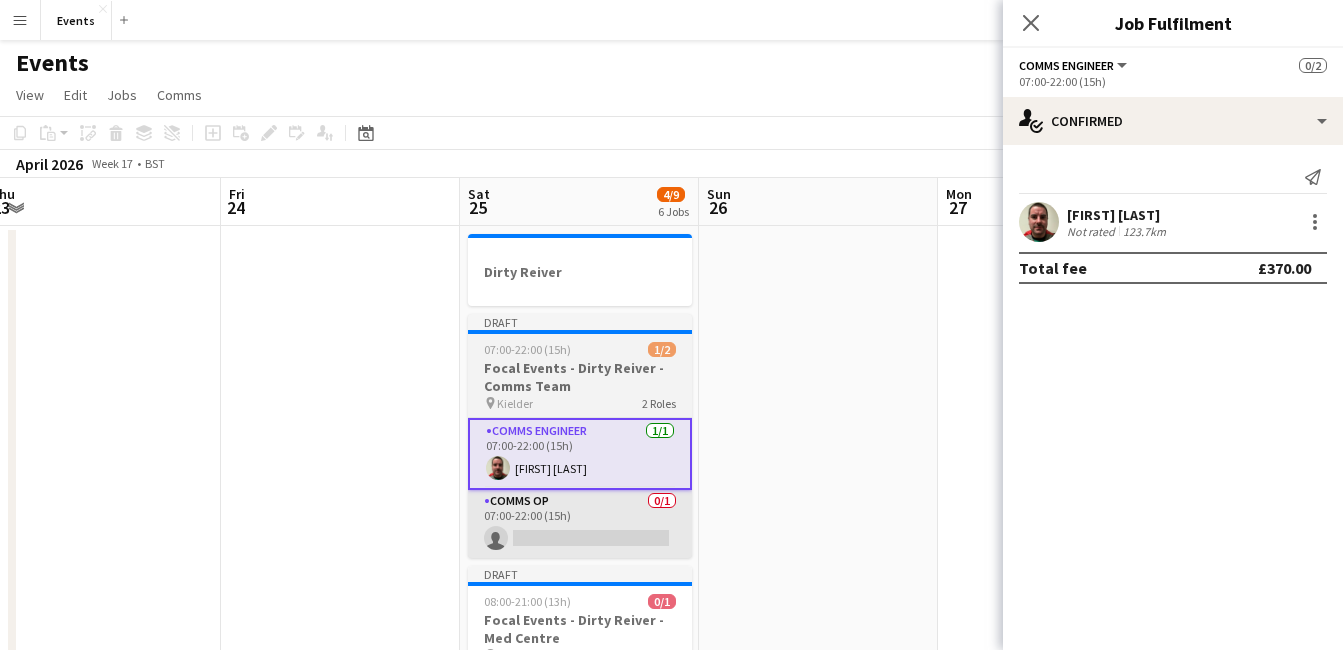 click on "Comms Op   [NUMBER]/[NUMBER]   [TIME]-[TIME] ([NUMBER]h)
single-neutral-actions" at bounding box center [580, 524] 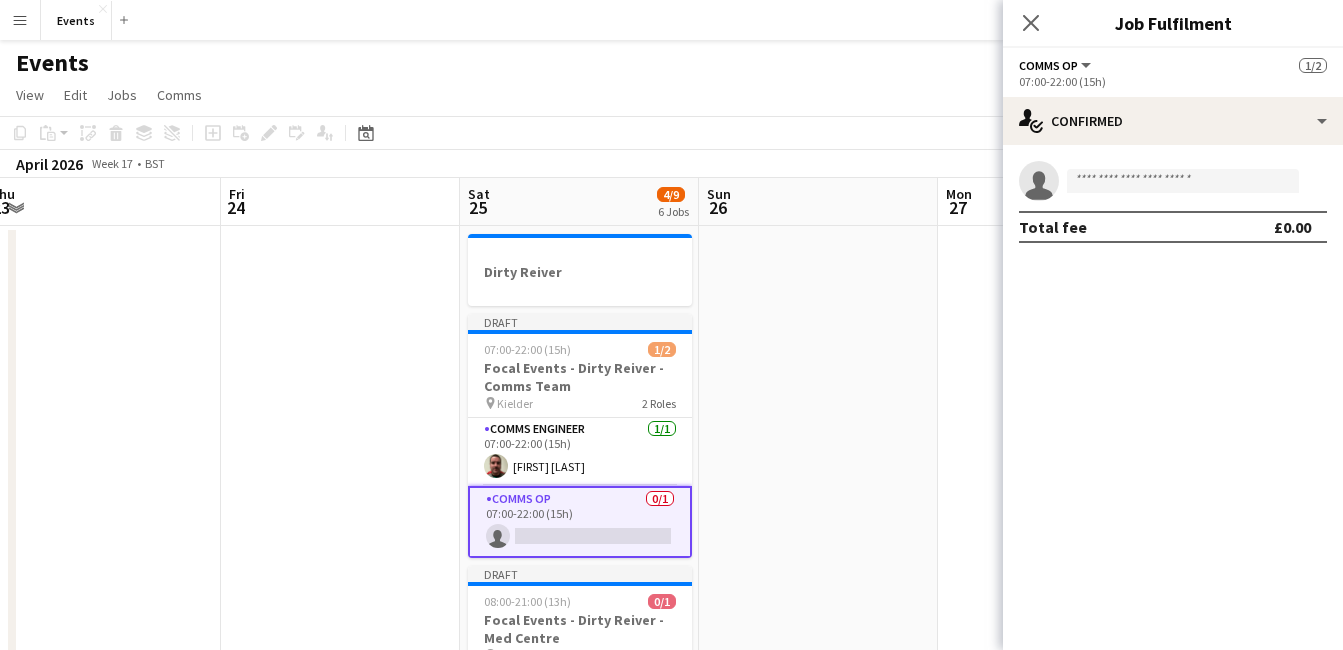 click on "Focal Events - Dirty Reiver - Comms Team" at bounding box center [580, 377] 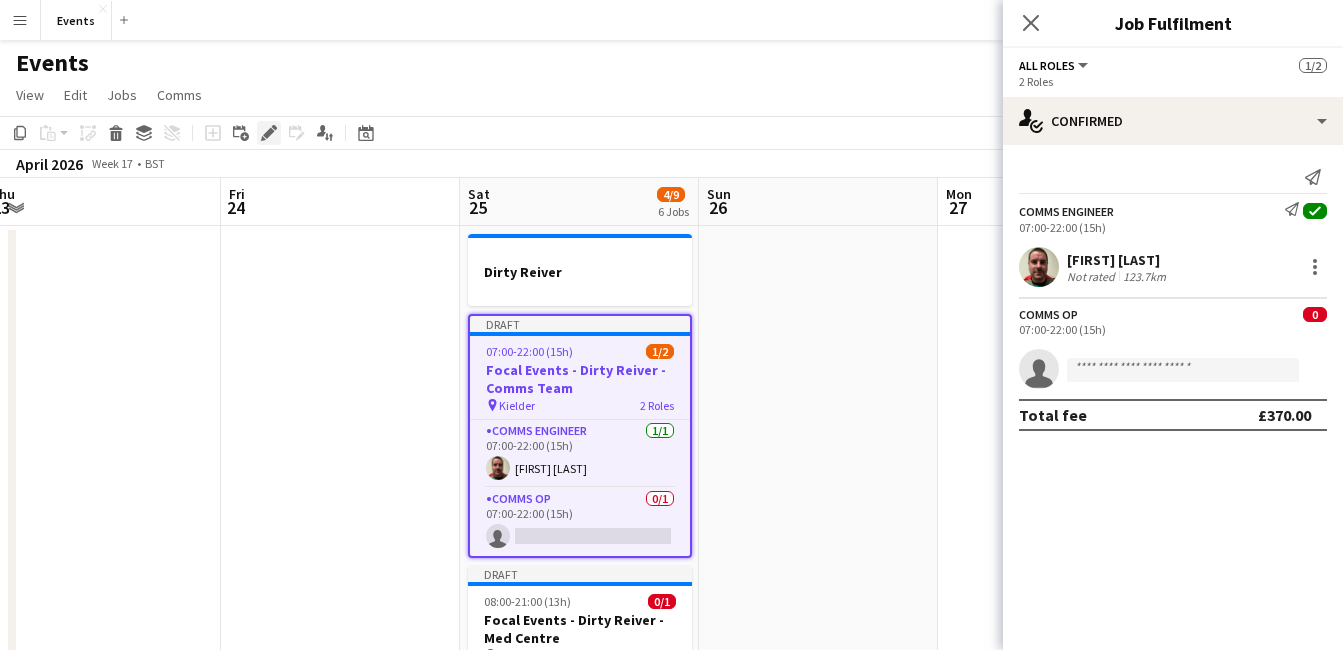 click 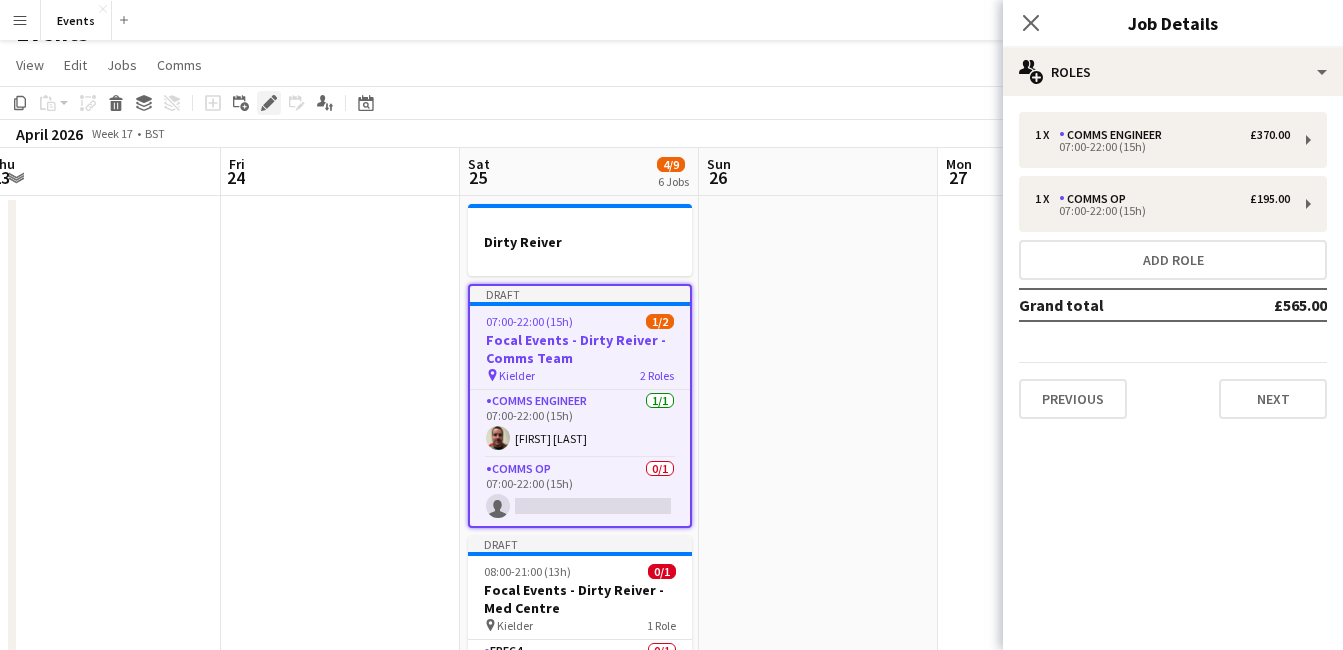 scroll, scrollTop: 31, scrollLeft: 0, axis: vertical 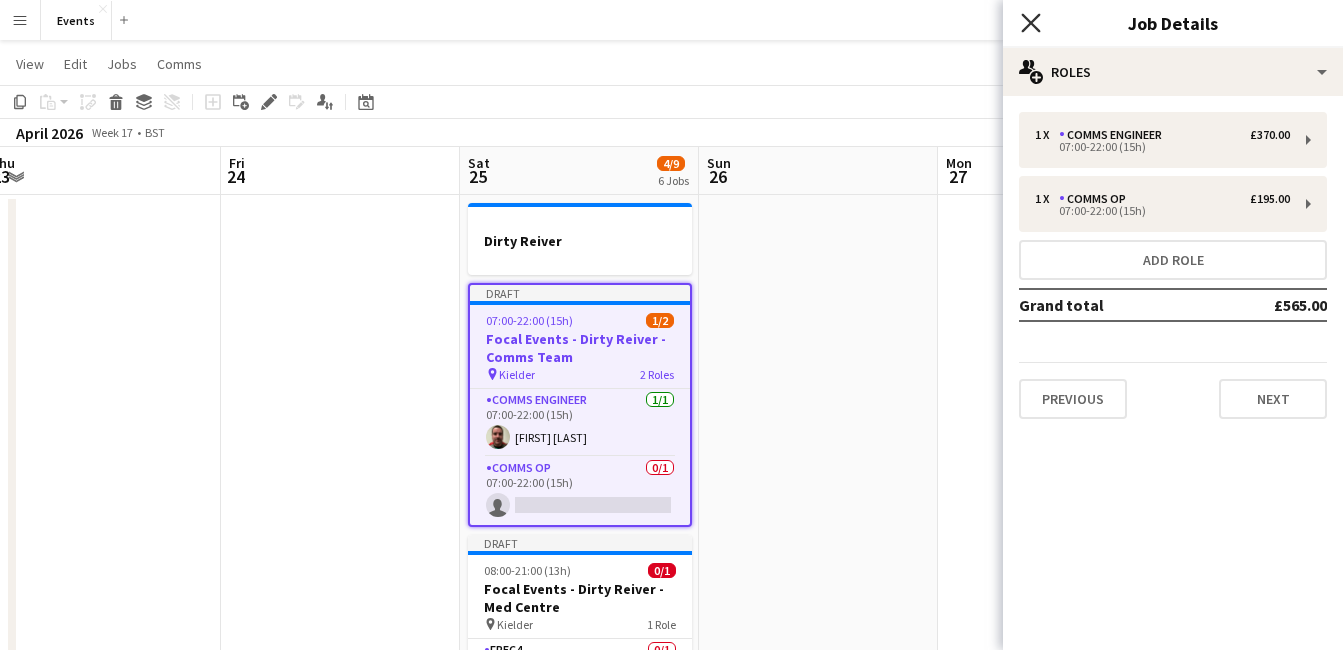 click 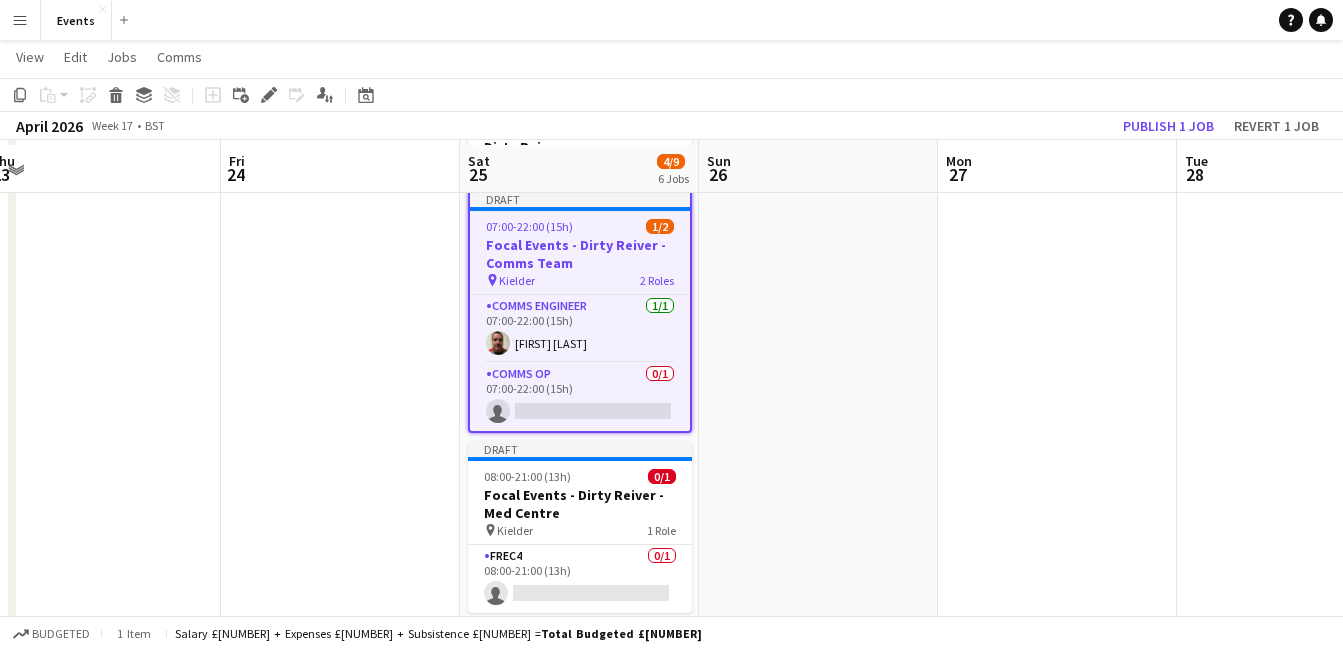 scroll, scrollTop: 128, scrollLeft: 0, axis: vertical 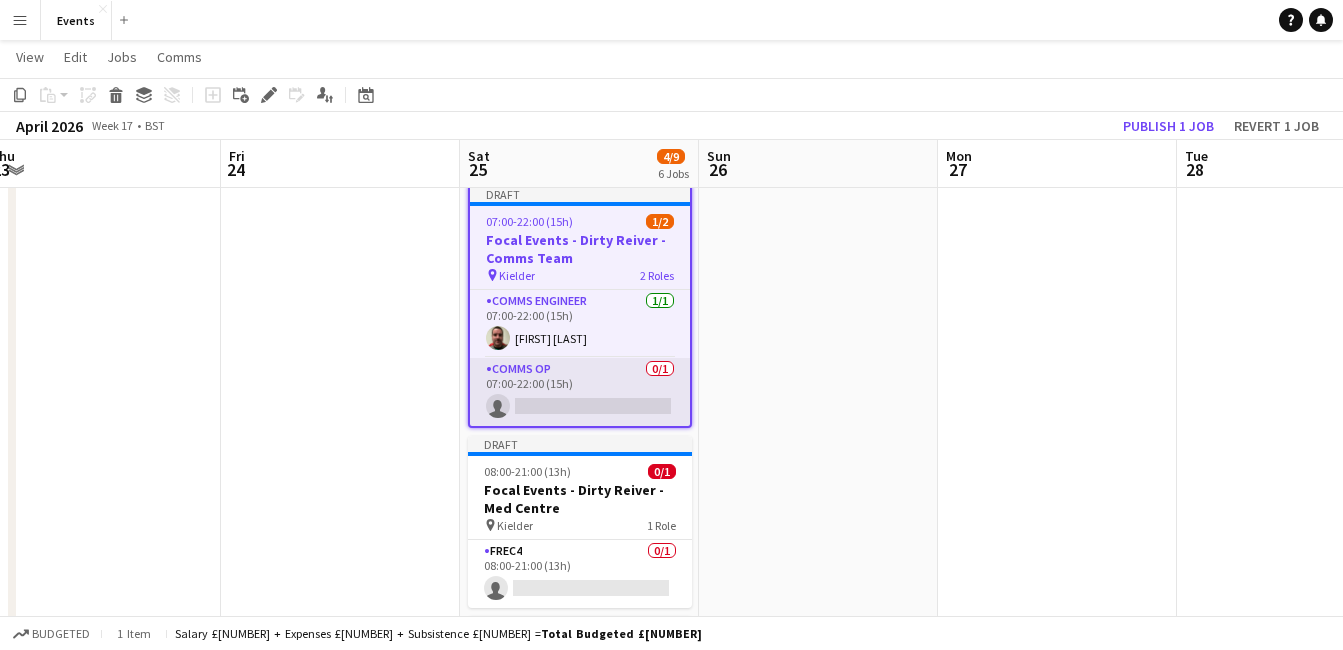 click on "Comms Op   [NUMBER]/[NUMBER]   [TIME]-[TIME] ([NUMBER]h)
single-neutral-actions" at bounding box center (580, 392) 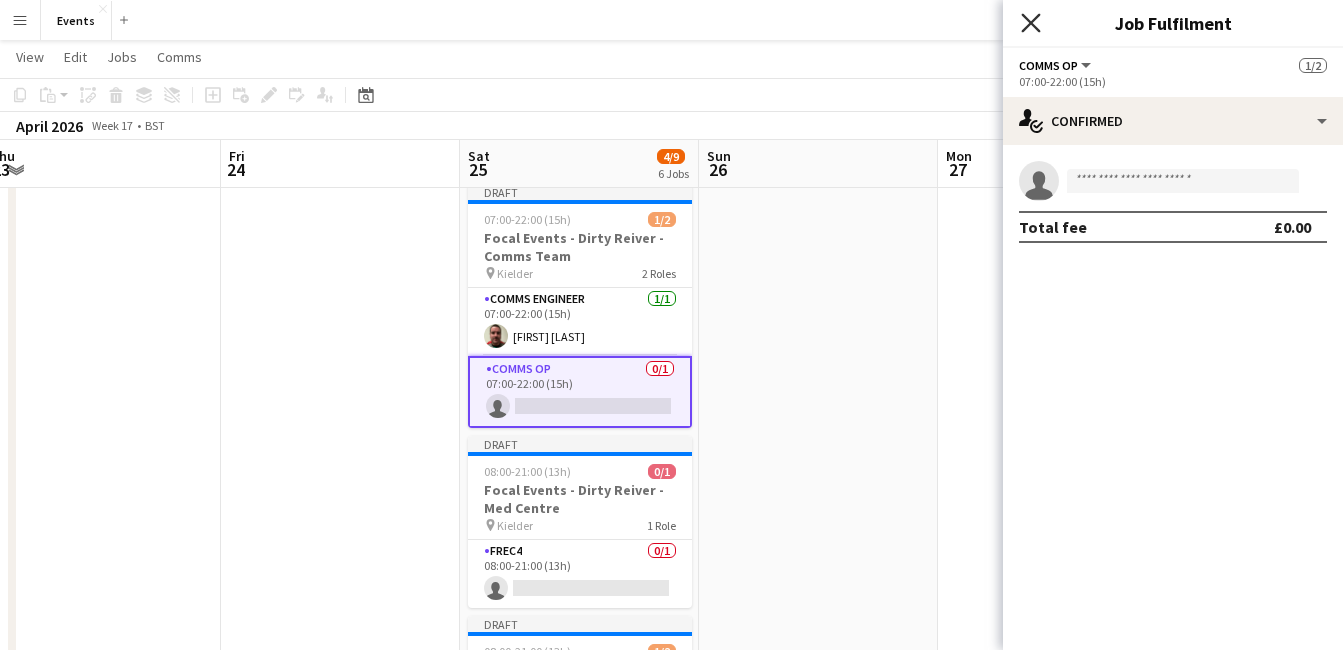 click on "Close pop-in" 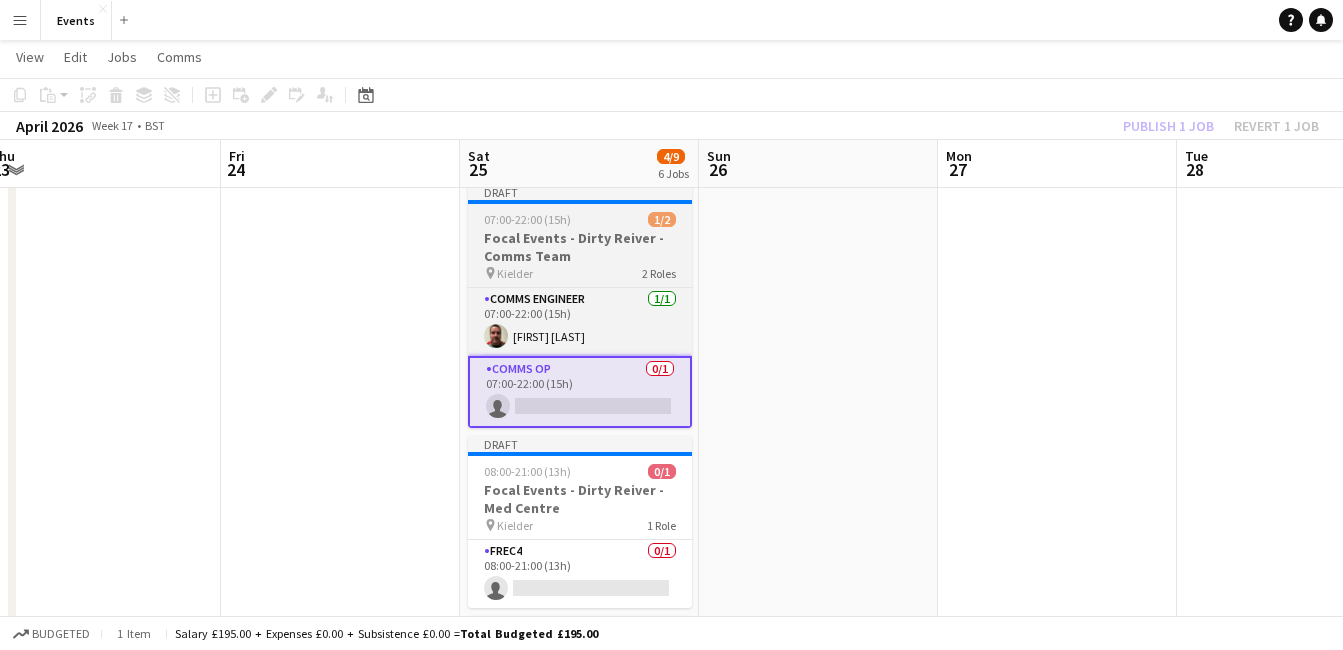 click on "Focal Events - Dirty Reiver - Comms Team" at bounding box center [580, 247] 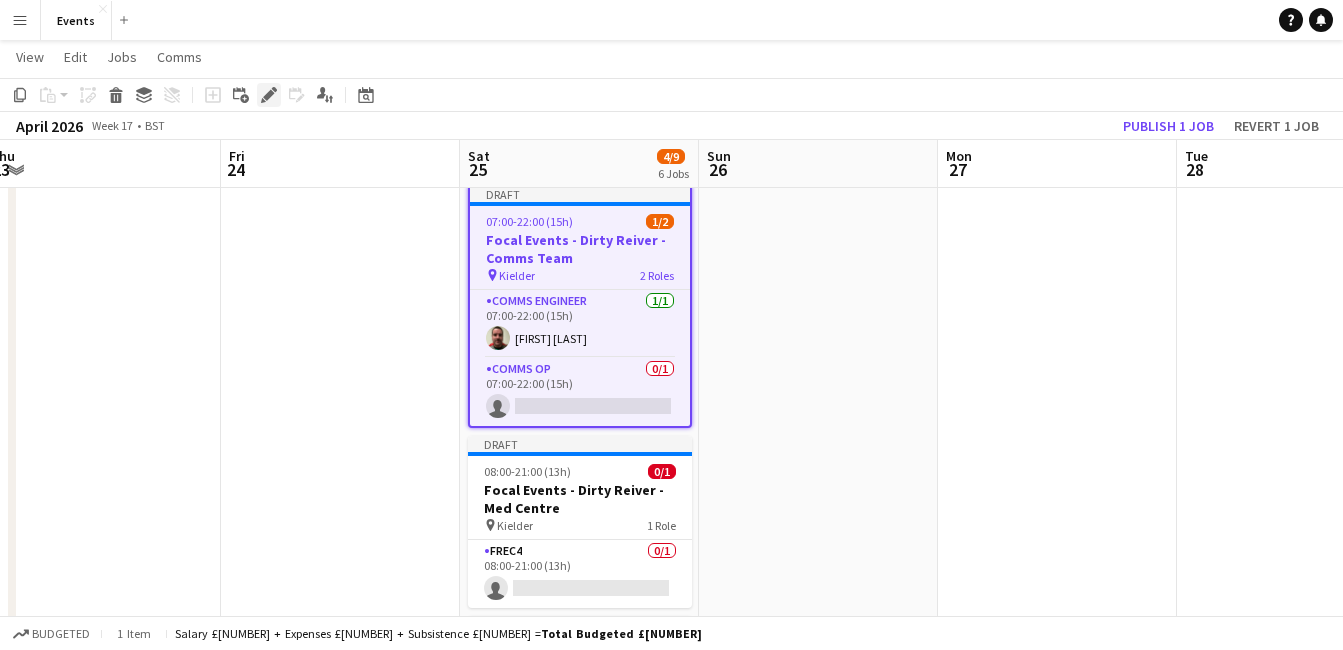 click on "Edit" at bounding box center [269, 95] 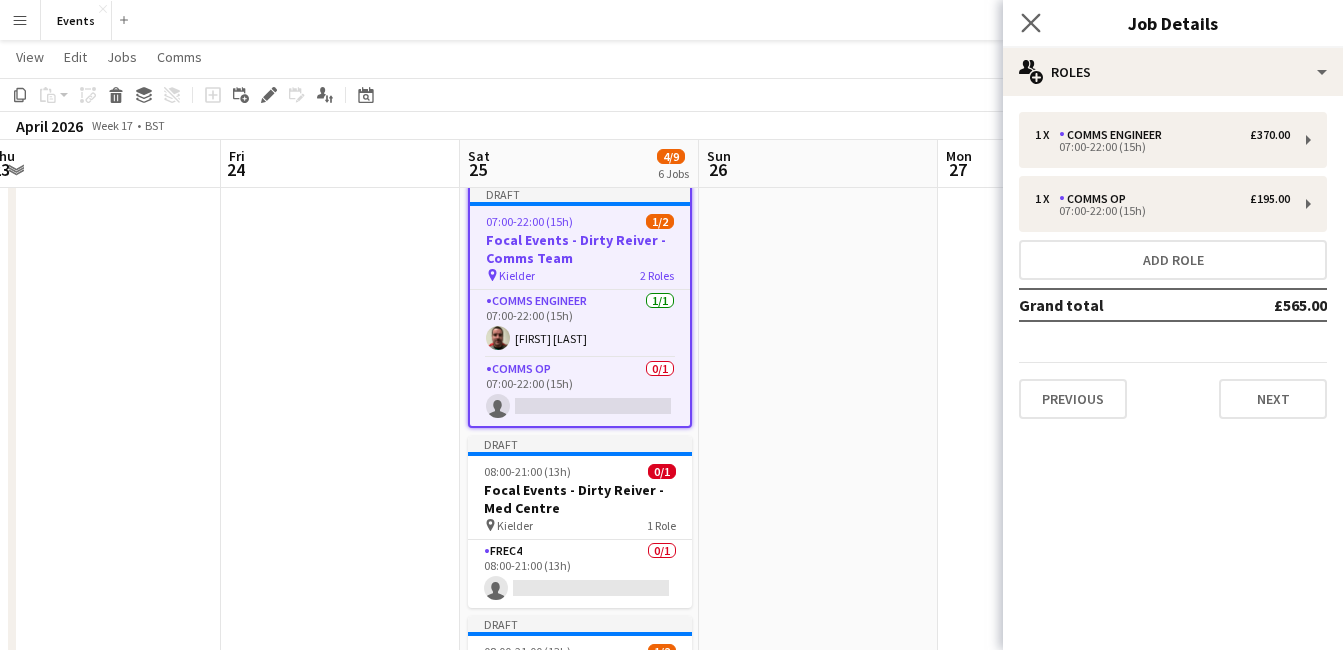 click on "Close pop-in" 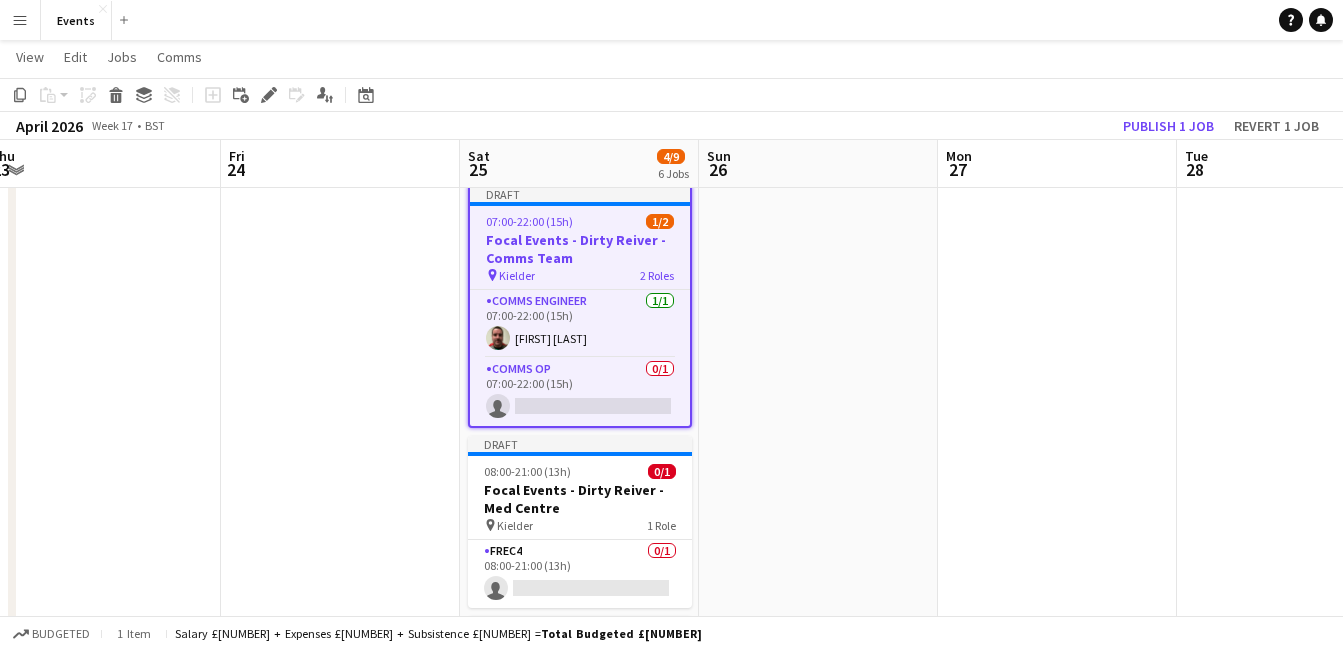click at bounding box center (1057, 746) 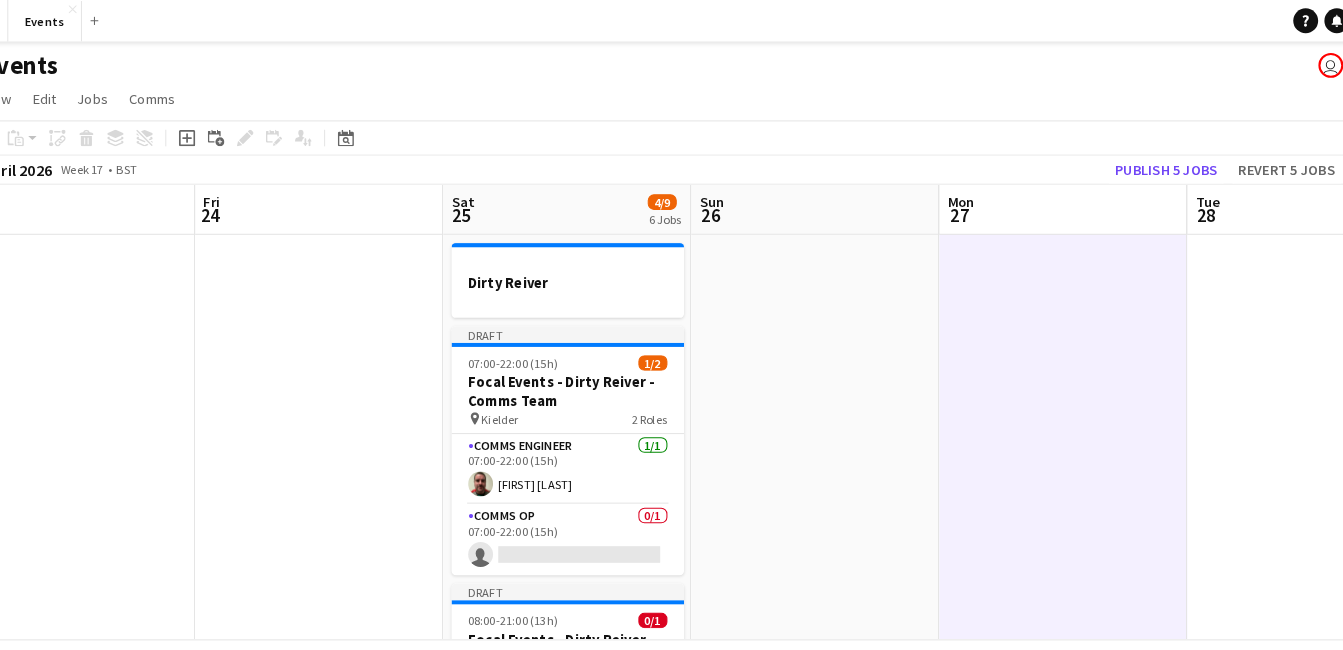 scroll, scrollTop: 41, scrollLeft: 0, axis: vertical 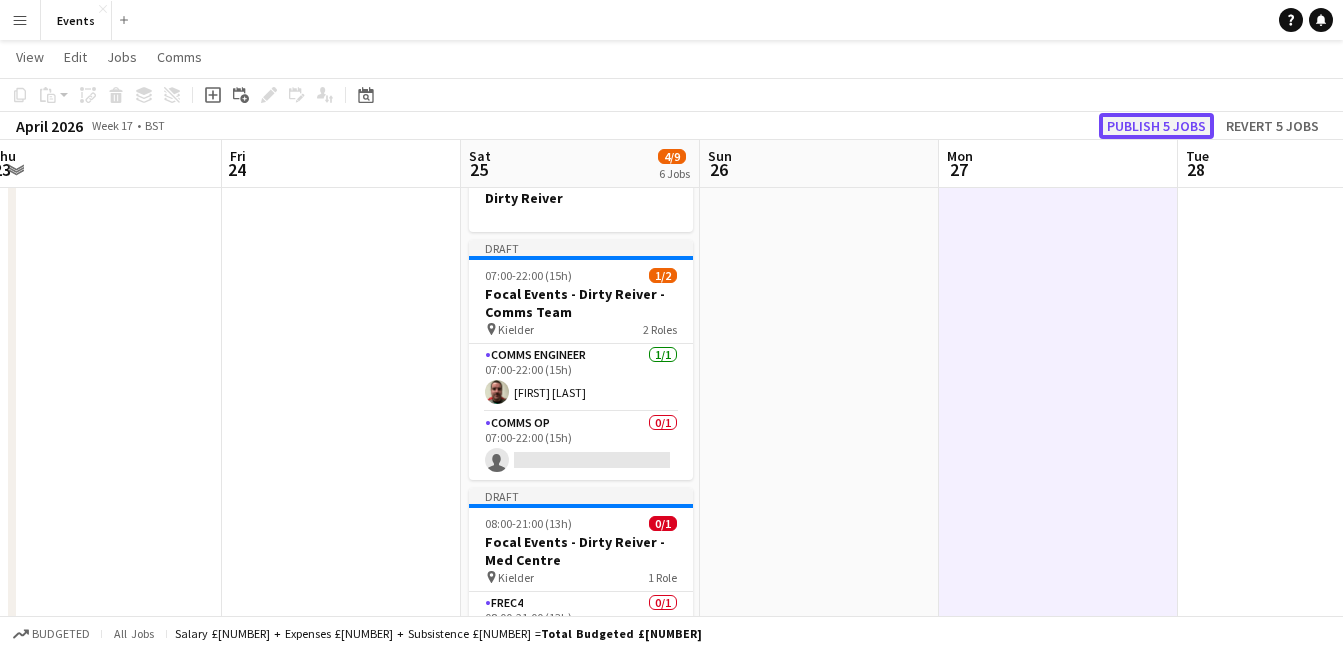 click on "Publish 5 jobs" 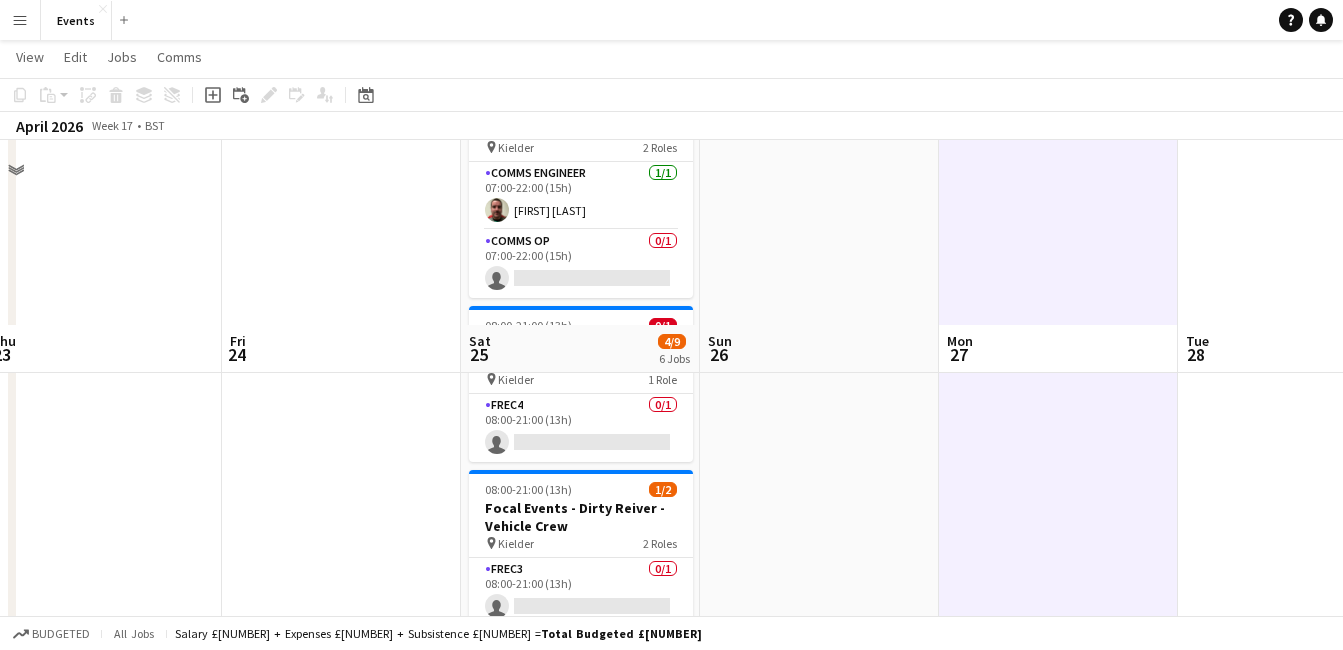 scroll, scrollTop: 0, scrollLeft: 0, axis: both 